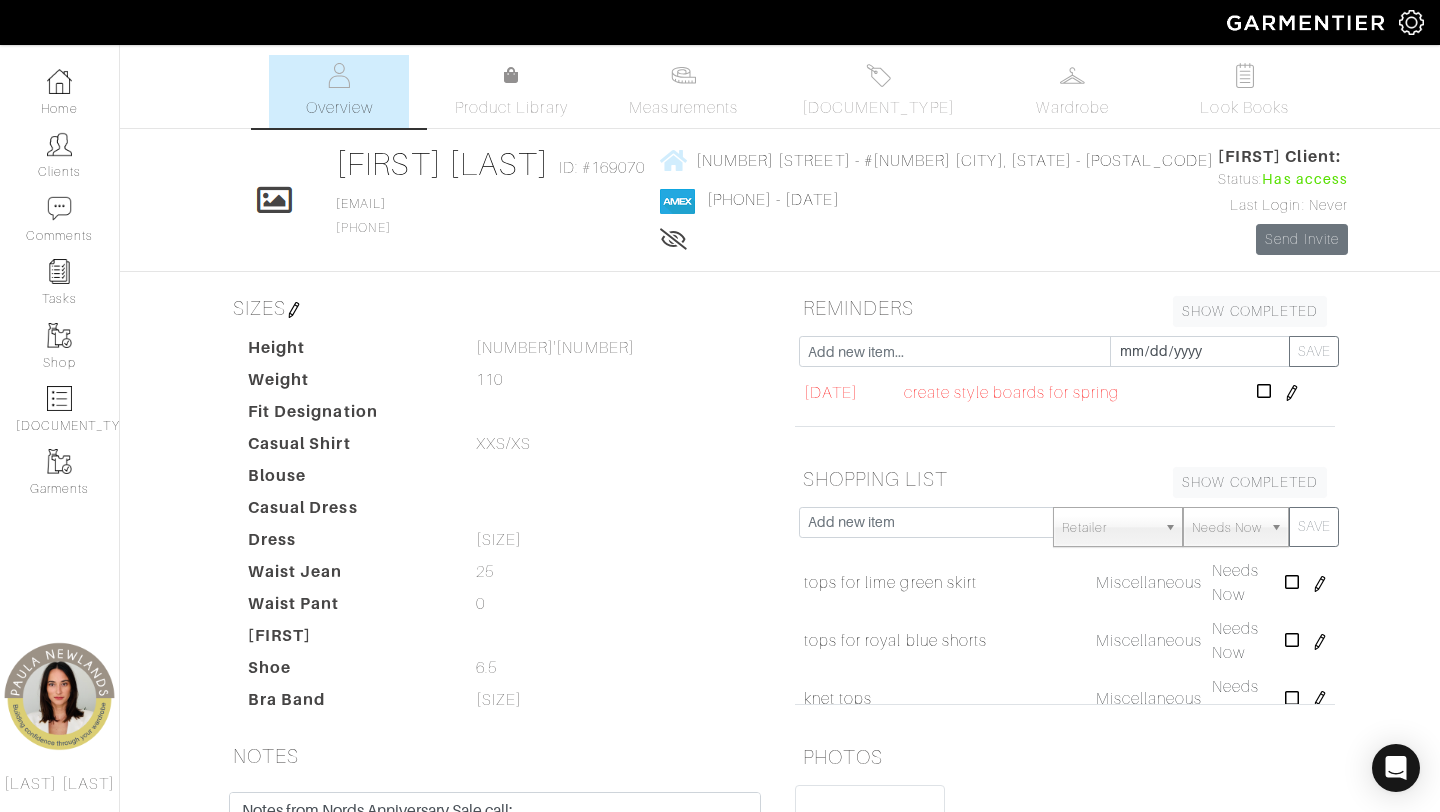 scroll, scrollTop: 401, scrollLeft: 0, axis: vertical 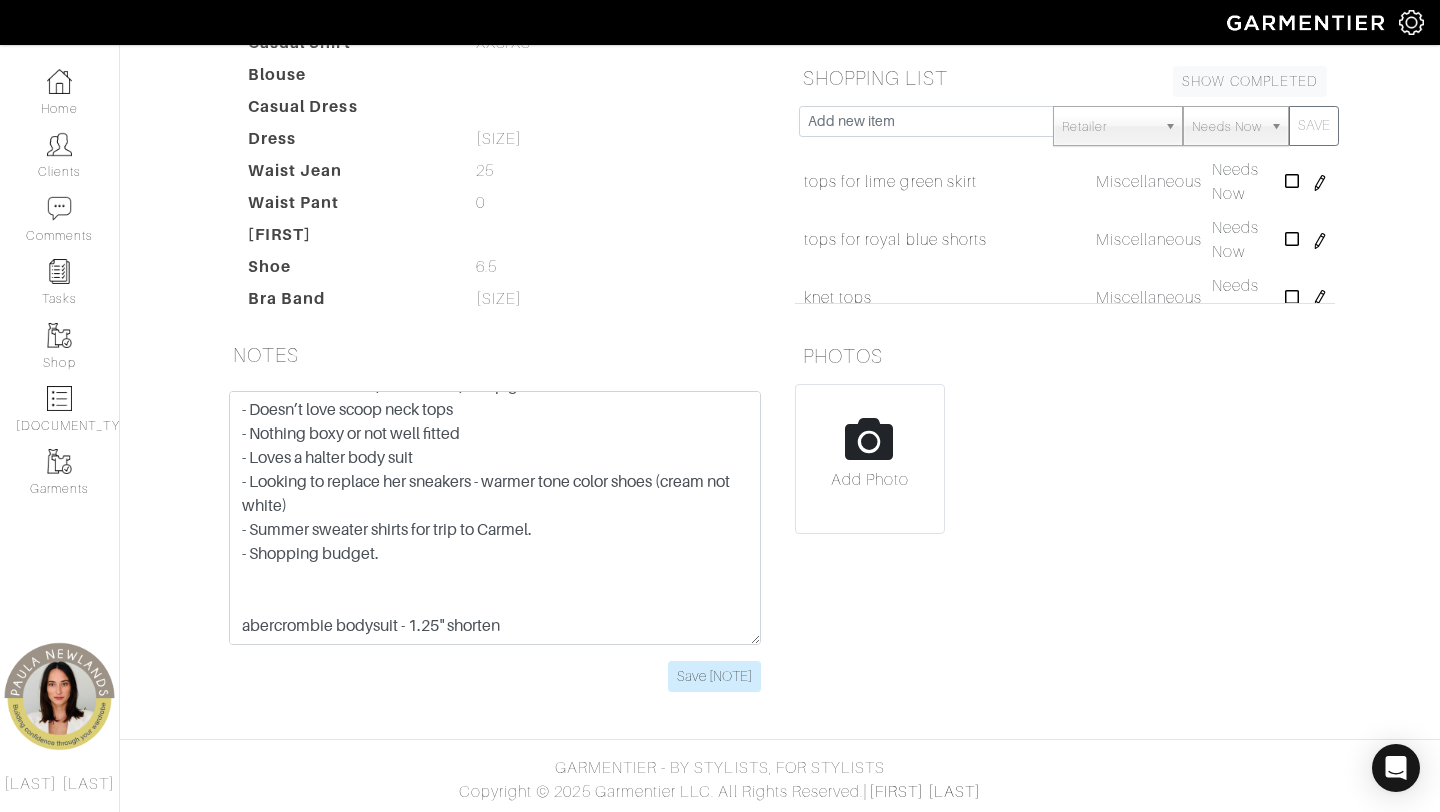 drag, startPoint x: 418, startPoint y: 557, endPoint x: 203, endPoint y: 551, distance: 215.08371 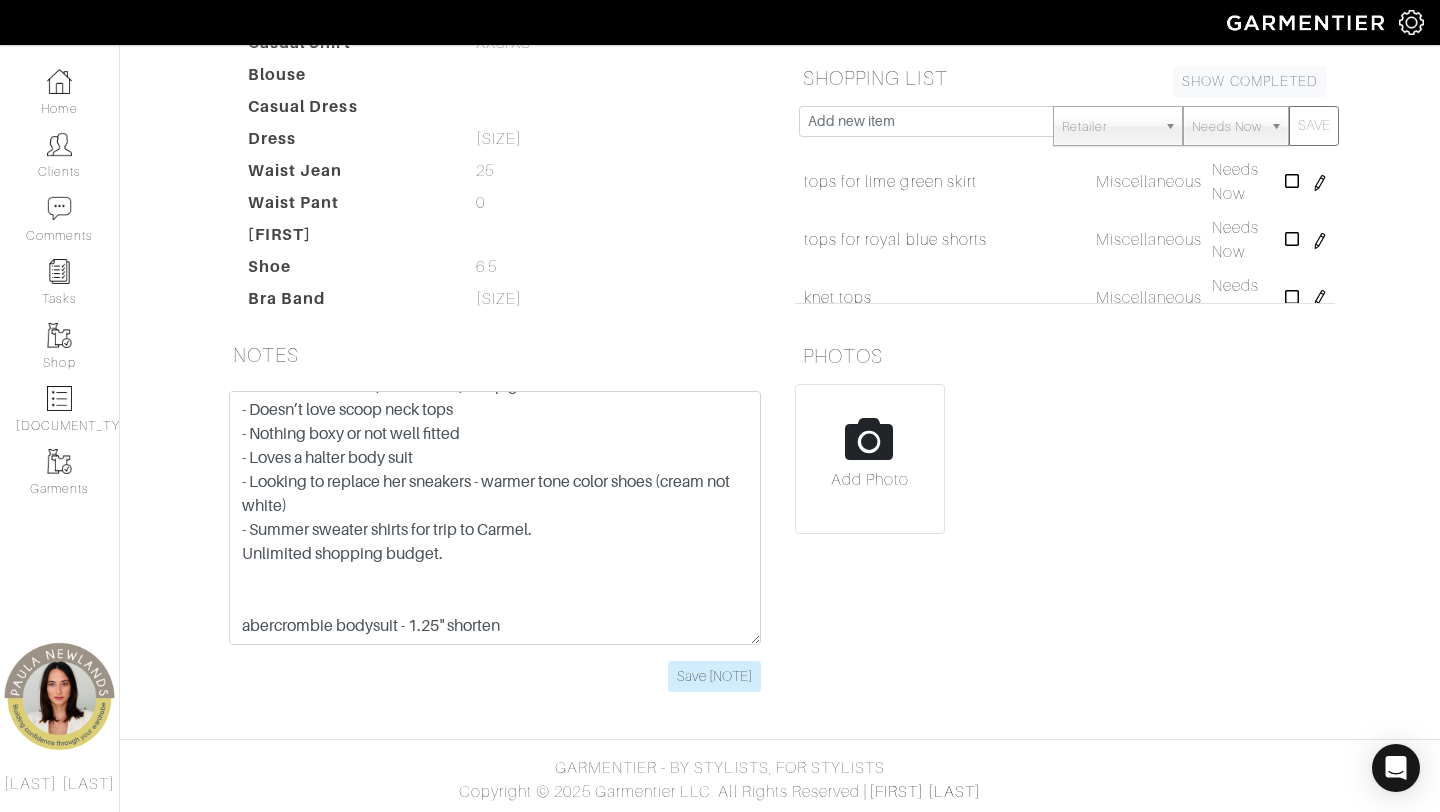 click on "[BRAND] [ITEM] - [NUMBER]" shorten
[ITEM] holder
[ITEM] holder
[COLOR] dress: cuff and [NUMBER]" [ITEM] off the [ITEM]
shorten [ITEM] of [COLOR] trench
send her a [ITEM]
[PERSON] shoes
[ITEM] link
HOS: (house of color results)
luxury quaity
curved edges
round
drape near neckline ([ITEM])
movement in longer coats
side zips
pencil - wrap skirts
wrap dresses in luxury drapes
wide leg jumpsuits
belst
velvet - jersey - silk - satin
lace
---------------------------------------------
[COLOR] [ITEM]
[COLOR] shorts - shorten [NUMBER]"
shorten blouse - [NUMBER] inches
gold clutch
[BRAND] - [SIZE]
stay away fro florals - certain floral patterns will age you
[BRAND] - [SIZE]
colors:
burnt orange
fuscia/purple
coral
navy
emerald
rose
HAS:
black leggings
black and white booties
denim jacket" at bounding box center [495, 518] 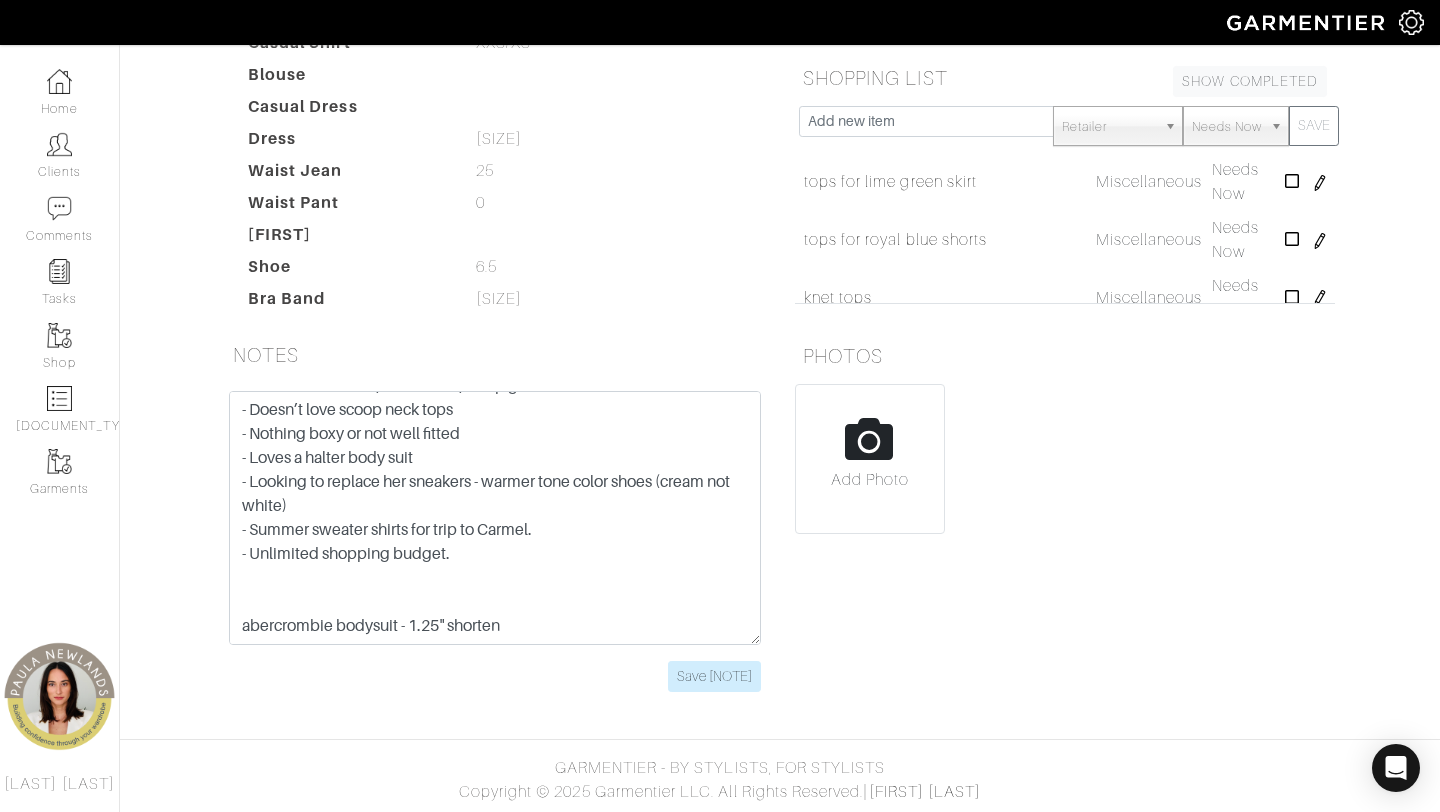 click on "[BRAND] [ITEM] - [NUMBER]" shorten
[ITEM] holder
[ITEM] holder
[COLOR] dress: cuff and [NUMBER]" [ITEM] off the [ITEM]
shorten [ITEM] of [COLOR] trench
send her a [ITEM]
[PERSON] shoes
[ITEM] link
HOS: (house of color results)
luxury quaity
curved edges
round
drape near neckline ([ITEM])
movement in longer coats
side zips
pencil - wrap skirts
wrap dresses in luxury drapes
wide leg jumpsuits
belst
velvet - jersey - silk - satin
lace
---------------------------------------------
[COLOR] [ITEM]
[COLOR] shorts - shorten [NUMBER]"
shorten blouse - [NUMBER] inches
gold clutch
[BRAND] - [SIZE]
stay away fro florals - certain floral patterns will age you
[BRAND] - [SIZE]
colors:
burnt orange
fuscia/purple
coral
navy
emerald
rose
HAS:
black leggings
black and white booties
denim jacket" at bounding box center [495, 518] 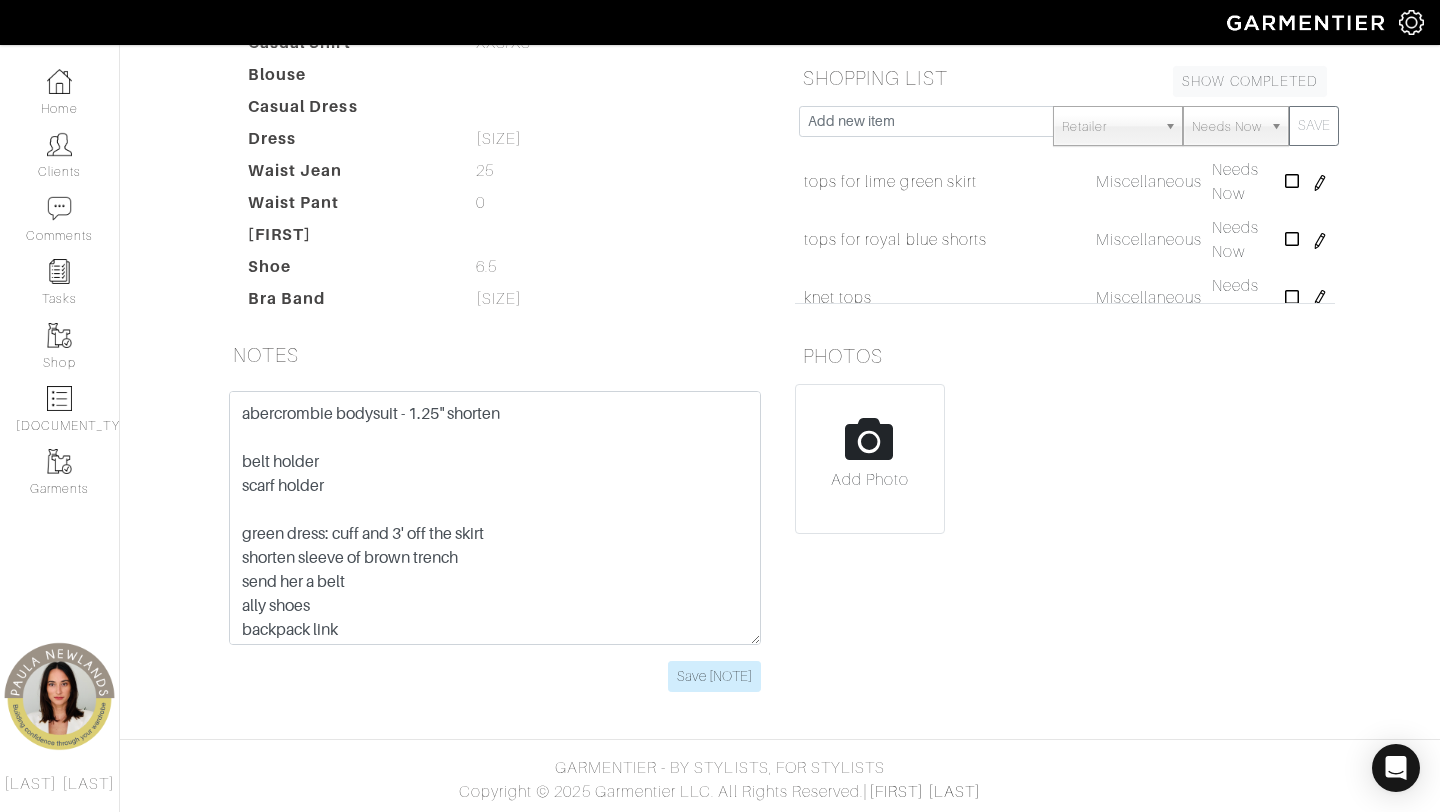 scroll, scrollTop: 0, scrollLeft: 0, axis: both 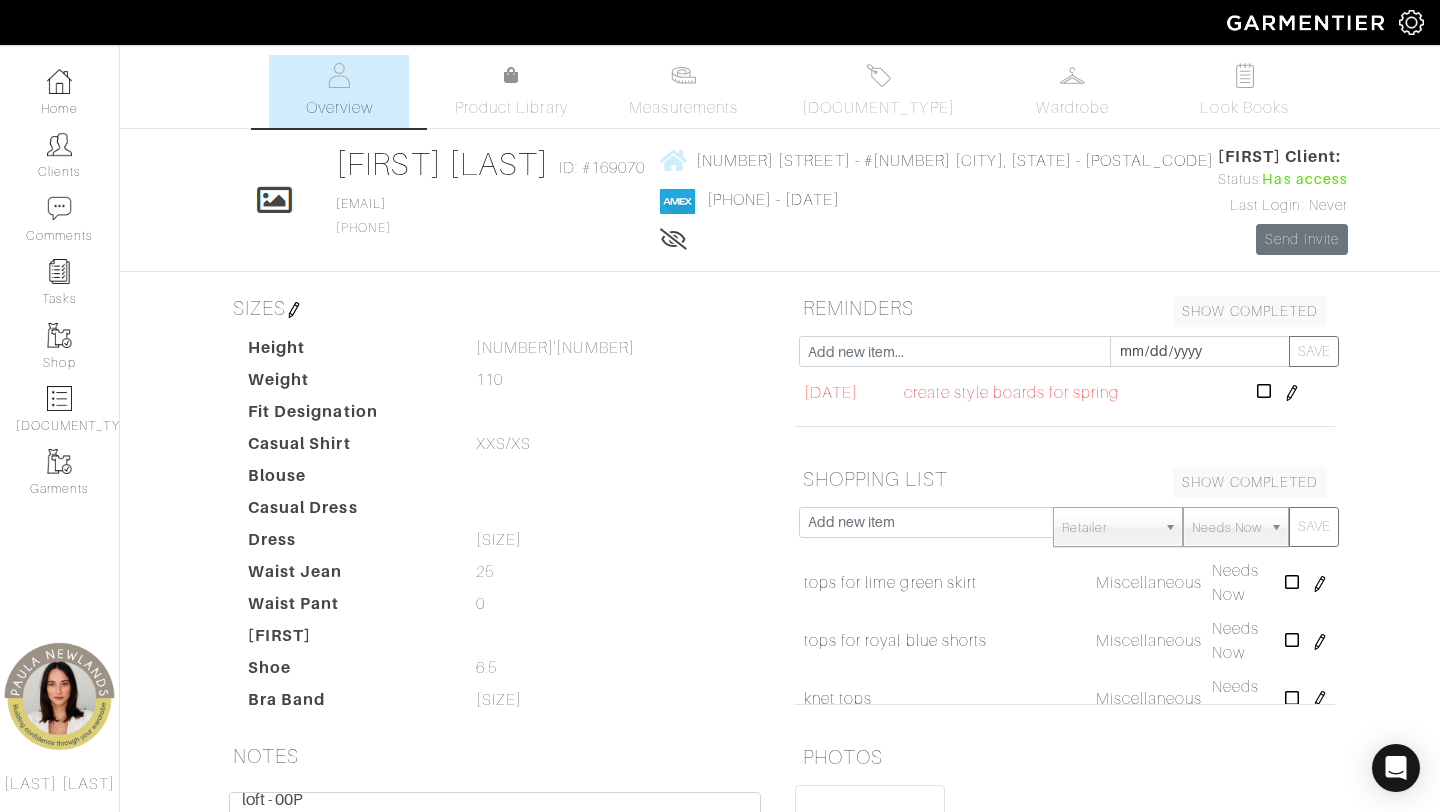 type on "Notes from Nords Anniversary Sale call:
- Wants more Jackets: long leather trenches in cream/ white/ tan
- More capsule pieces: "Romantic, classic, staples, slightly sexy, nice quality, put together,  timeless"
- Wants to replace the black and white booties she has bc they are too trendy
- More dresses and skirts (on the longer side, not mini)
- Colorful dresses: autumn color palette but bright (coral, lime green)
- Has lots of browns, chocolates, deep green items.
- Doesn’t love scoop neck tops
- Nothing boxy or not well fitted
- Loves a halter body suit
- Looking to replace her sneakers - warmer tone color shoes (cream not white)
- Summer sweater shirts for trip to [CITY].
- Unlimited shopping budget.
abercrombie bodysuit - 1.25" shorten
belt holder
scarf holder
green dress: cuff and 3' off the skirt
shorten sleeve of brown trench
send her a belt
ally shoes
backpack link
HOS: (house of color results)
luxury quaity
curved edges
round
drape near neckline (scarves)
movement in longer coats
..." 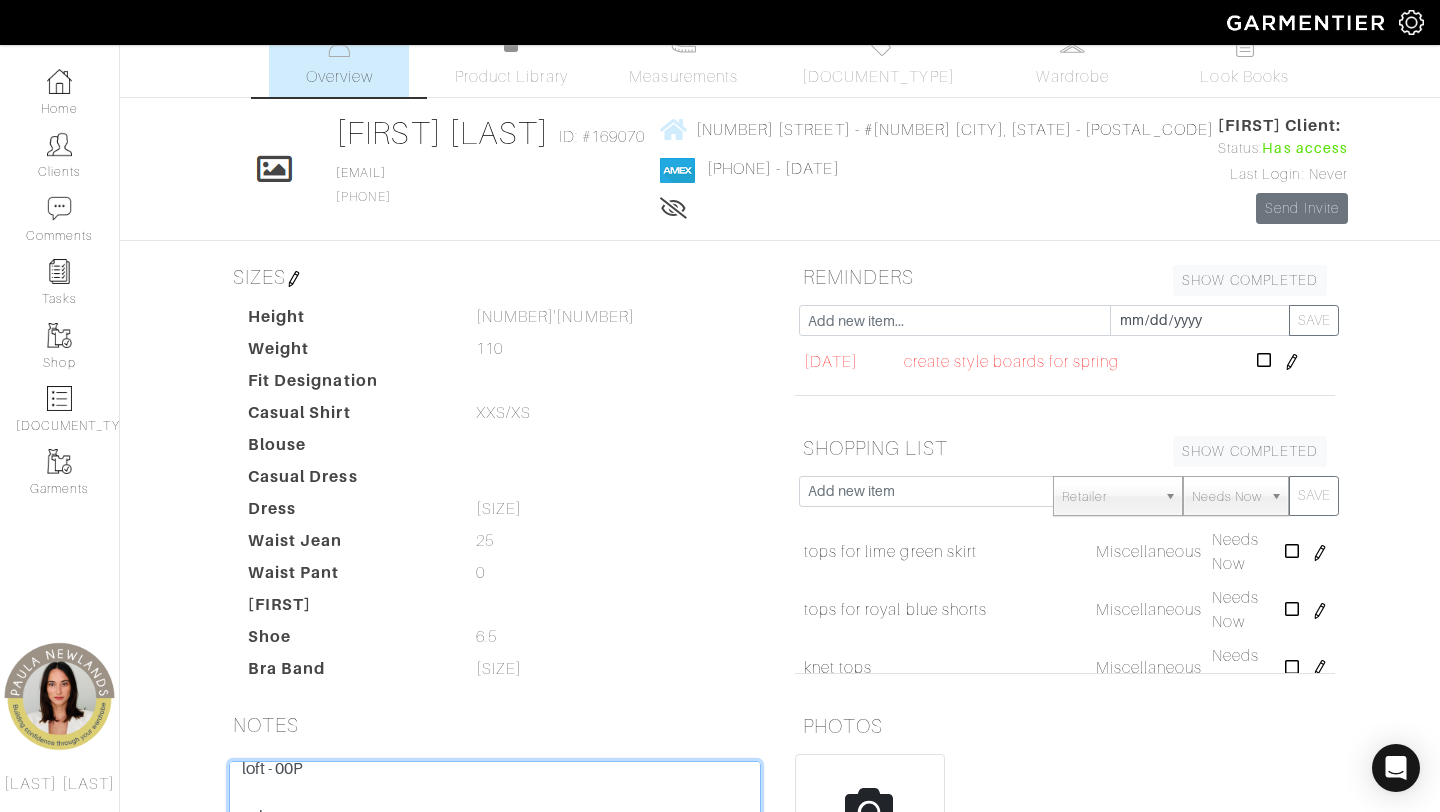 scroll, scrollTop: 35, scrollLeft: 0, axis: vertical 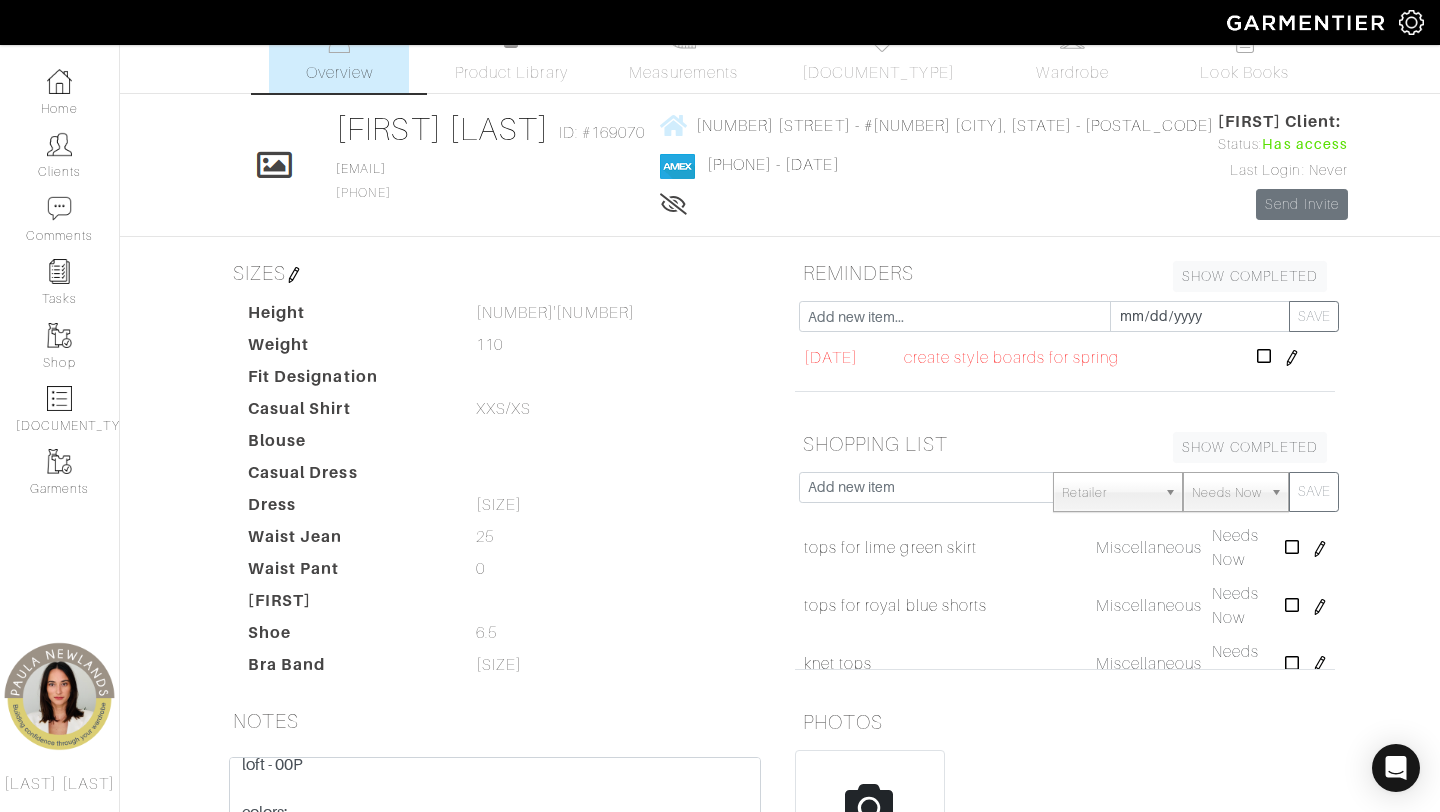 click on "[HEIGHT]" at bounding box center [620, 313] 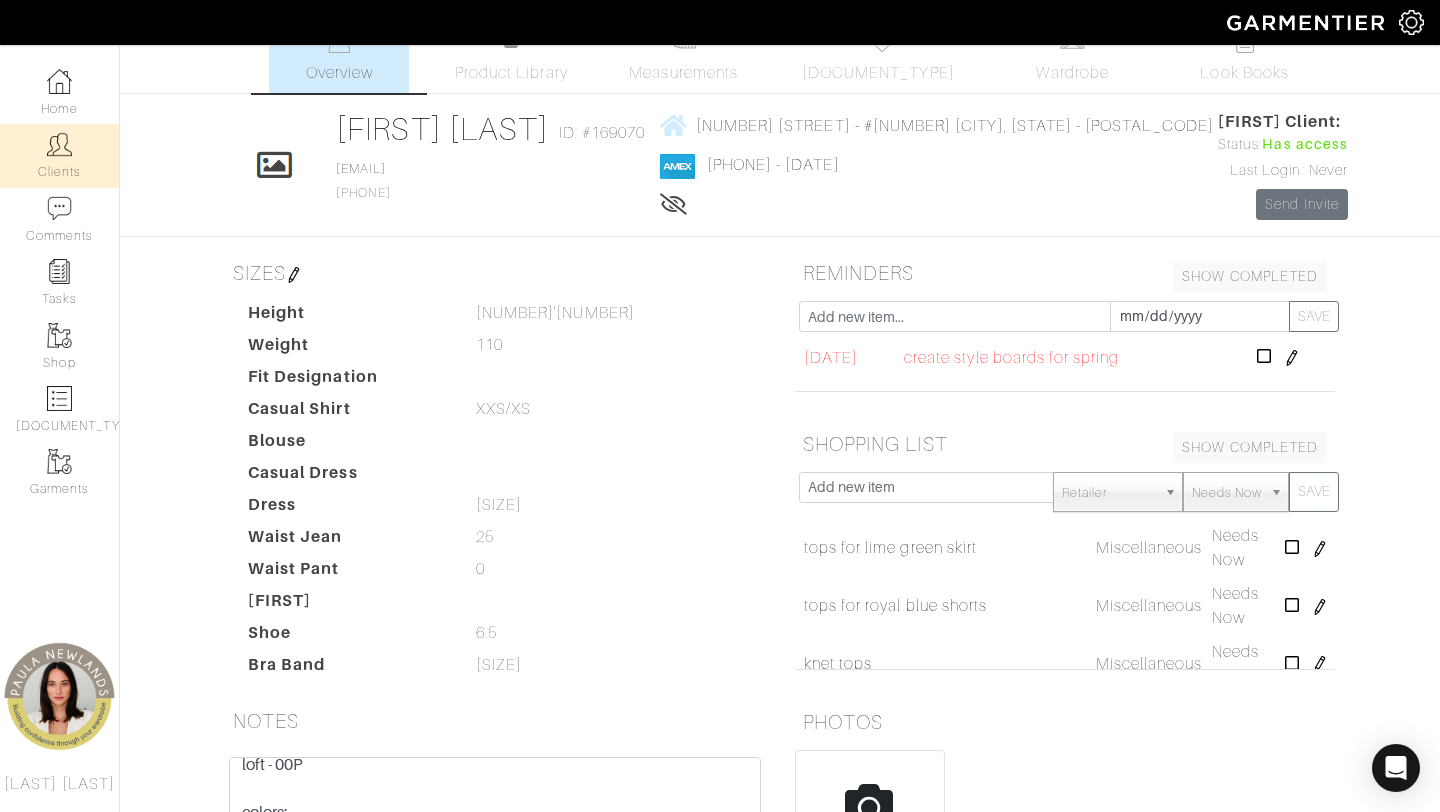 click on "Clients" at bounding box center [59, 155] 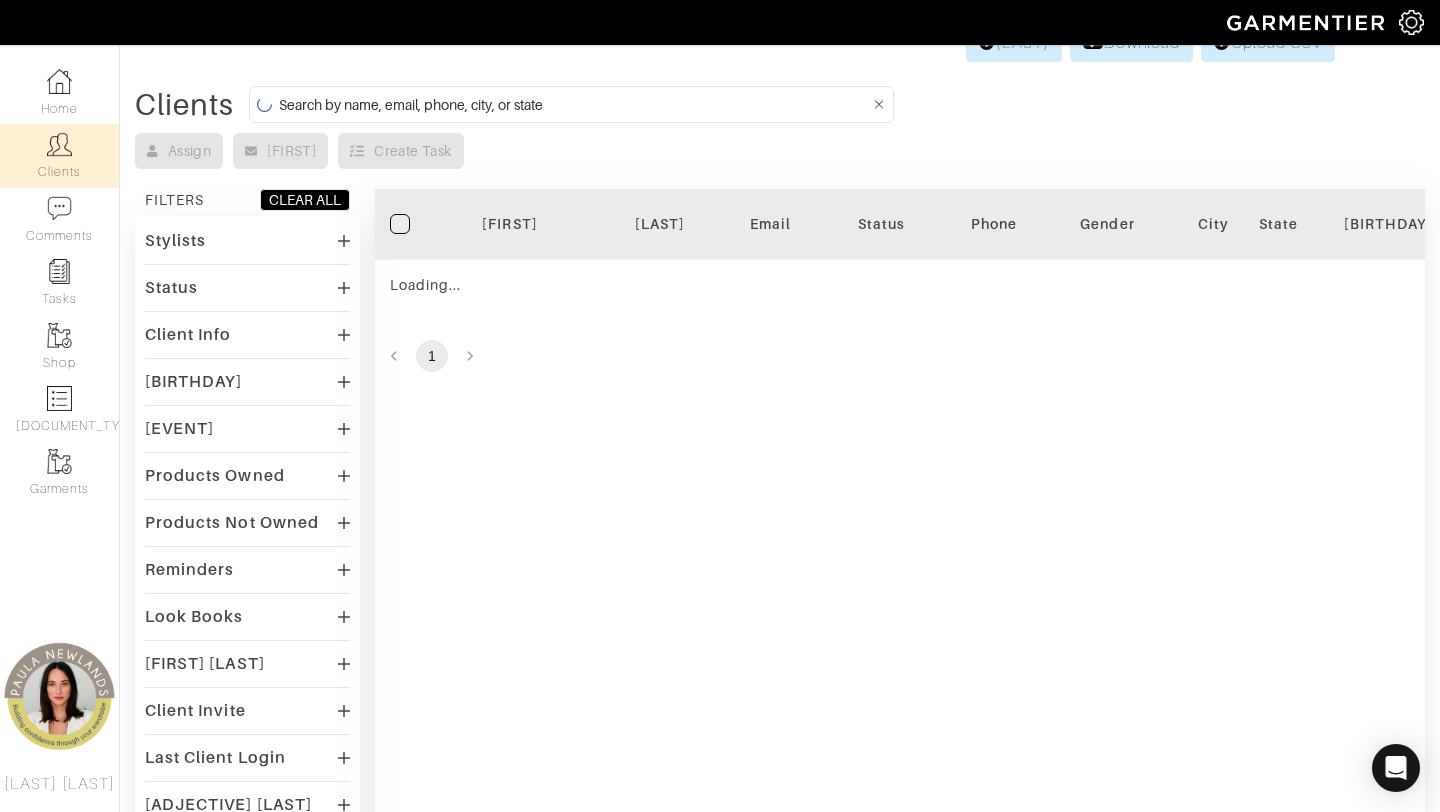scroll, scrollTop: 0, scrollLeft: 0, axis: both 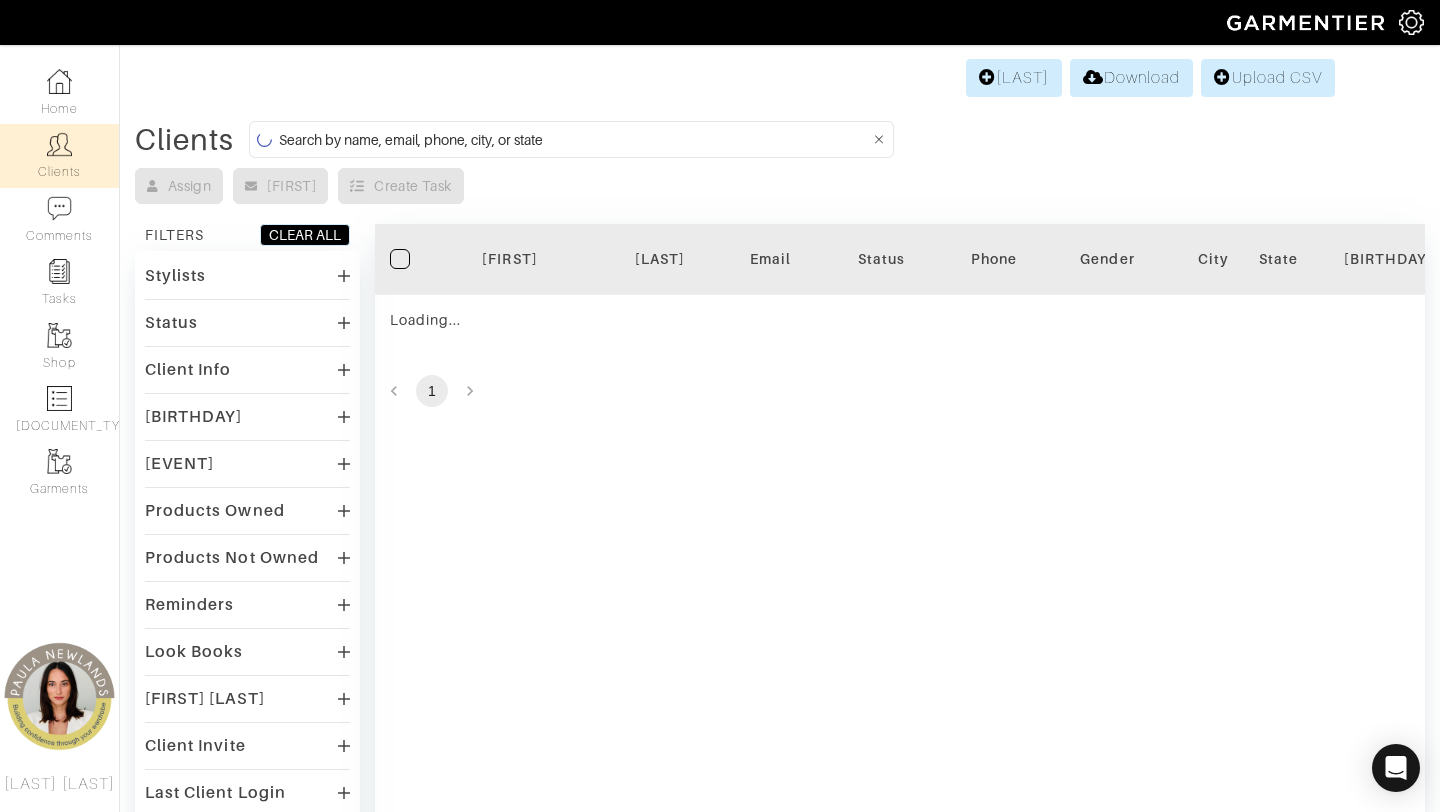 click at bounding box center (574, 139) 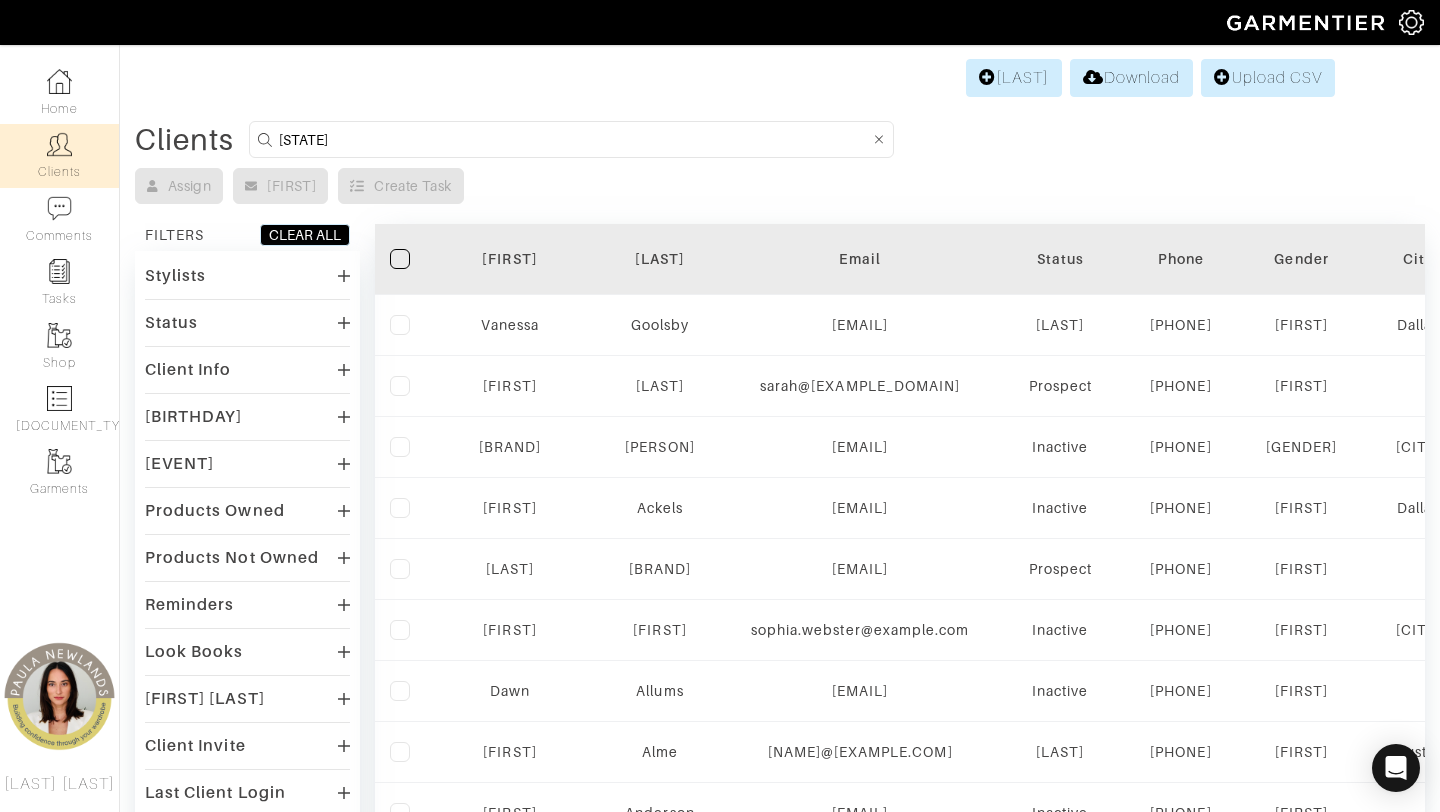 type on "[STATE]" 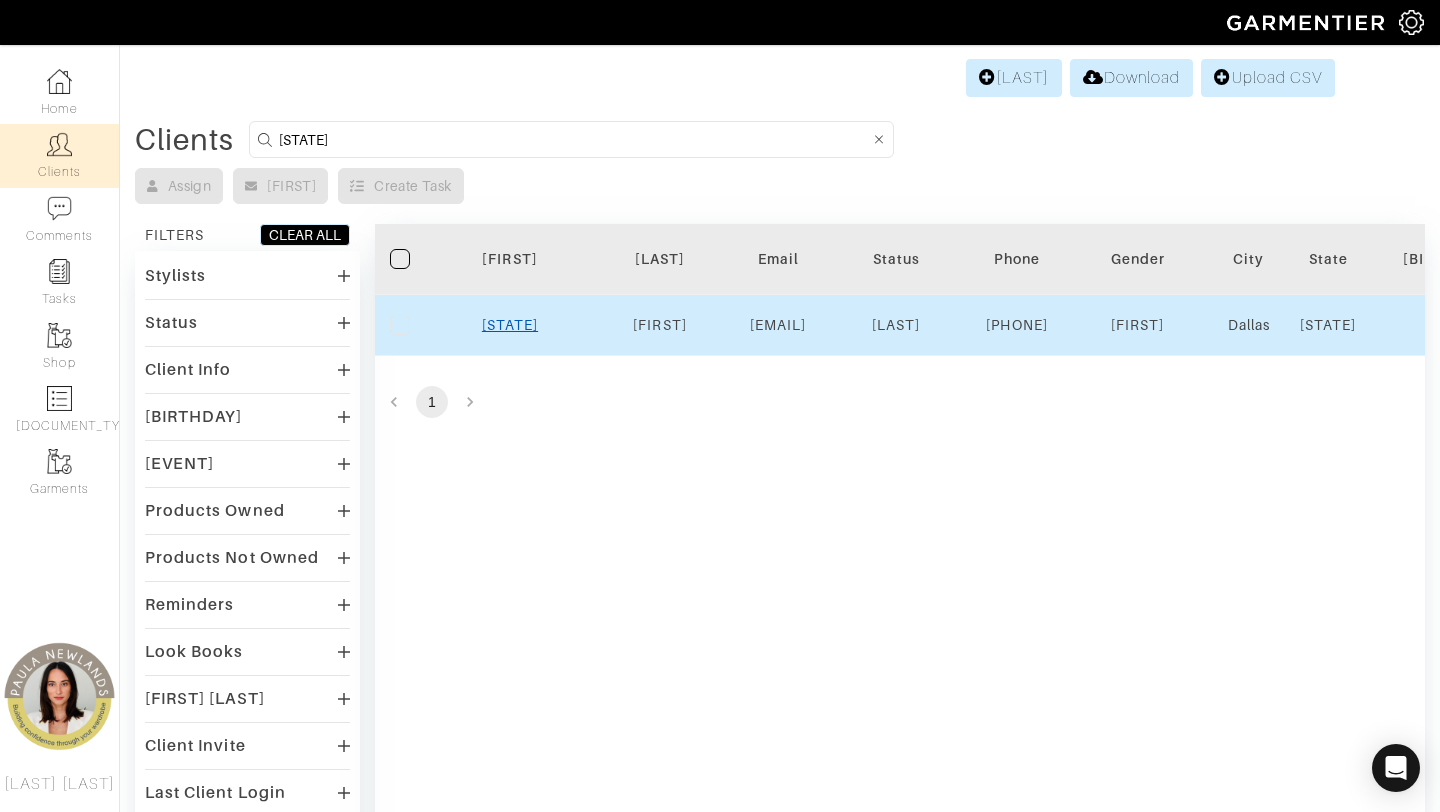 click on "[STATE]" at bounding box center [510, 325] 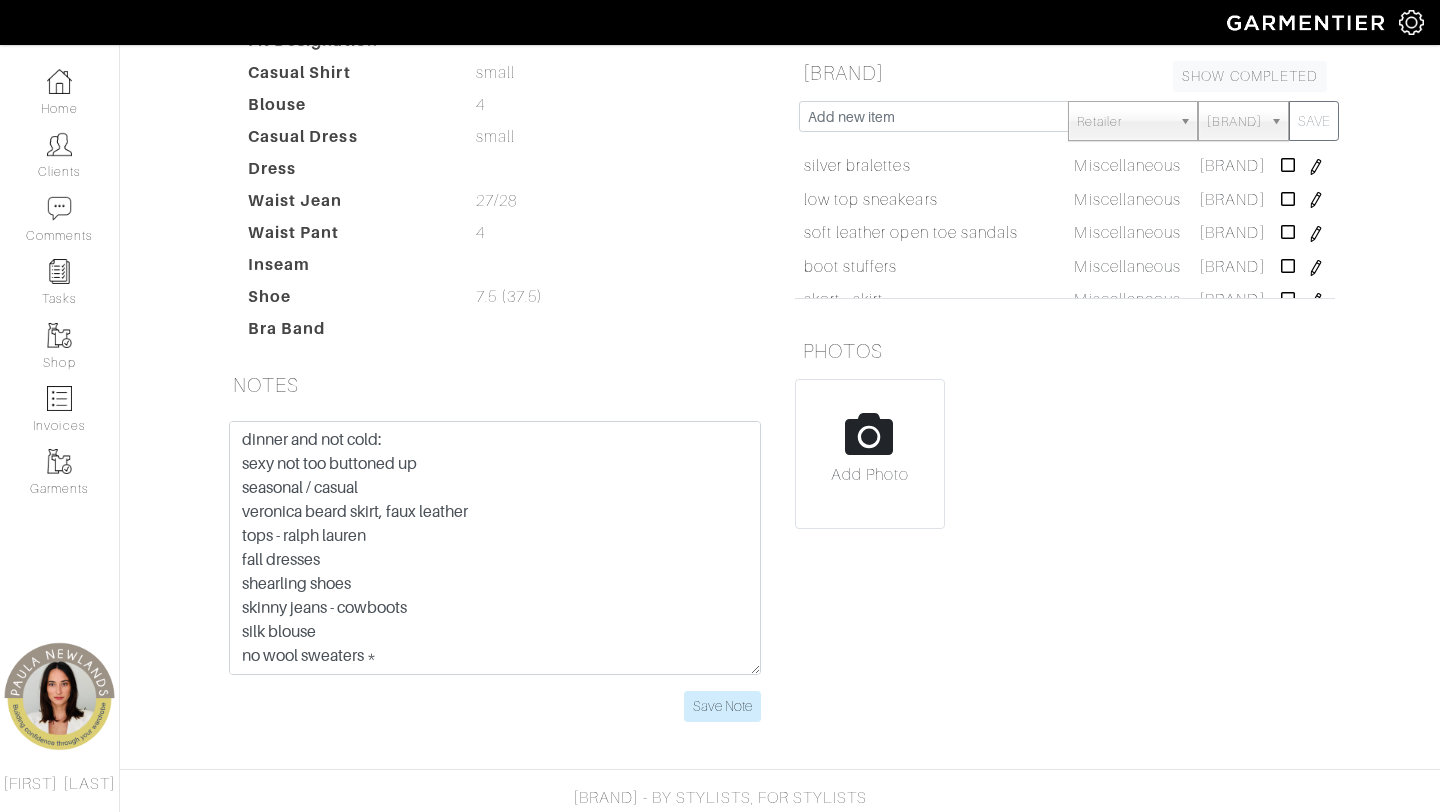 scroll, scrollTop: 401, scrollLeft: 0, axis: vertical 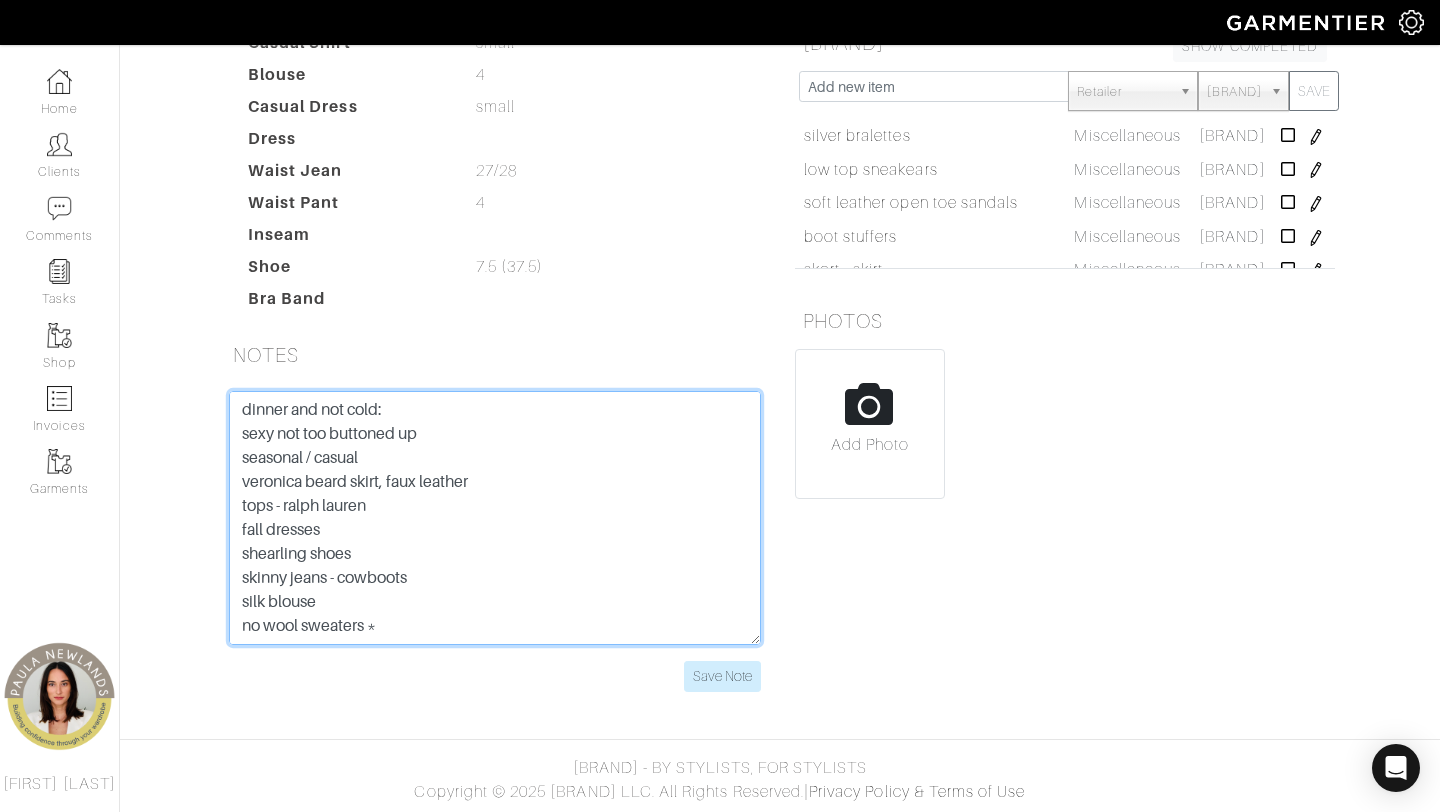 click on "dinner and not cold:
sexy not too buttoned up
seasonal / casual
veronica beard skirt, faux leather
tops - ralph lauren
fall dresses
shearling shoes
skinny jeans - cowboots
silk blouse
no wool sweaters *
ice shorts - rack
metallic gold belt
black belt
jeans - mother, AG
eggshellf silk camis
cropped trench
leather jacket
Loves the long flowy dresses - beachy vibes
cotton and linen
HAS:
loro piana grey - mink coat
lots of cream
white blazer
Brunelli Cuccinelli
Helmet lang - s
purole label - 6" at bounding box center [495, 518] 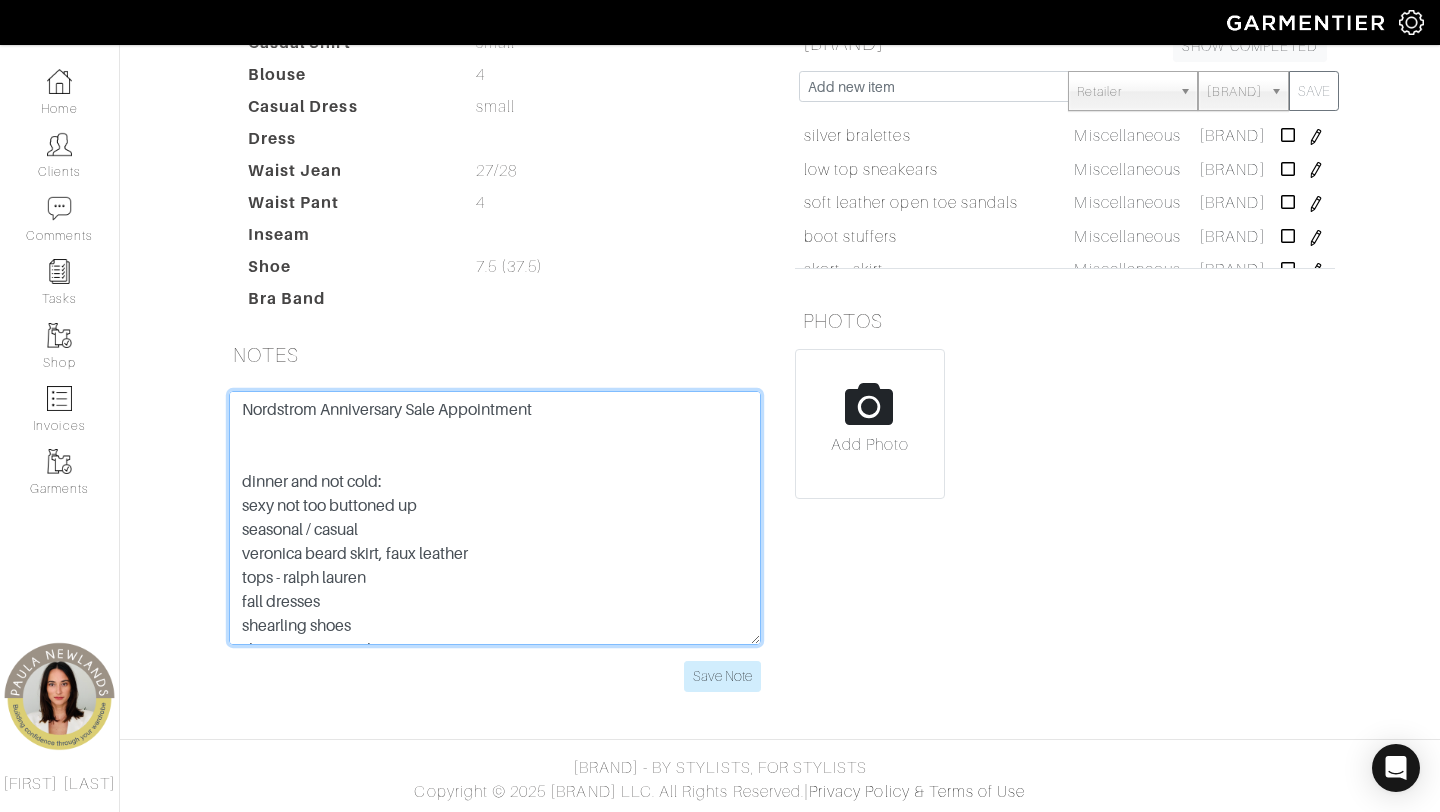 paste on "- Classic with some trendy elements
- 2 dark green coats
- Autumn season - rich earthy brown gold cream chocolate not black and white
- Footwear
- 2 midi denim skirts she has
- Open to more dresses
- A ton of sweaters - good fabric and good color
- Looking for a cream satin/ silk shirt (open to button down)
- Something really nice vest wise
- Cream tank - either white or go to top of the next, laying piece fitted.
- Belts (pop of color - coral, red)" 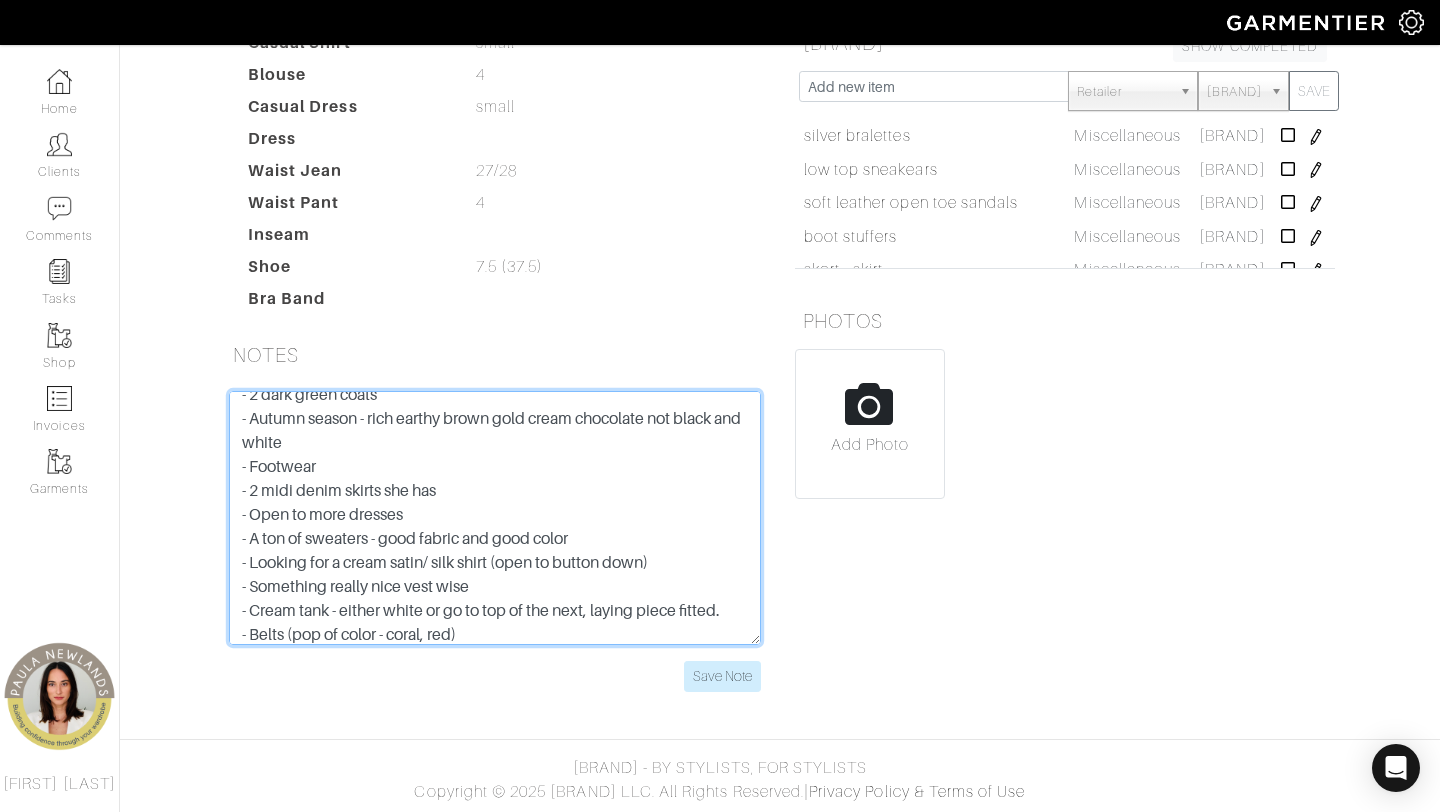 scroll, scrollTop: 0, scrollLeft: 0, axis: both 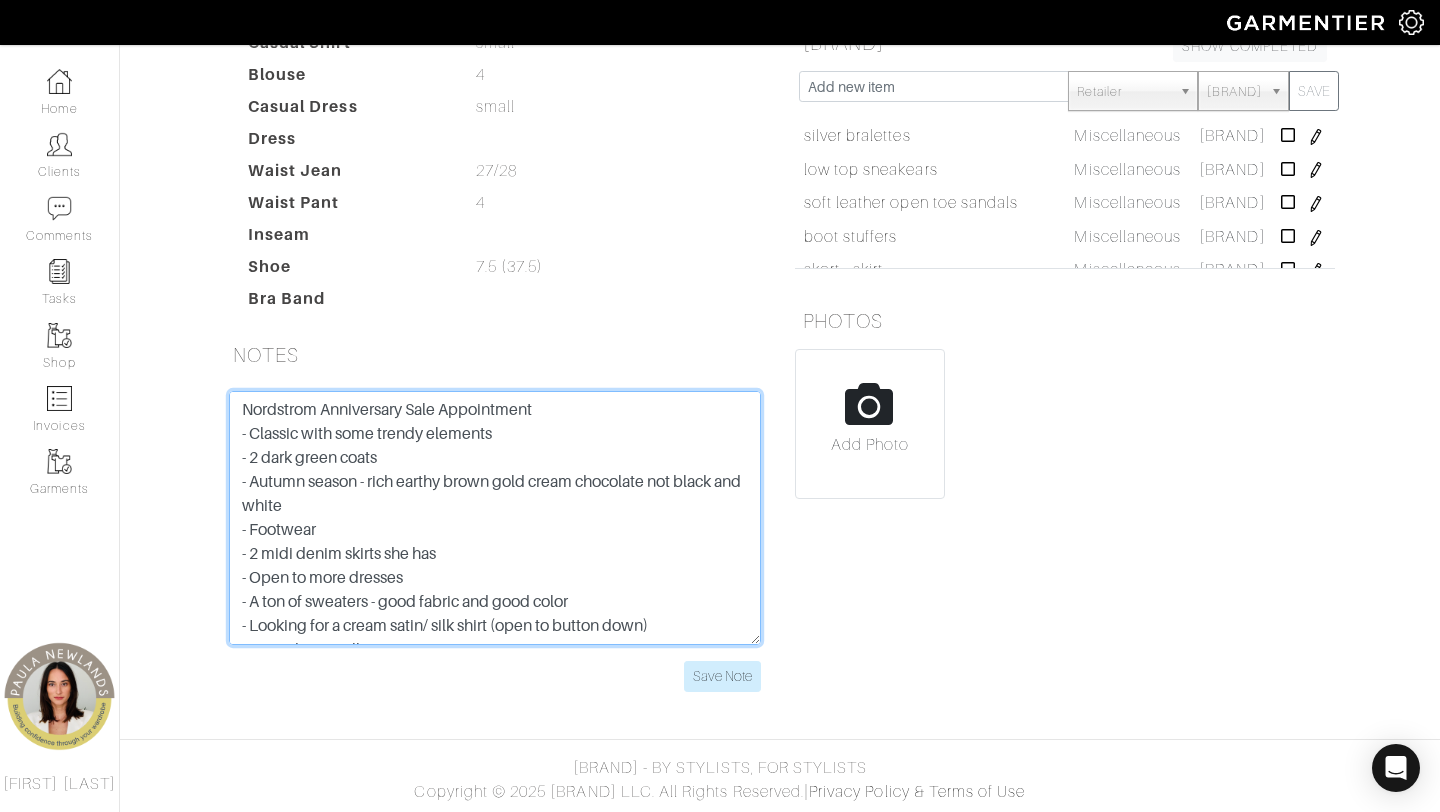 click on "dinner and not cold:
sexy not too buttoned up
seasonal / casual
veronica beard skirt, faux leather
tops - ralph lauren
fall dresses
shearling shoes
skinny jeans - cowboots
silk blouse
no wool sweaters *
ice shorts - rack
metallic gold belt
black belt
jeans - mother, AG
eggshellf silk camis
cropped trench
leather jacket
Loves the long flowy dresses - beachy vibes
cotton and linen
HAS:
loro piana grey - mink coat
lots of cream
white blazer
Brunelli Cuccinelli
Helmet lang - s
purole label - 6" at bounding box center (495, 518) 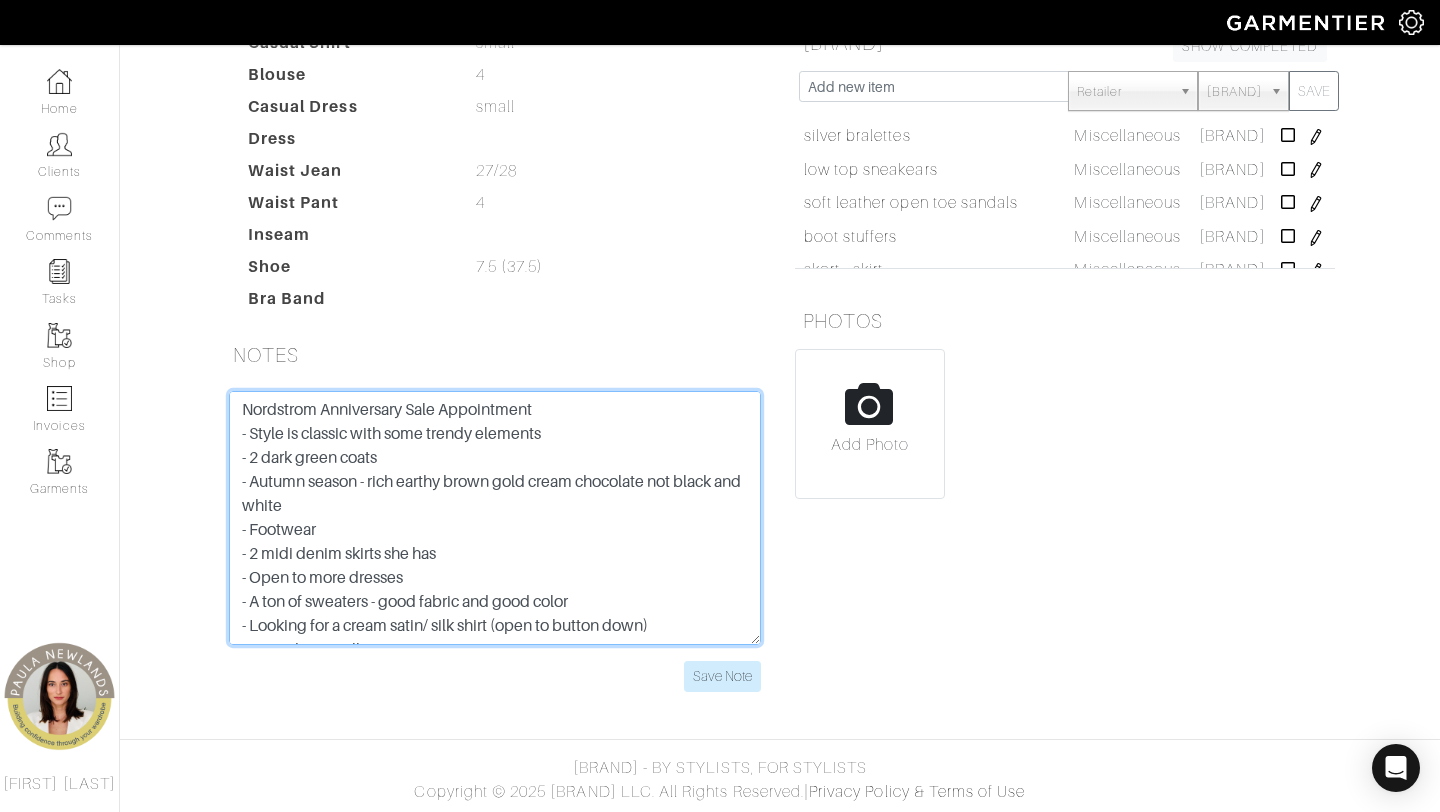 click on "dinner and not cold:
sexy not too buttoned up
seasonal / casual
veronica beard skirt, faux leather
tops - ralph lauren
fall dresses
shearling shoes
skinny jeans - cowboots
silk blouse
no wool sweaters *
ice shorts - rack
metallic gold belt
black belt
jeans - mother, AG
eggshellf silk camis
cropped trench
leather jacket
Loves the long flowy dresses - beachy vibes
cotton and linen
HAS:
loro piana grey - mink coat
lots of cream
white blazer
Brunelli Cuccinelli
Helmet lang - s
purole label - 6" at bounding box center [495, 518] 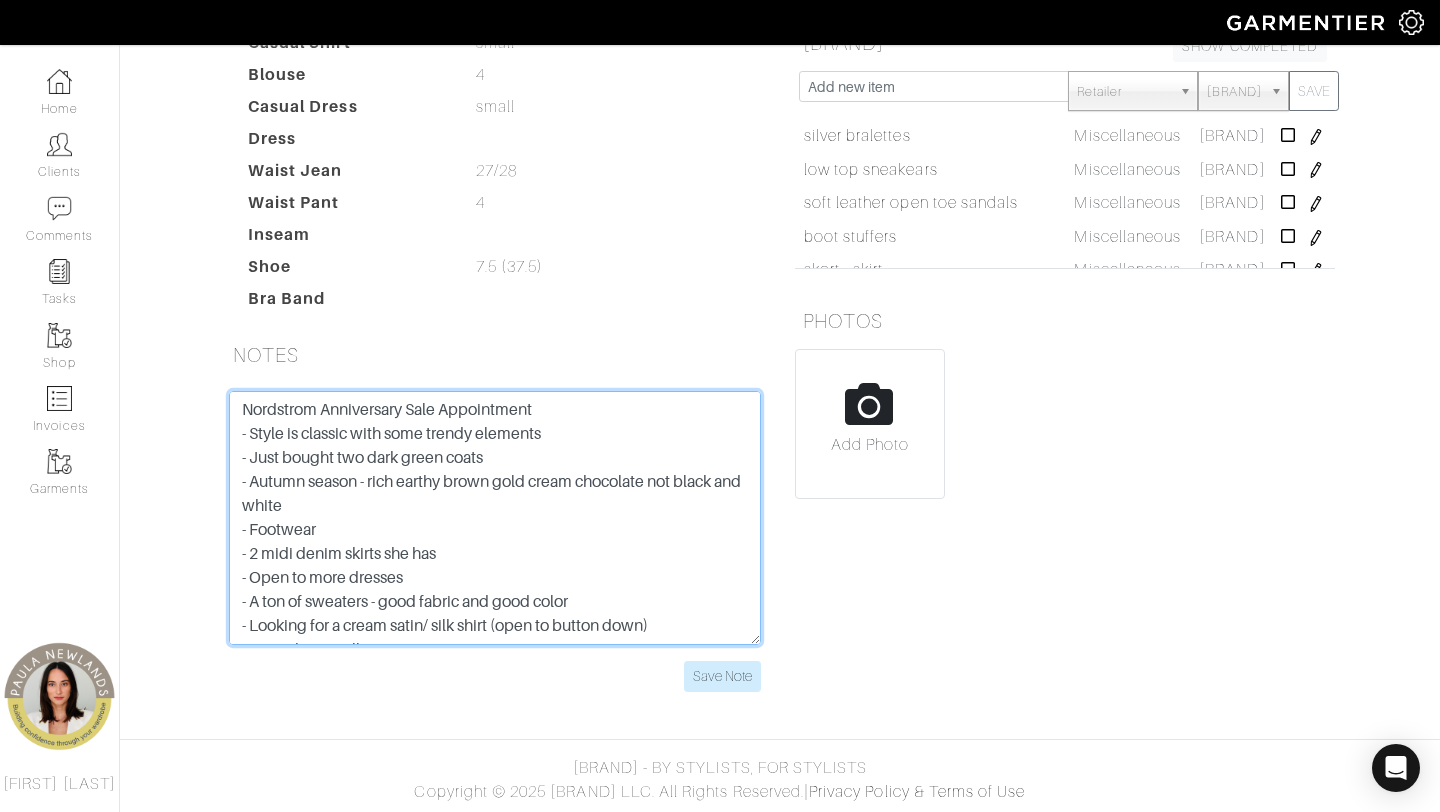 click on "dinner and not cold:
sexy not too buttoned up
seasonal / casual
veronica beard skirt, faux leather
tops - ralph lauren
fall dresses
shearling shoes
skinny jeans - cowboots
silk blouse
no wool sweaters *
ice shorts - rack
metallic gold belt
black belt
jeans - mother, AG
eggshellf silk camis
cropped trench
leather jacket
Loves the long flowy dresses - beachy vibes
cotton and linen
HAS:
loro piana grey - mink coat
lots of cream
white blazer
Brunelli Cuccinelli
Helmet lang - s
purole label - 6" at bounding box center (495, 518) 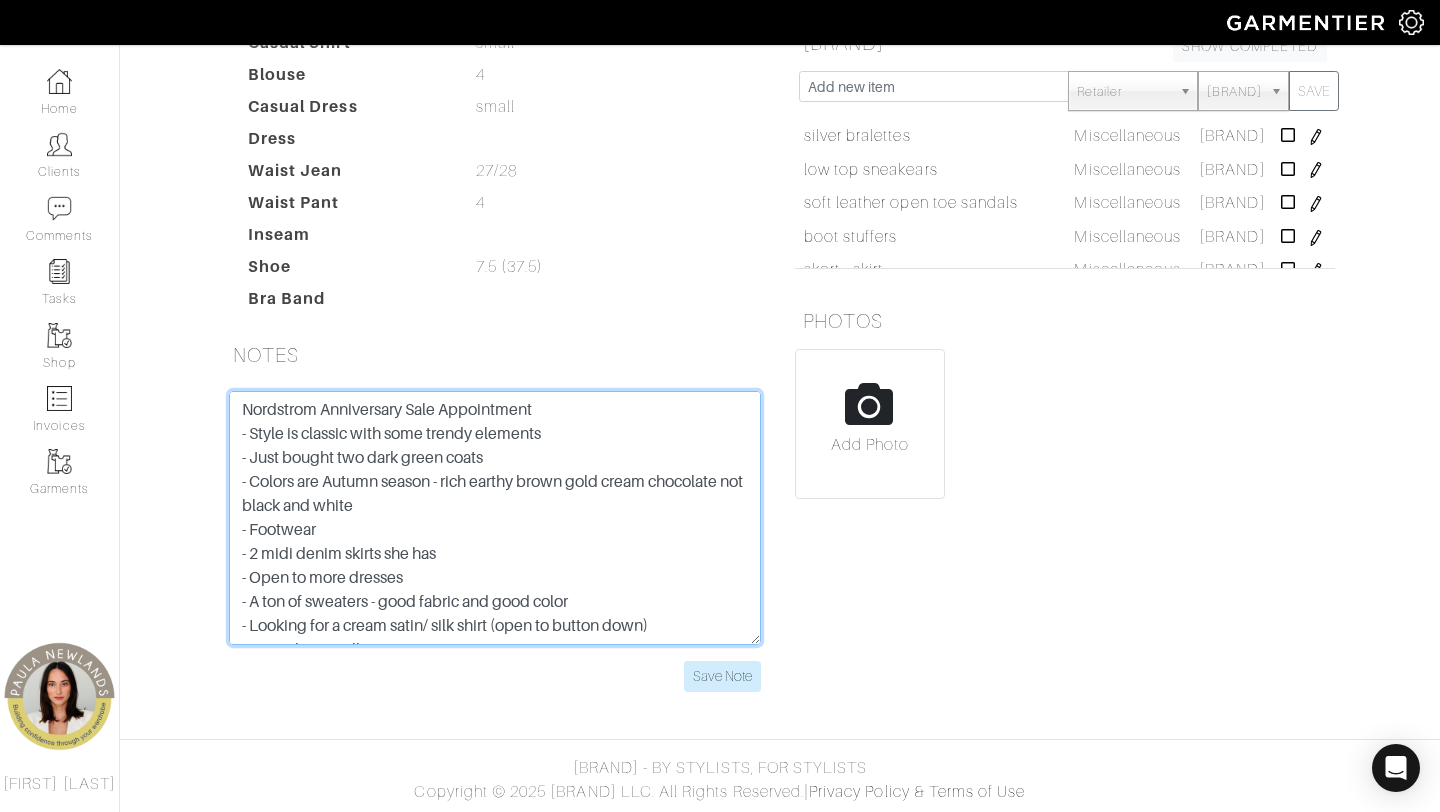 click on "dinner and not cold:
sexy not too buttoned up
seasonal / casual
veronica beard skirt, faux leather
tops - ralph lauren
fall dresses
shearling shoes
skinny jeans - cowboots
silk blouse
no wool sweaters *
ice shorts - rack
metallic gold belt
black belt
jeans - mother, AG
eggshellf silk camis
cropped trench
leather jacket
Loves the long flowy dresses - beachy vibes
cotton and linen
HAS:
loro piana grey - mink coat
lots of cream
white blazer
Brunelli Cuccinelli
Helmet lang - s
purole label - 6" at bounding box center (495, 518) 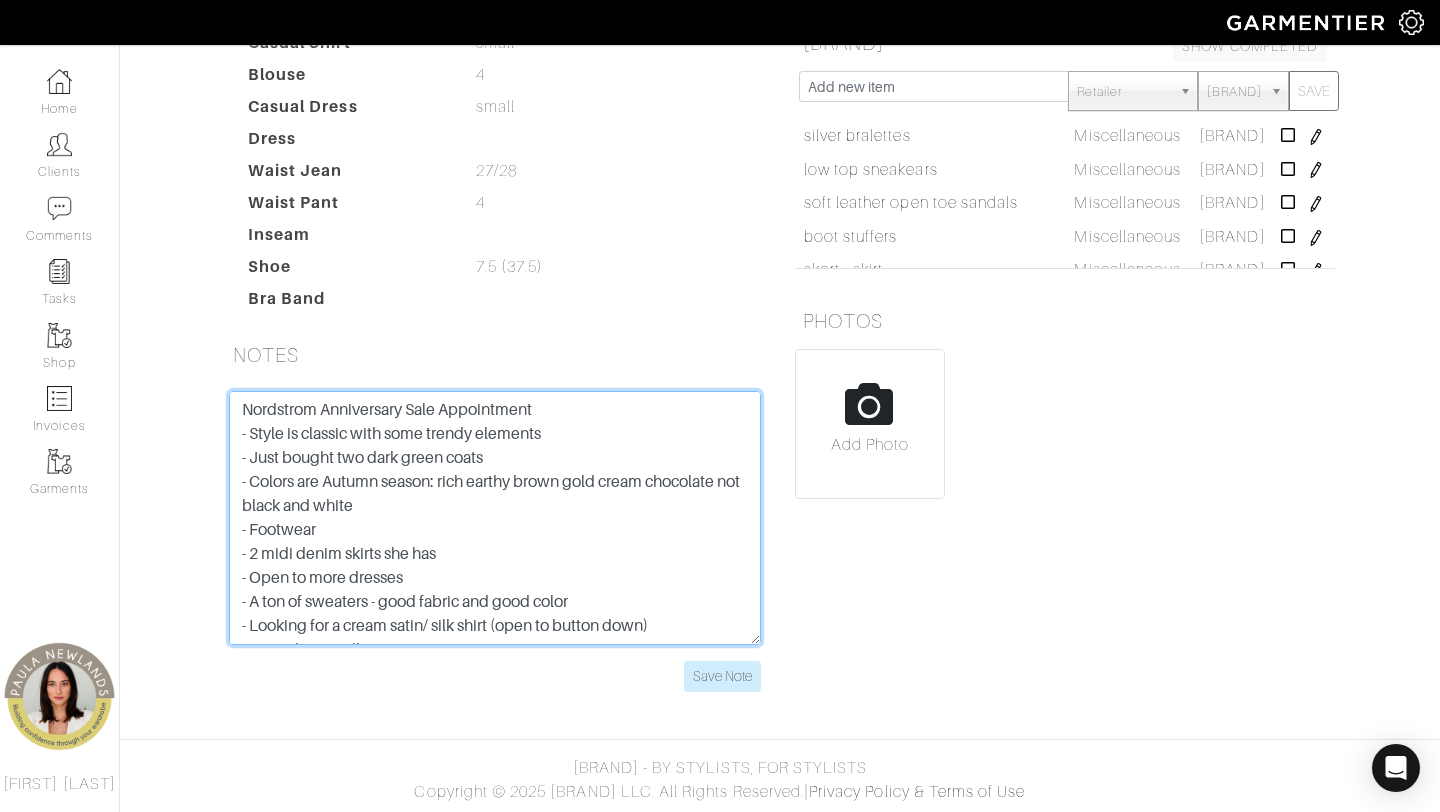 click on "dinner and not cold:
sexy not too buttoned up
seasonal / casual
veronica beard skirt, faux leather
tops - ralph lauren
fall dresses
shearling shoes
skinny jeans - cowboots
silk blouse
no wool sweaters *
ice shorts - rack
metallic gold belt
black belt
jeans - mother, AG
eggshellf silk camis
cropped trench
leather jacket
Loves the long flowy dresses - beachy vibes
cotton and linen
HAS:
loro piana grey - mink coat
lots of cream
white blazer
Brunelli Cuccinelli
Helmet lang - s
purole label - 6" at bounding box center (495, 518) 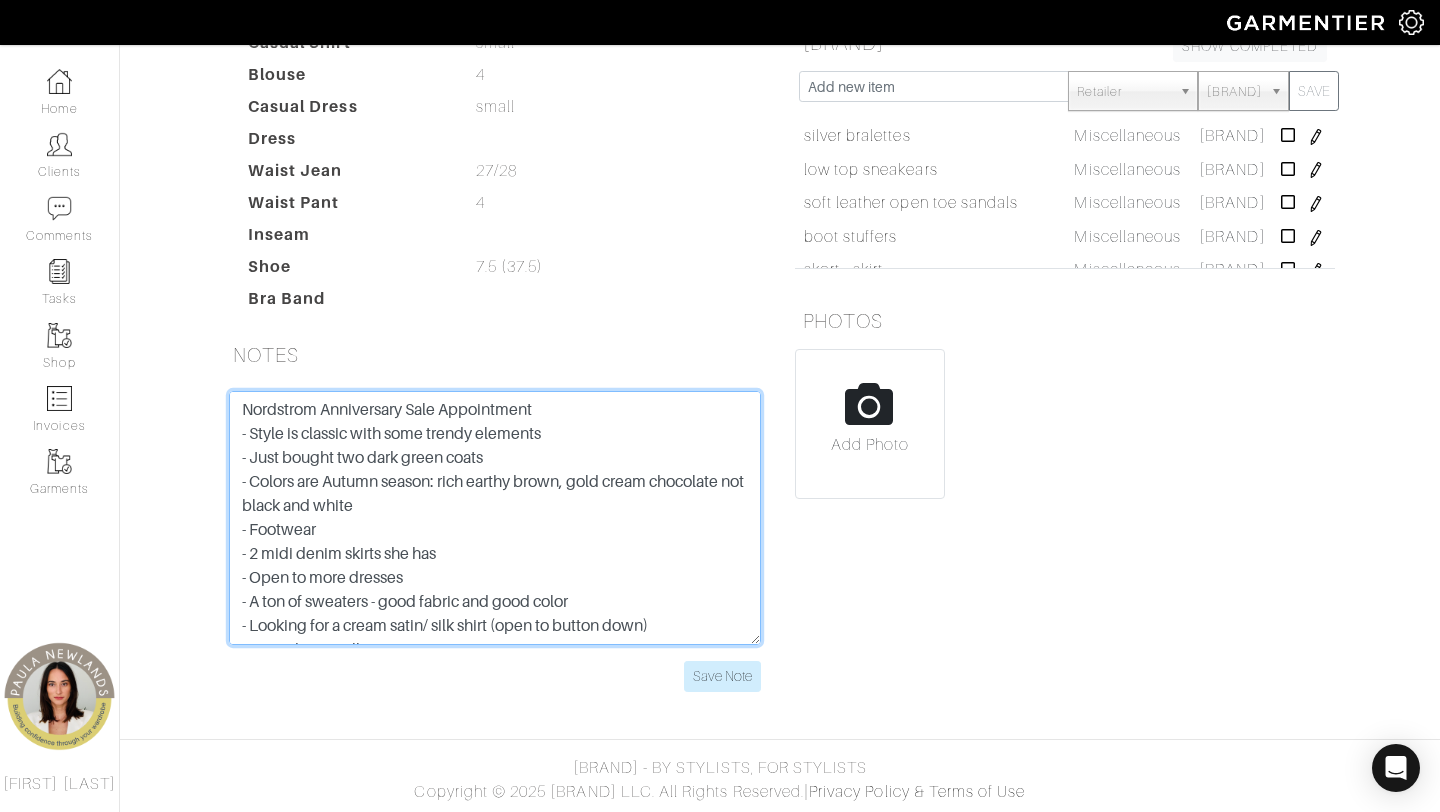 click on "dinner and not cold:
sexy not too buttoned up
seasonal / casual
veronica beard skirt, faux leather
tops - ralph lauren
fall dresses
shearling shoes
skinny jeans - cowboots
silk blouse
no wool sweaters *
ice shorts - rack
metallic gold belt
black belt
jeans - mother, AG
eggshellf silk camis
cropped trench
leather jacket
Loves the long flowy dresses - beachy vibes
cotton and linen
HAS:
loro piana grey - mink coat
lots of cream
white blazer
Brunelli Cuccinelli
Helmet lang - s
purole label - 6" at bounding box center (495, 518) 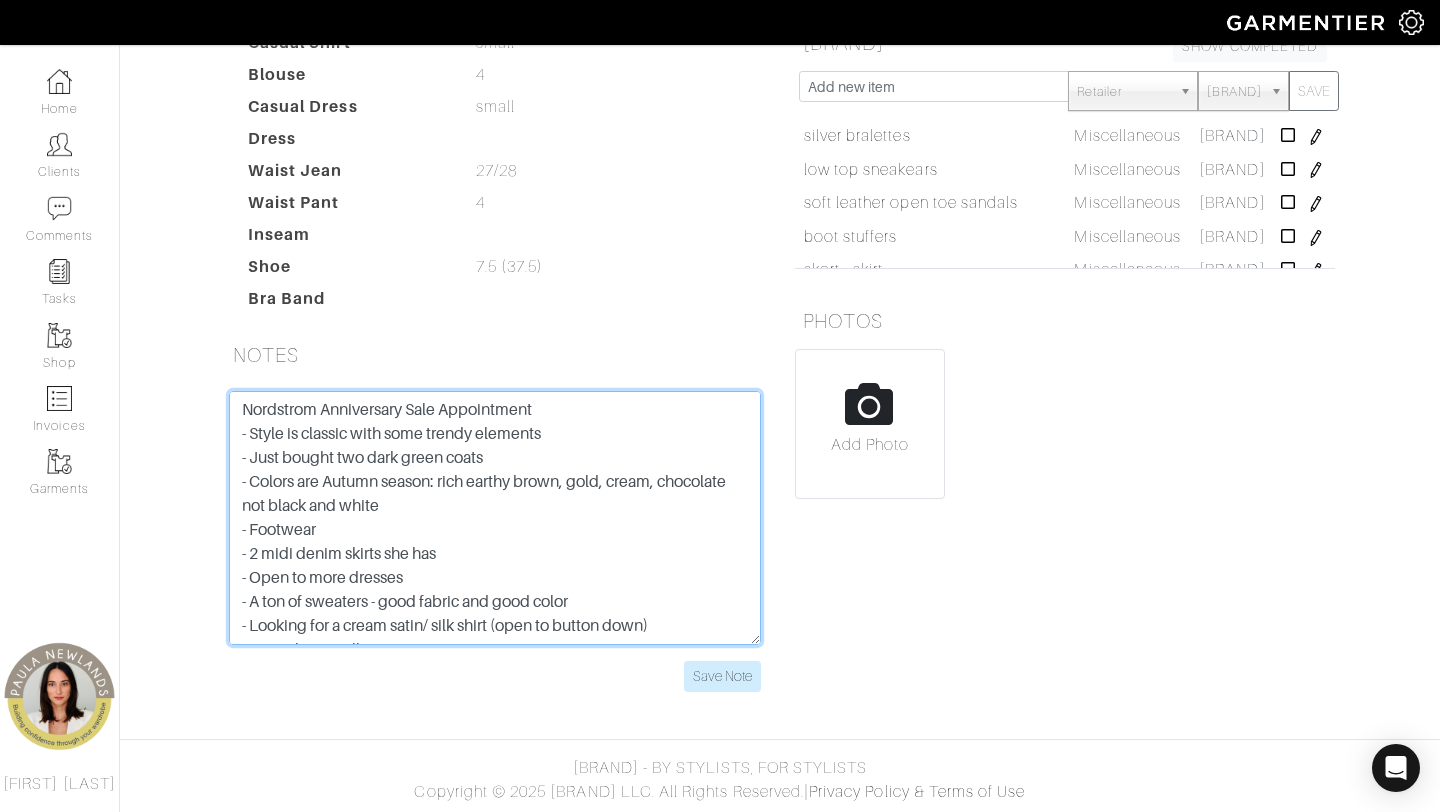 click on "dinner and not cold:
sexy not too buttoned up
seasonal / casual
veronica beard skirt, faux leather
tops - ralph lauren
fall dresses
shearling shoes
skinny jeans - cowboots
silk blouse
no wool sweaters *
ice shorts - rack
metallic gold belt
black belt
jeans - mother, AG
eggshellf silk camis
cropped trench
leather jacket
Loves the long flowy dresses - beachy vibes
cotton and linen
HAS:
loro piana grey - mink coat
lots of cream
white blazer
Brunelli Cuccinelli
Helmet lang - s
purole label - 6" at bounding box center (495, 518) 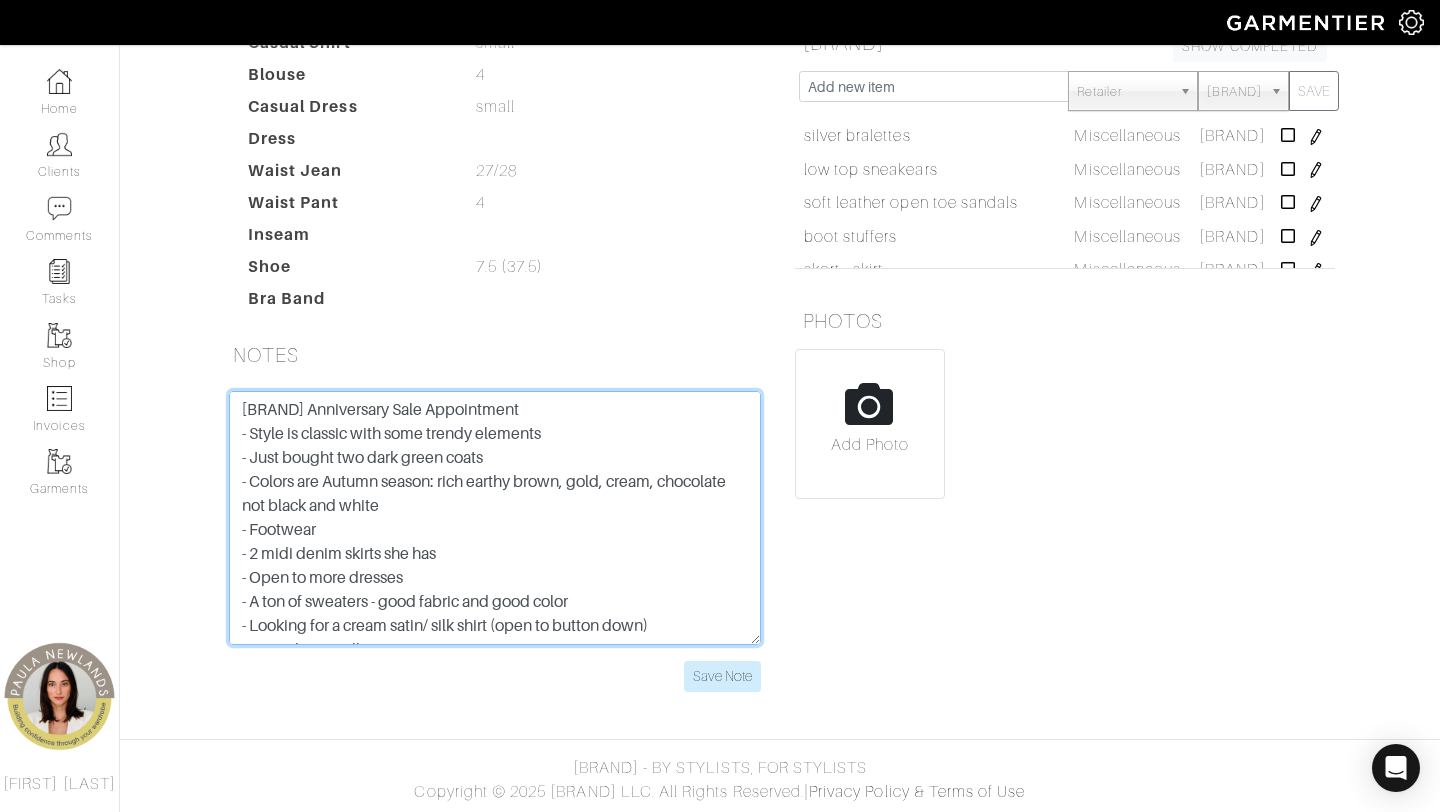 click on "dinner and not cold:
sexy not too buttoned up
seasonal / casual
veronica beard skirt, faux leather
tops - ralph lauren
fall dresses
shearling shoes
skinny jeans - cowboots
silk blouse
no wool sweaters *
ice shorts - rack
metallic gold belt
black belt
jeans - mother, AG
eggshellf silk camis
cropped trench
leather jacket
Loves the long flowy dresses - beachy vibes
cotton and linen
HAS:
loro piana grey - mink coat
lots of cream
white blazer
Brunelli Cuccinelli
Helmet lang - s
purole label - 6" at bounding box center (495, 518) 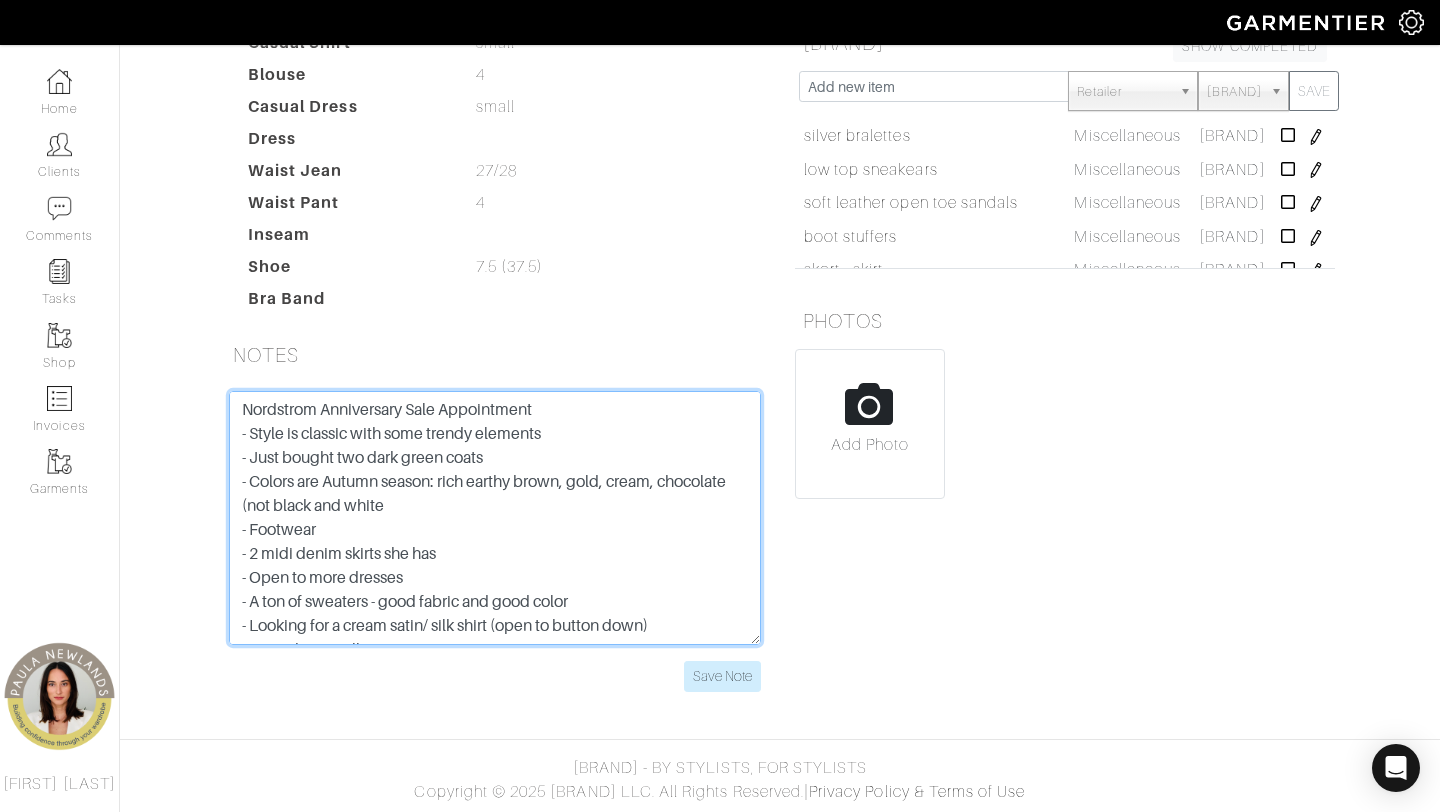 click on "dinner and not cold:
sexy not too buttoned up
seasonal / casual
veronica beard skirt, faux leather
tops - ralph lauren
fall dresses
shearling shoes
skinny jeans - cowboots
silk blouse
no wool sweaters *
ice shorts - rack
metallic gold belt
black belt
jeans - mother, AG
eggshellf silk camis
cropped trench
leather jacket
Loves the long flowy dresses - beachy vibes
cotton and linen
HAS:
loro piana grey - mink coat
lots of cream
white blazer
Brunelli Cuccinelli
Helmet lang - s
purole label - 6" at bounding box center [495, 518] 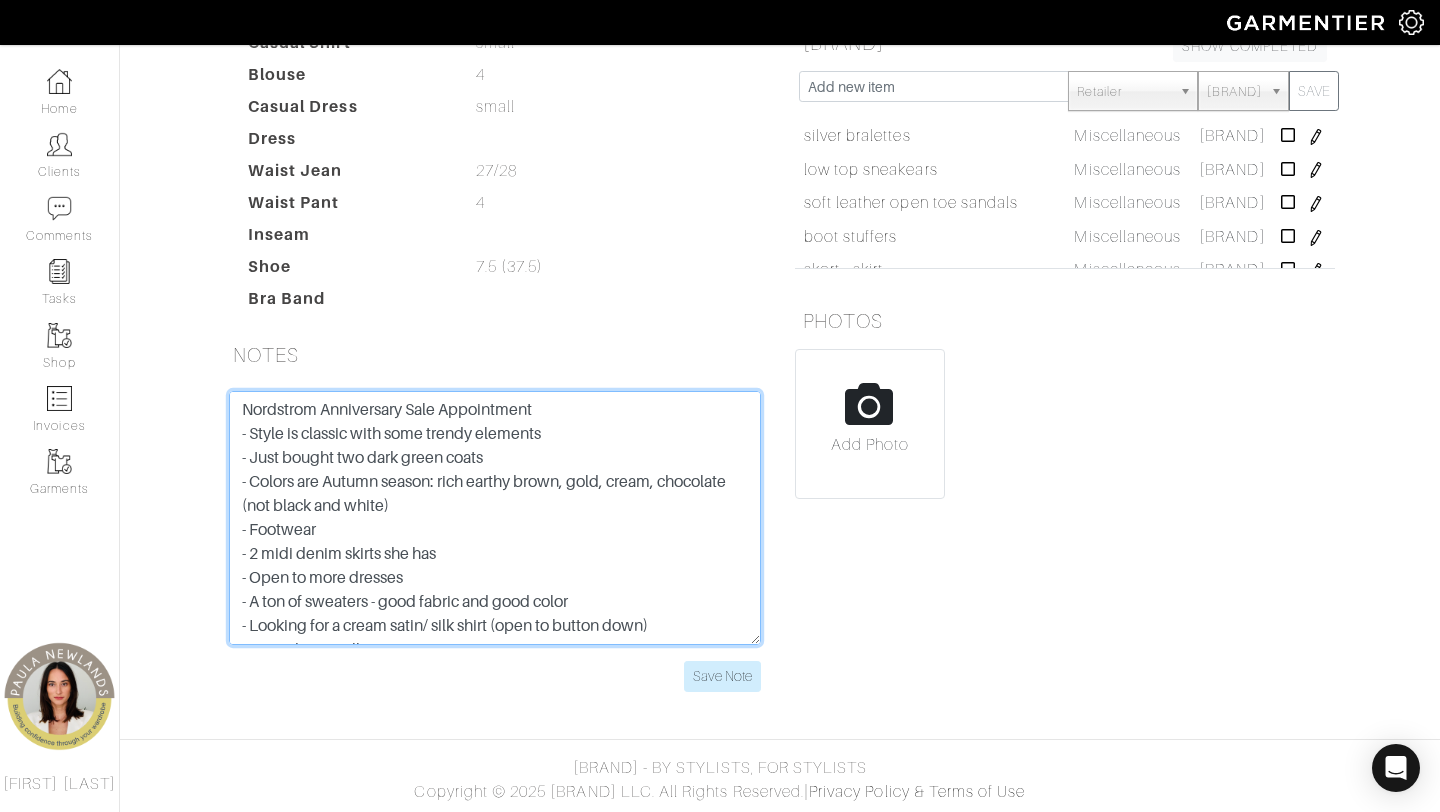 click on "dinner and not cold:
sexy not too buttoned up
seasonal / casual
veronica beard skirt, faux leather
tops - ralph lauren
fall dresses
shearling shoes
skinny jeans - cowboots
silk blouse
no wool sweaters *
ice shorts - rack
metallic gold belt
black belt
jeans - mother, AG
eggshellf silk camis
cropped trench
leather jacket
Loves the long flowy dresses - beachy vibes
cotton and linen
HAS:
loro piana grey - mink coat
lots of cream
white blazer
Brunelli Cuccinelli
Helmet lang - s
purole label - 6" at bounding box center (495, 518) 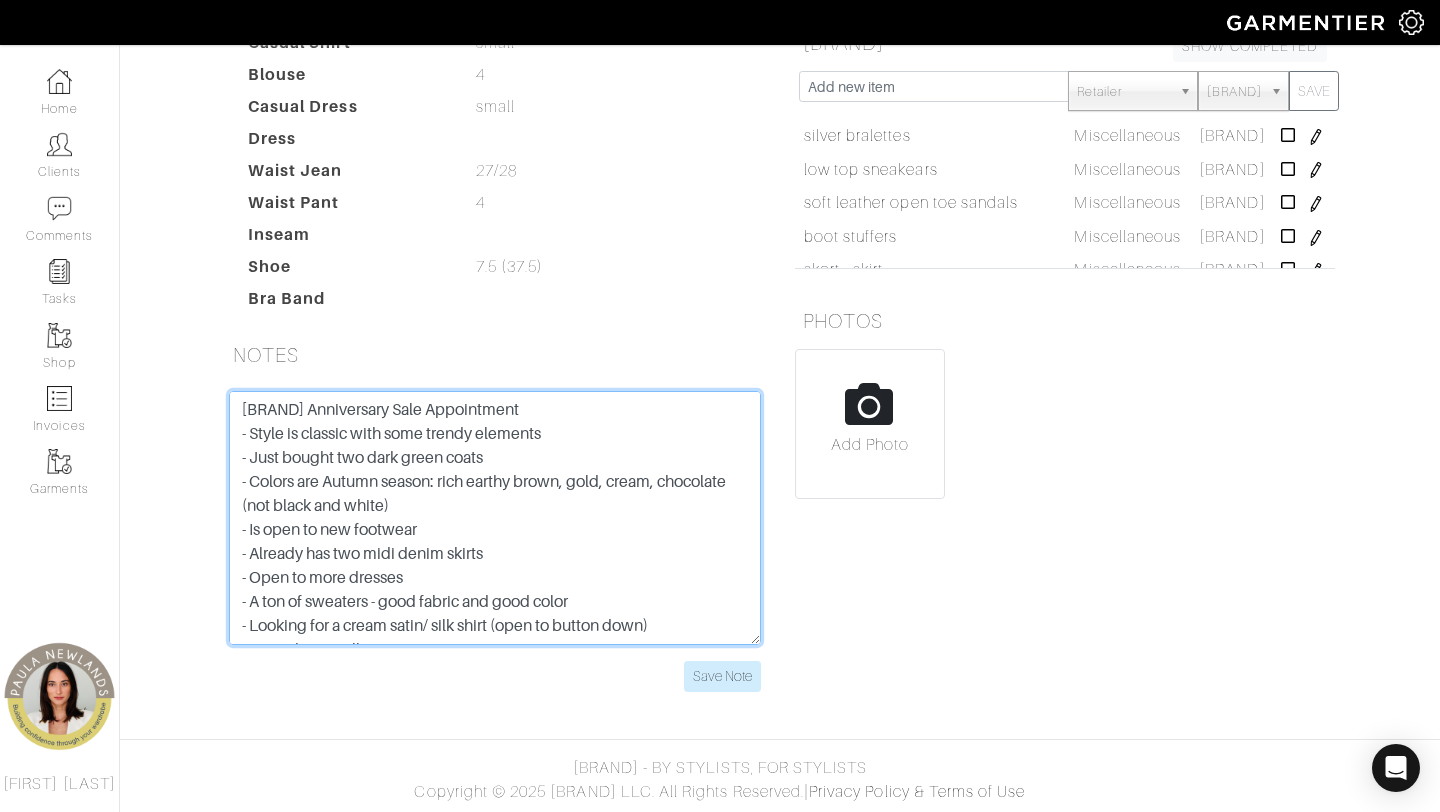 click on "dinner and not cold:
sexy not too buttoned up
seasonal / casual
veronica beard skirt, faux leather
tops - ralph lauren
fall dresses
shearling shoes
skinny jeans - cowboots
silk blouse
no wool sweaters *
ice shorts - rack
metallic gold belt
black belt
jeans - mother, AG
eggshellf silk camis
cropped trench
leather jacket
Loves the long flowy dresses - beachy vibes
cotton and linen
HAS:
loro piana grey - mink coat
lots of cream
white blazer
Brunelli Cuccinelli
Helmet lang - s
purole label - 6" at bounding box center [495, 518] 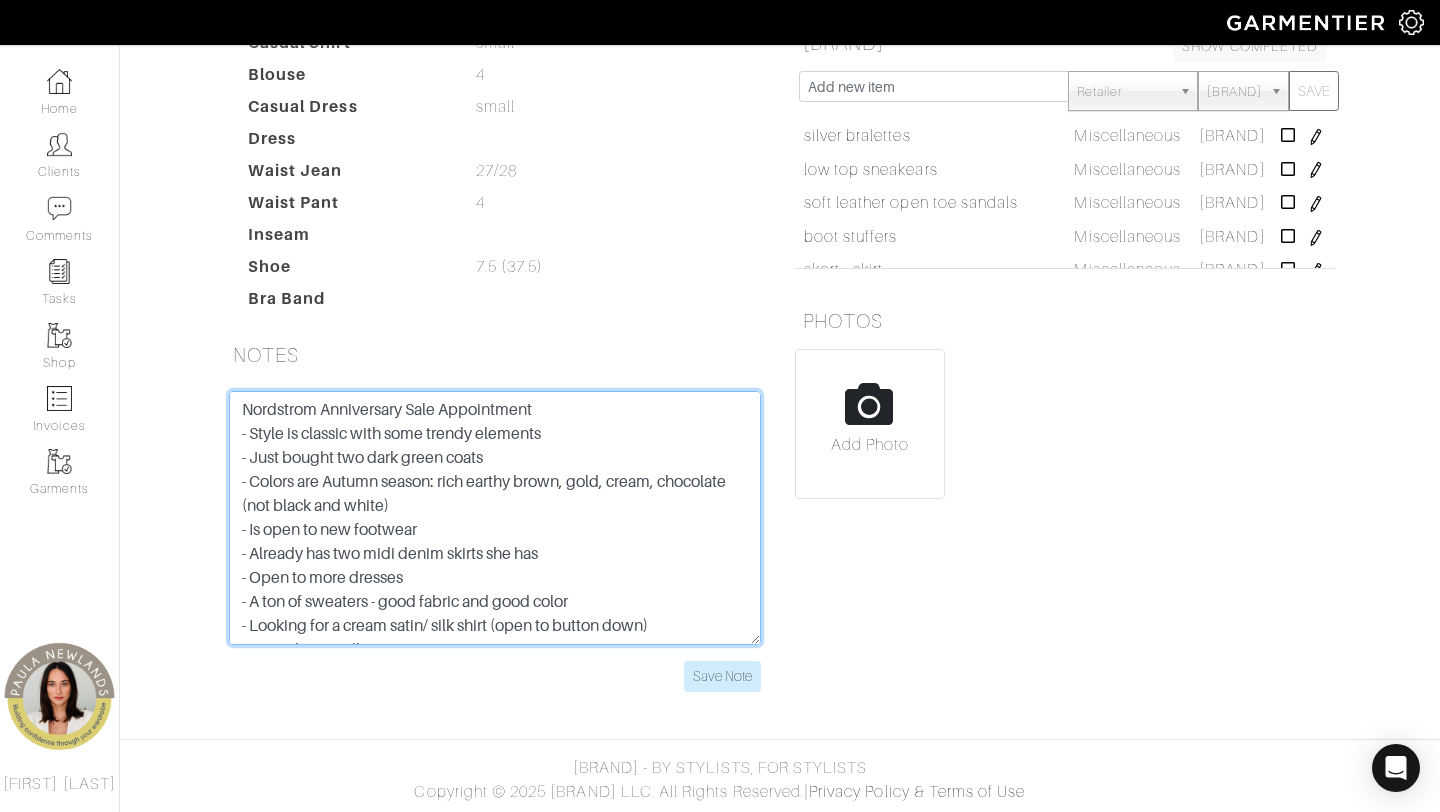 drag, startPoint x: 556, startPoint y: 550, endPoint x: 489, endPoint y: 550, distance: 67 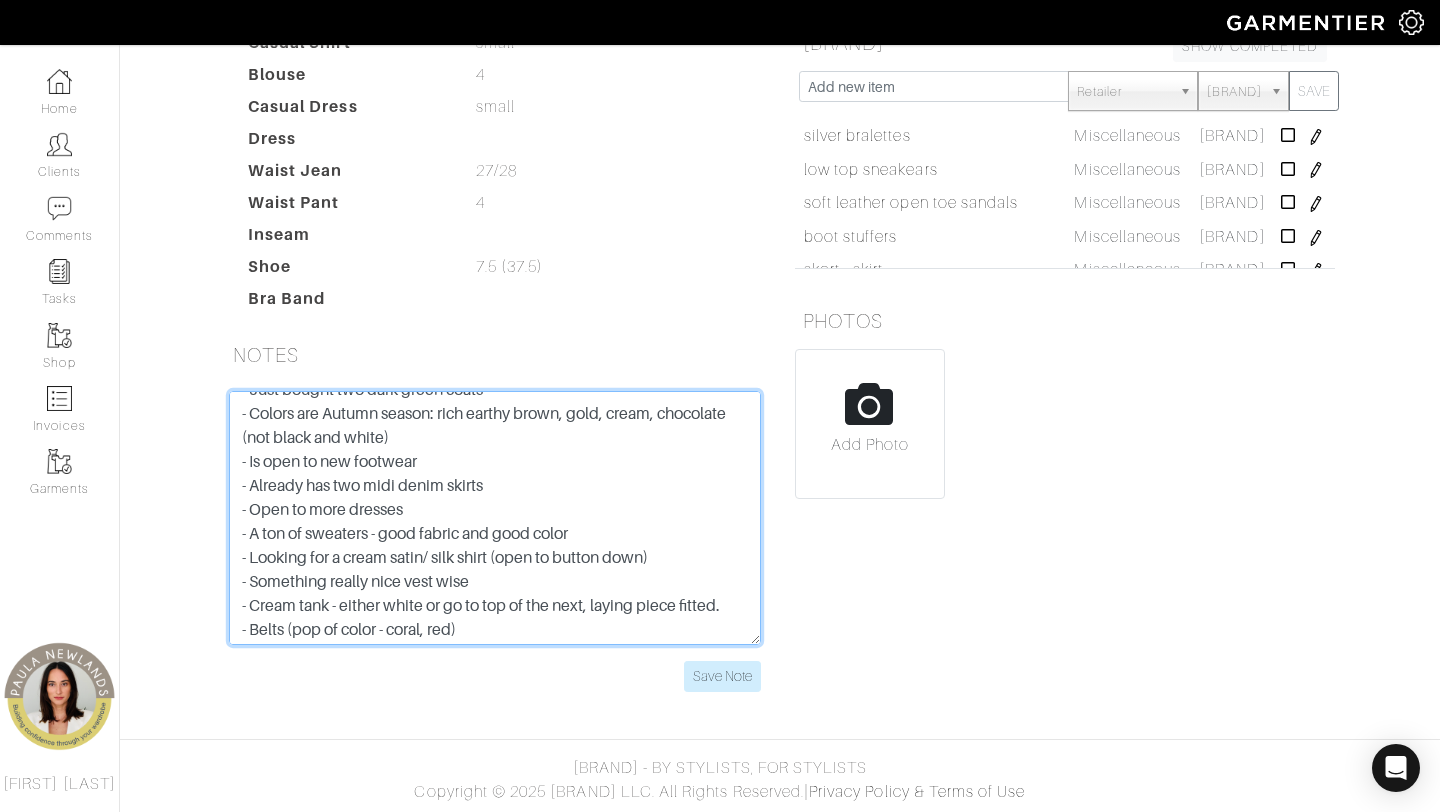 scroll, scrollTop: 76, scrollLeft: 0, axis: vertical 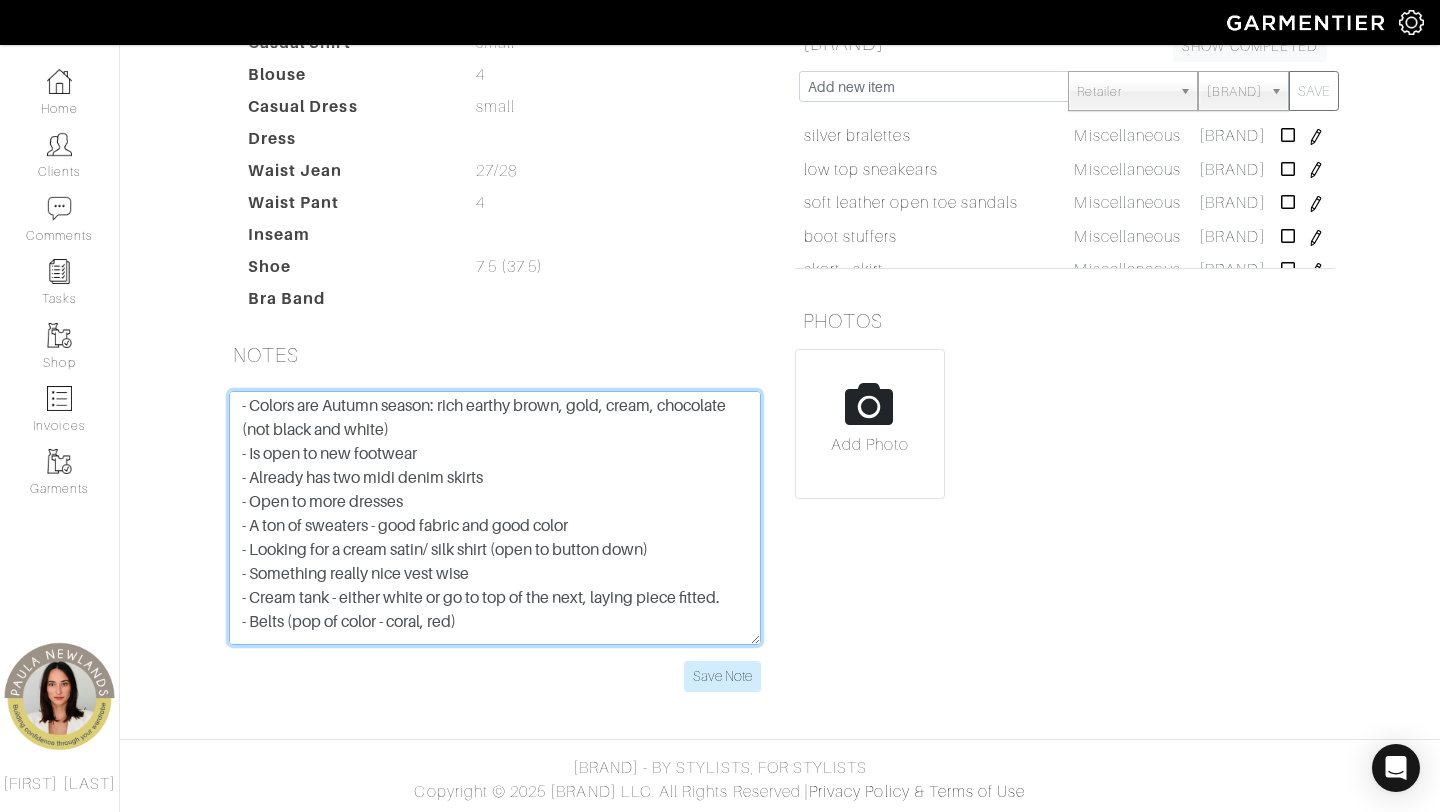 click on "dinner and not cold:
sexy not too buttoned up
seasonal / casual
veronica beard skirt, faux leather
tops - ralph lauren
fall dresses
shearling shoes
skinny jeans - cowboots
silk blouse
no wool sweaters *
ice shorts - rack
metallic gold belt
black belt
jeans - mother, AG
eggshellf silk camis
cropped trench
leather jacket
Loves the long flowy dresses - beachy vibes
cotton and linen
HAS:
loro piana grey - mink coat
lots of cream
white blazer
Brunelli Cuccinelli
Helmet lang - s
purole label - 6" at bounding box center [495, 518] 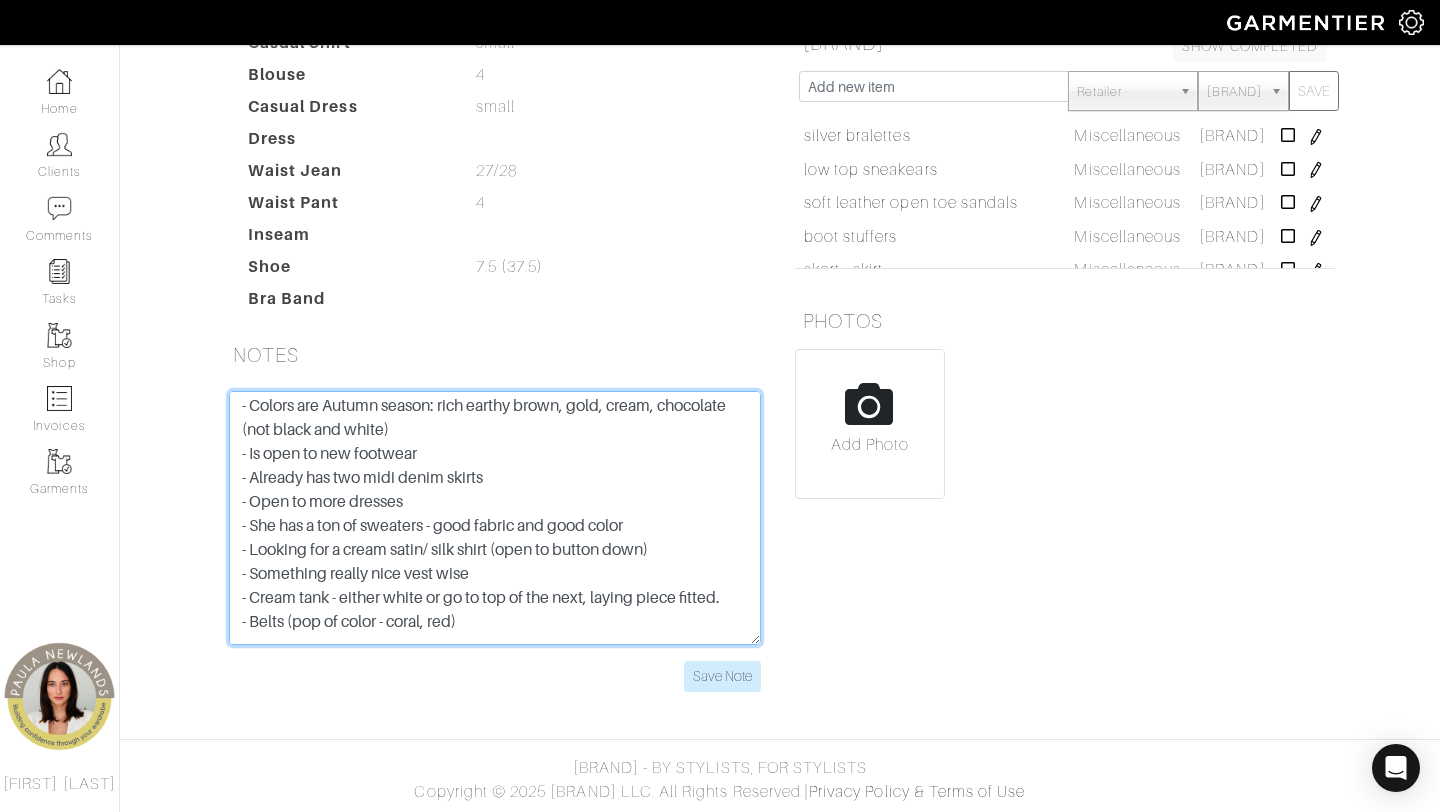 click on "dinner and not cold:
sexy not too buttoned up
seasonal / casual
veronica beard skirt, faux leather
tops - ralph lauren
fall dresses
shearling shoes
skinny jeans - cowboots
silk blouse
no wool sweaters *
ice shorts - rack
metallic gold belt
black belt
jeans - mother, AG
eggshellf silk camis
cropped trench
leather jacket
Loves the long flowy dresses - beachy vibes
cotton and linen
HAS:
loro piana grey - mink coat
lots of cream
white blazer
Brunelli Cuccinelli
Helmet lang - s
purole label - 6" at bounding box center [495, 518] 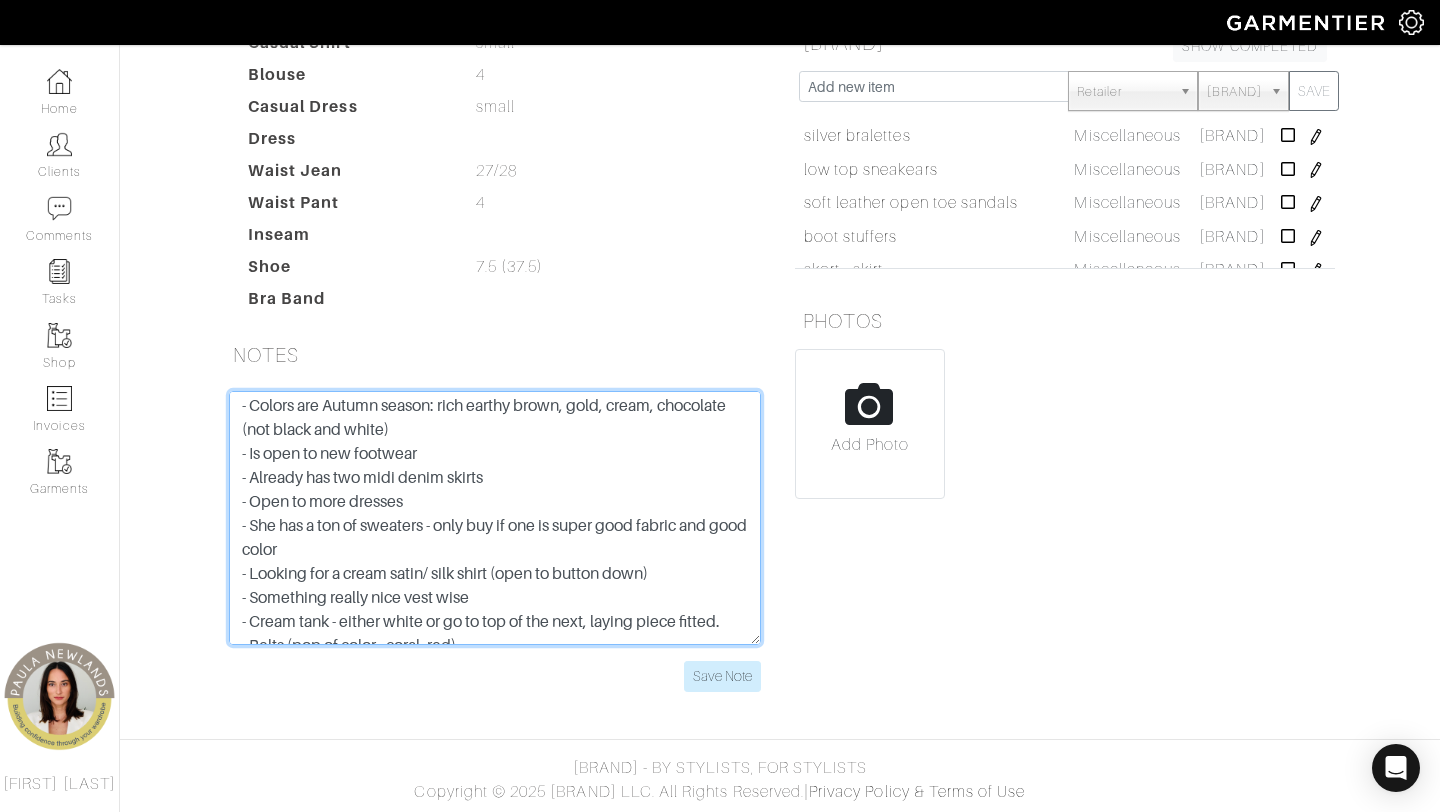 click on "dinner and not cold:
sexy not too buttoned up
seasonal / casual
veronica beard skirt, faux leather
tops - ralph lauren
fall dresses
shearling shoes
skinny jeans - cowboots
silk blouse
no wool sweaters *
ice shorts - rack
metallic gold belt
black belt
jeans - mother, AG
eggshellf silk camis
cropped trench
leather jacket
Loves the long flowy dresses - beachy vibes
cotton and linen
HAS:
loro piana grey - mink coat
lots of cream
white blazer
Brunelli Cuccinelli
Helmet lang - s
purole label - 6" at bounding box center [495, 518] 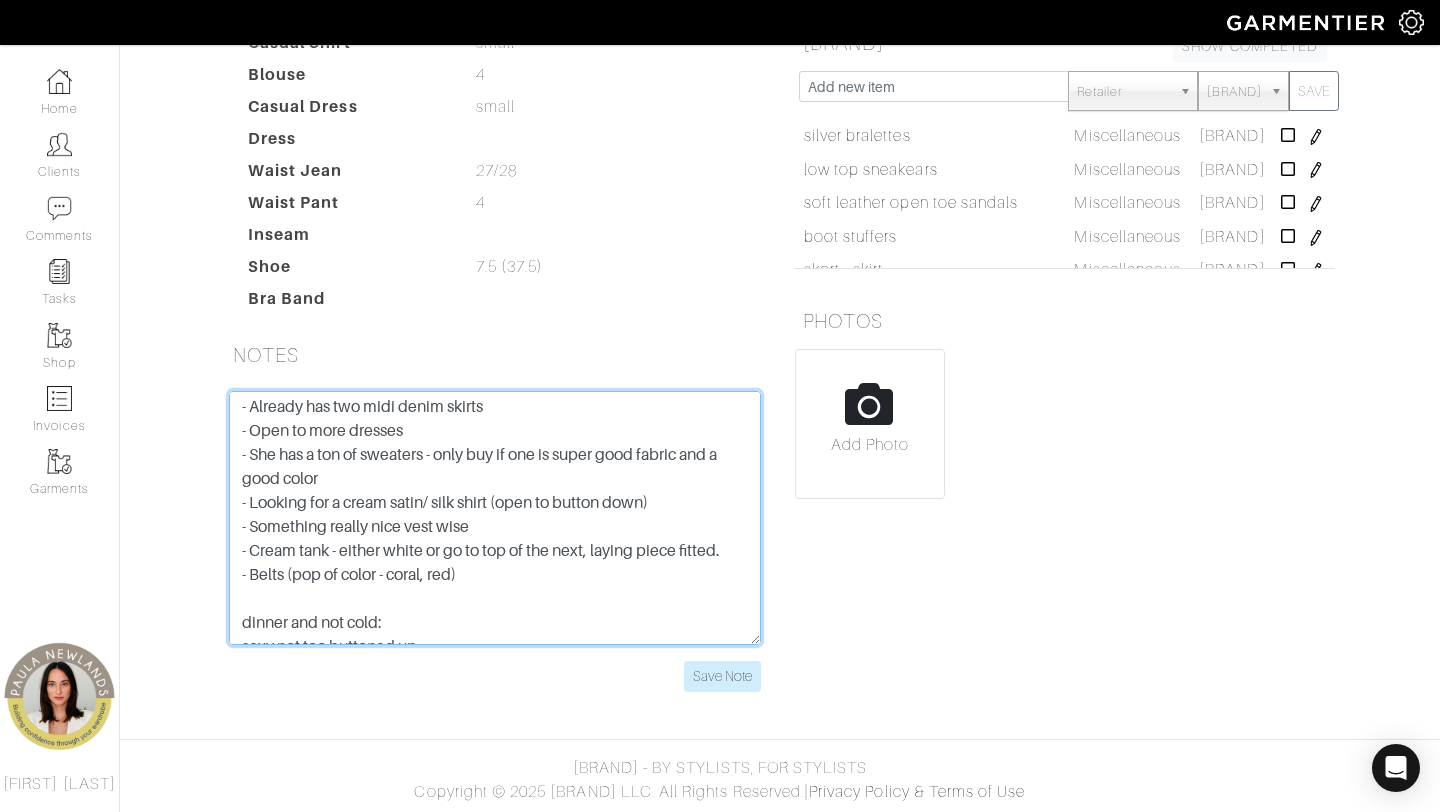 scroll, scrollTop: 164, scrollLeft: 0, axis: vertical 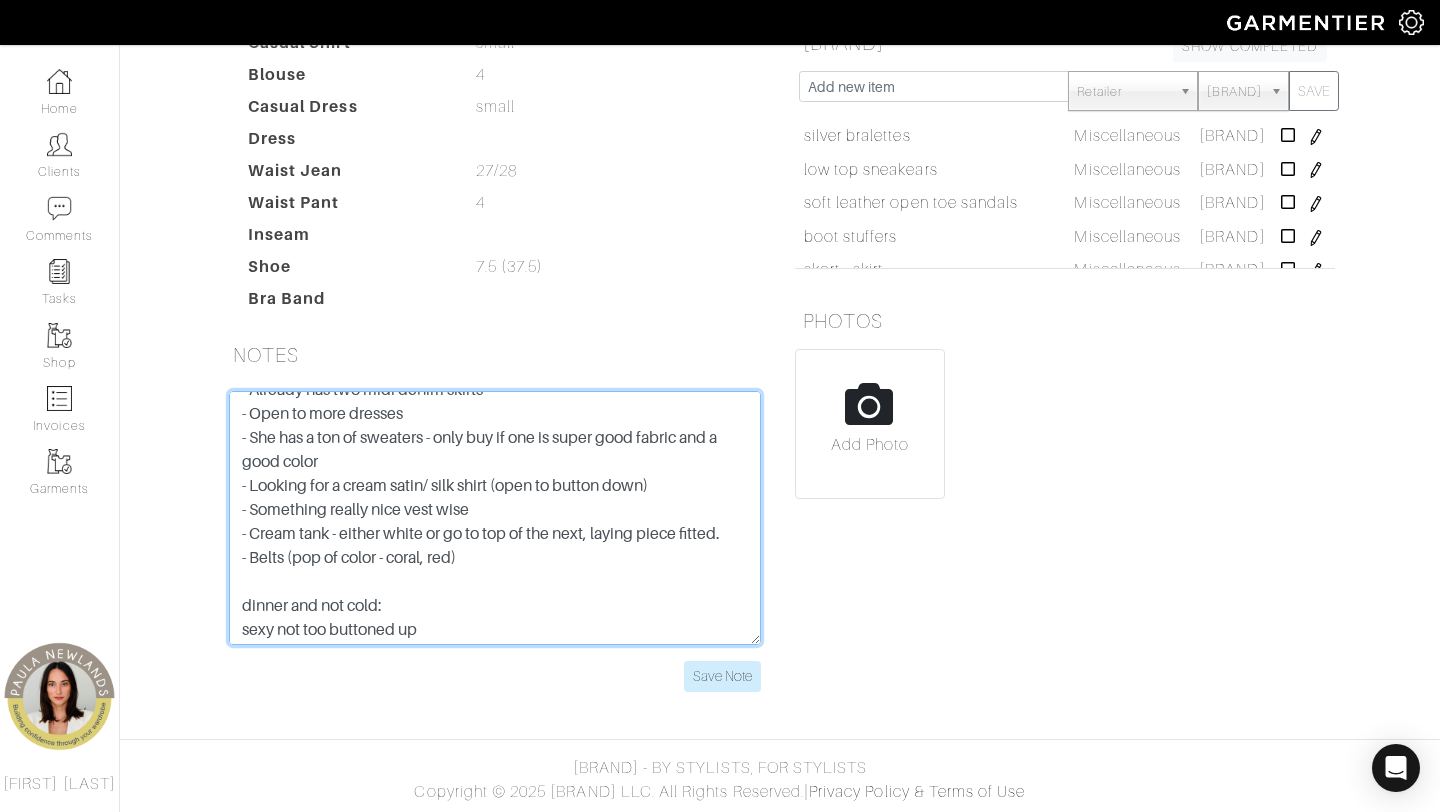 click on "dinner and not cold:
sexy not too buttoned up
seasonal / casual
veronica beard skirt, faux leather
tops - ralph lauren
fall dresses
shearling shoes
skinny jeans - cowboots
silk blouse
no wool sweaters *
ice shorts - rack
metallic gold belt
black belt
jeans - mother, AG
eggshellf silk camis
cropped trench
leather jacket
Loves the long flowy dresses - beachy vibes
cotton and linen
HAS:
loro piana grey - mink coat
lots of cream
white blazer
Brunelli Cuccinelli
Helmet lang - s
purole label - 6" at bounding box center (495, 518) 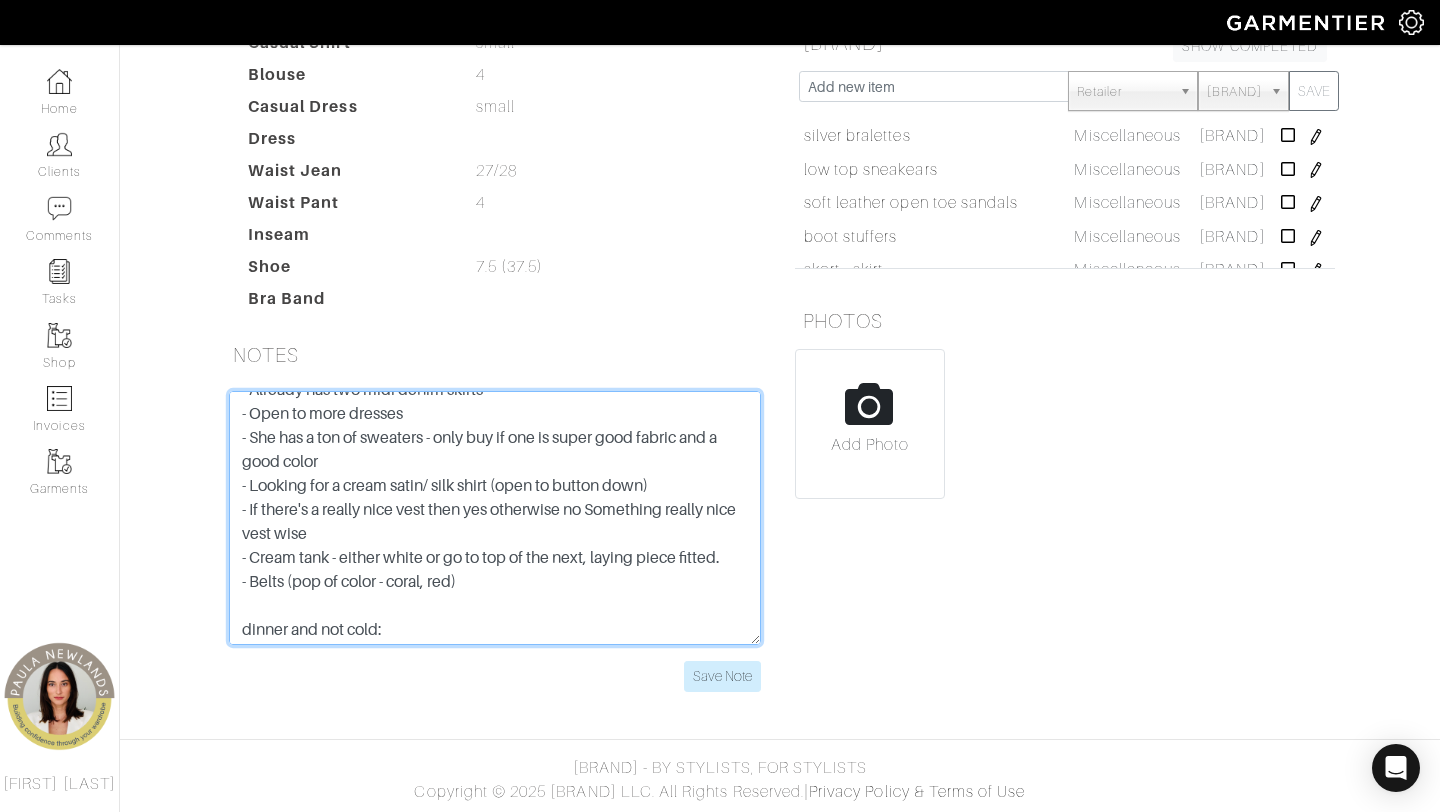 drag, startPoint x: 663, startPoint y: 526, endPoint x: 591, endPoint y: 500, distance: 76.55064 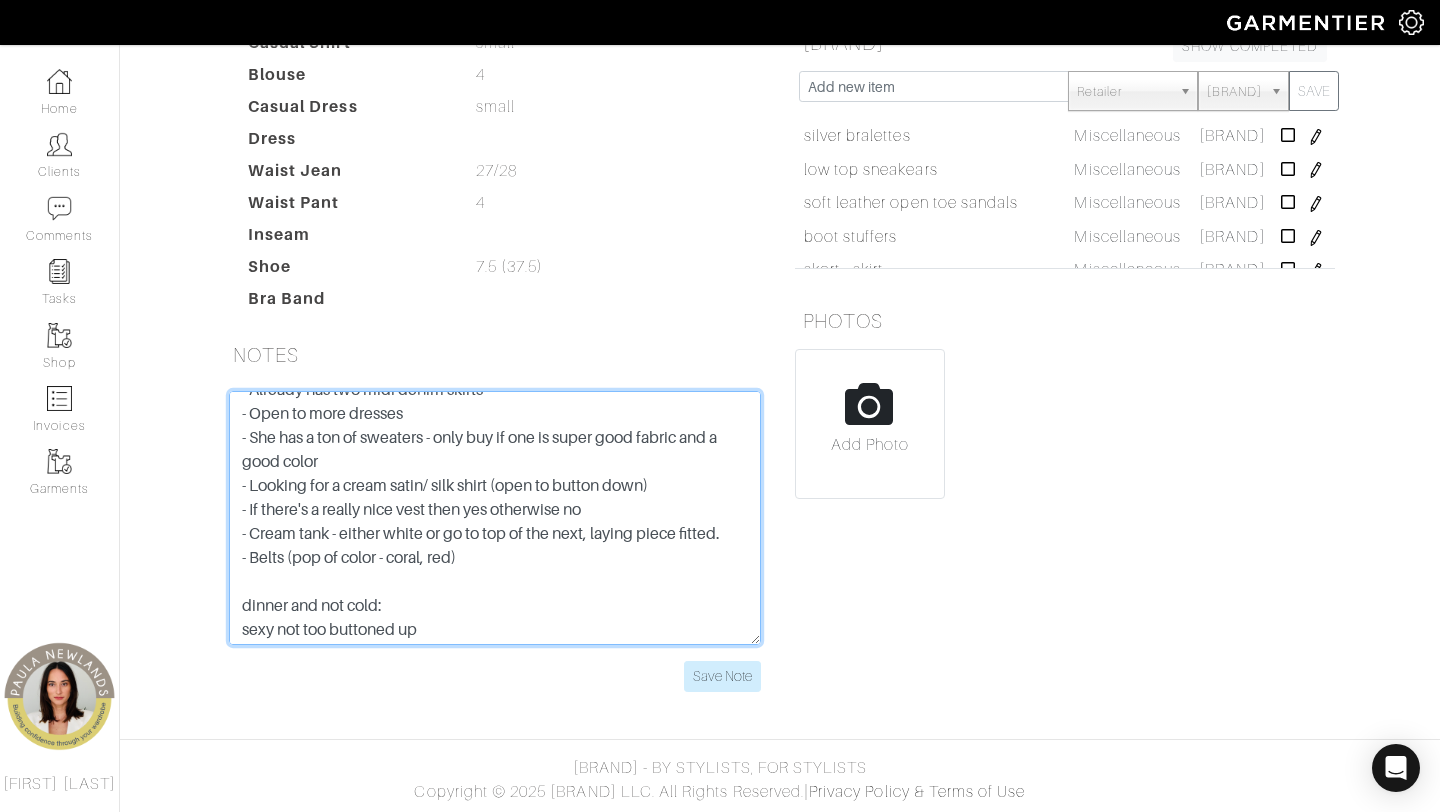 click on "dinner and not cold:
sexy not too buttoned up
seasonal / casual
veronica beard skirt, faux leather
tops - ralph lauren
fall dresses
shearling shoes
skinny jeans - cowboots
silk blouse
no wool sweaters *
ice shorts - rack
metallic gold belt
black belt
jeans - mother, AG
eggshellf silk camis
cropped trench
leather jacket
Loves the long flowy dresses - beachy vibes
cotton and linen
HAS:
loro piana grey - mink coat
lots of cream
white blazer
Brunelli Cuccinelli
Helmet lang - s
purole label - 6" at bounding box center [495, 518] 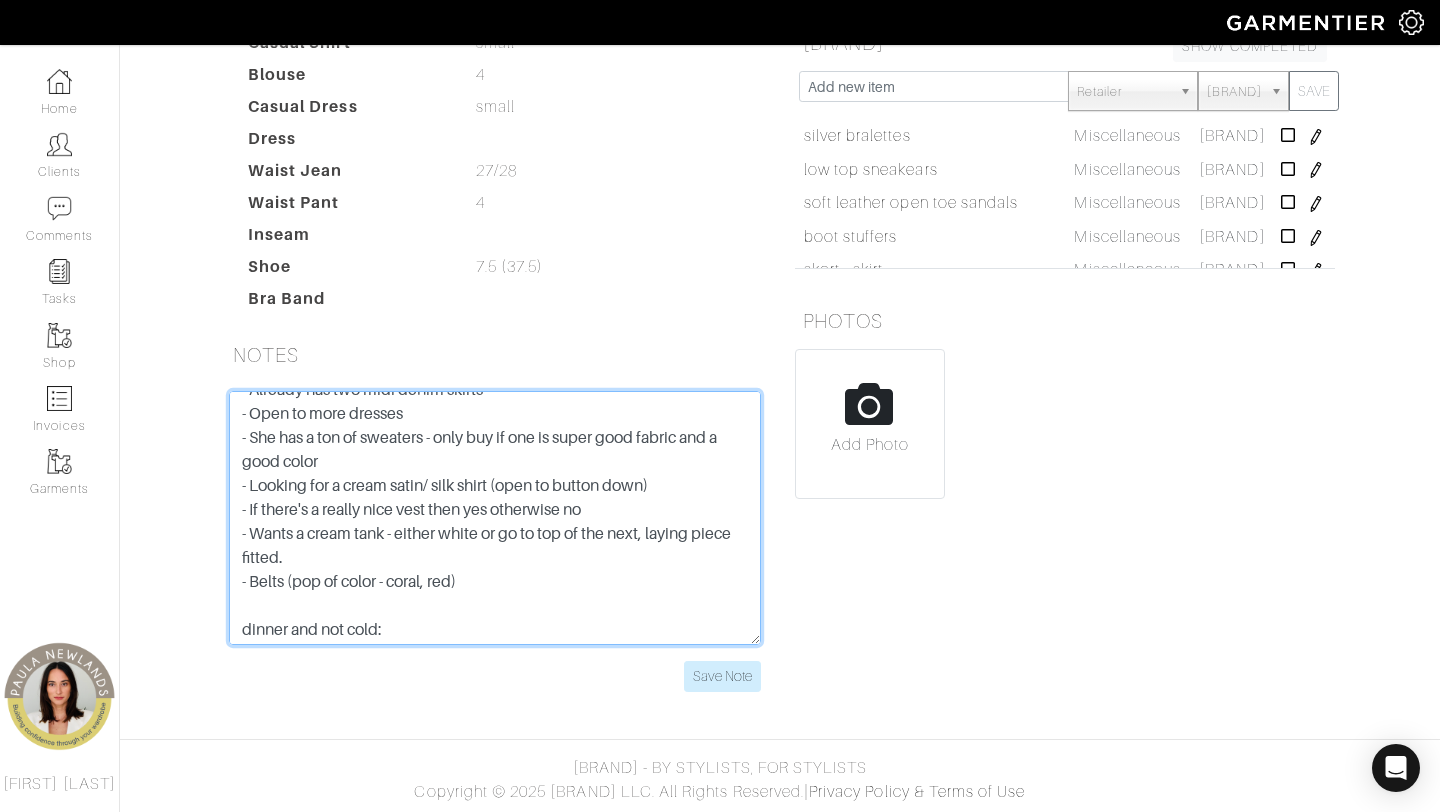 click on "dinner and not cold:
sexy not too buttoned up
seasonal / casual
veronica beard skirt, faux leather
tops - ralph lauren
fall dresses
shearling shoes
skinny jeans - cowboots
silk blouse
no wool sweaters *
ice shorts - rack
metallic gold belt
black belt
jeans - mother, AG
eggshellf silk camis
cropped trench
leather jacket
Loves the long flowy dresses - beachy vibes
cotton and linen
HAS:
loro piana grey - mink coat
lots of cream
white blazer
Brunelli Cuccinelli
Helmet lang - s
purole label - 6" at bounding box center (495, 518) 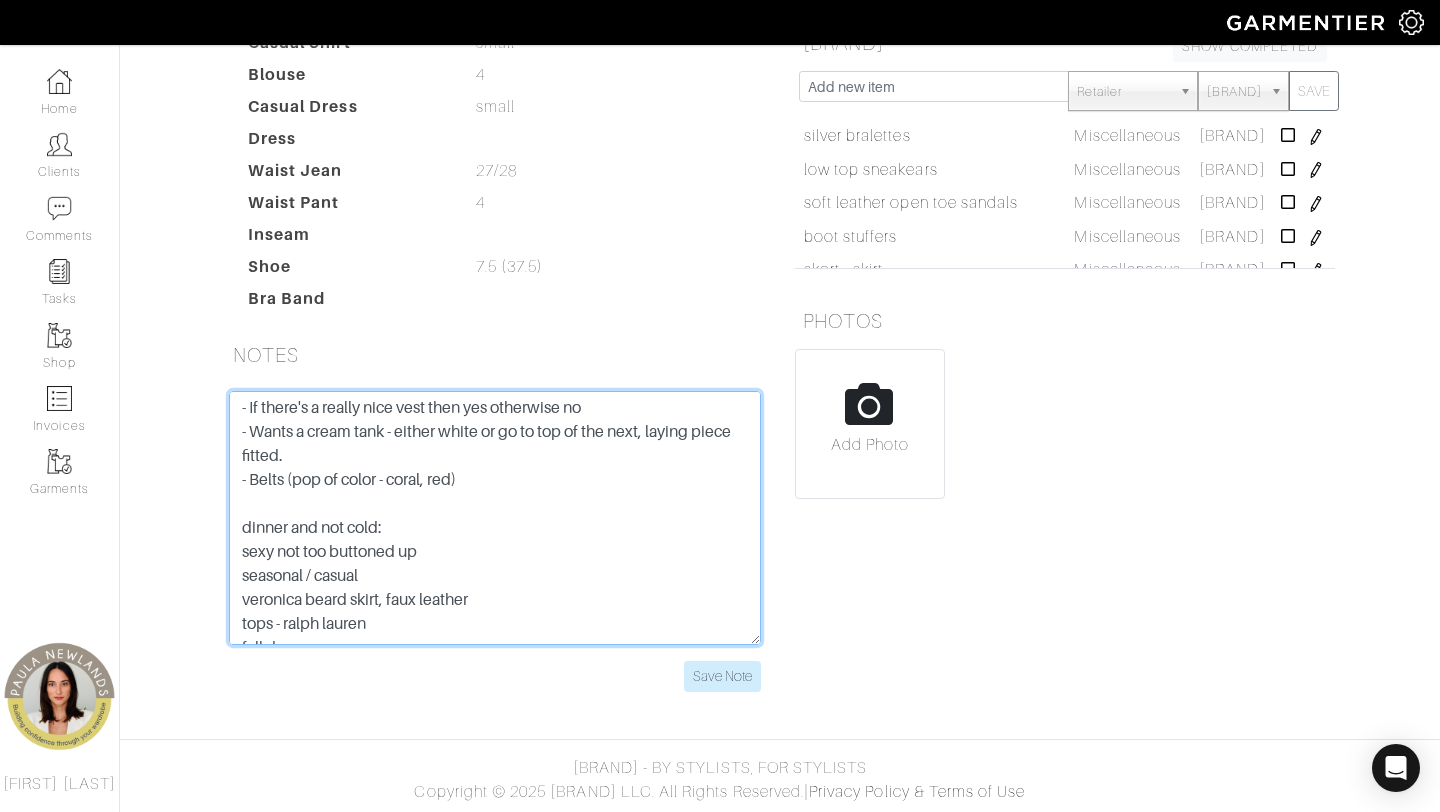 scroll, scrollTop: 288, scrollLeft: 0, axis: vertical 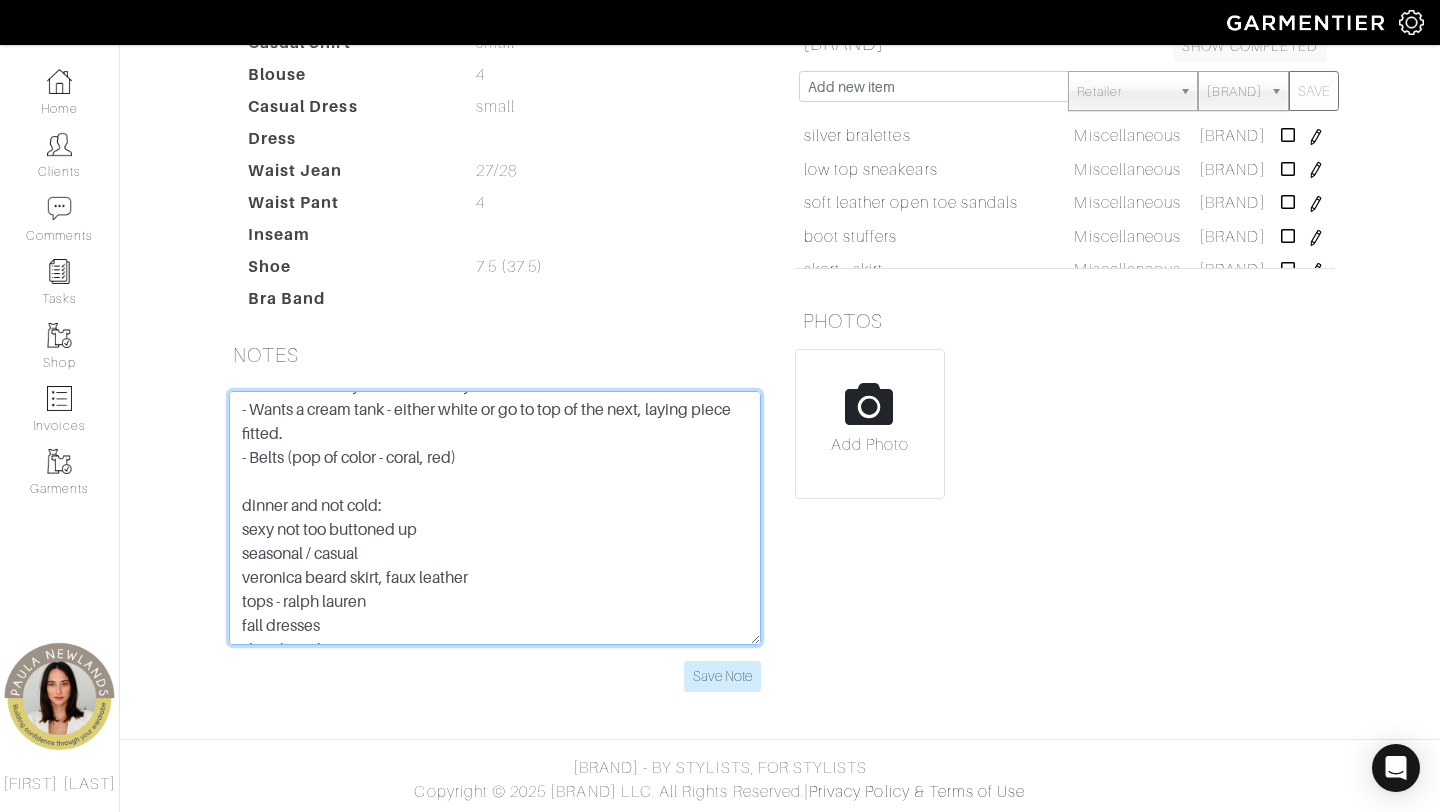 click on "dinner and not cold:
sexy not too buttoned up
seasonal / casual
veronica beard skirt, faux leather
tops - ralph lauren
fall dresses
shearling shoes
skinny jeans - cowboots
silk blouse
no wool sweaters *
ice shorts - rack
metallic gold belt
black belt
jeans - mother, AG
eggshellf silk camis
cropped trench
leather jacket
Loves the long flowy dresses - beachy vibes
cotton and linen
HAS:
loro piana grey - mink coat
lots of cream
white blazer
Brunelli Cuccinelli
Helmet lang - s
purole label - 6" at bounding box center (495, 518) 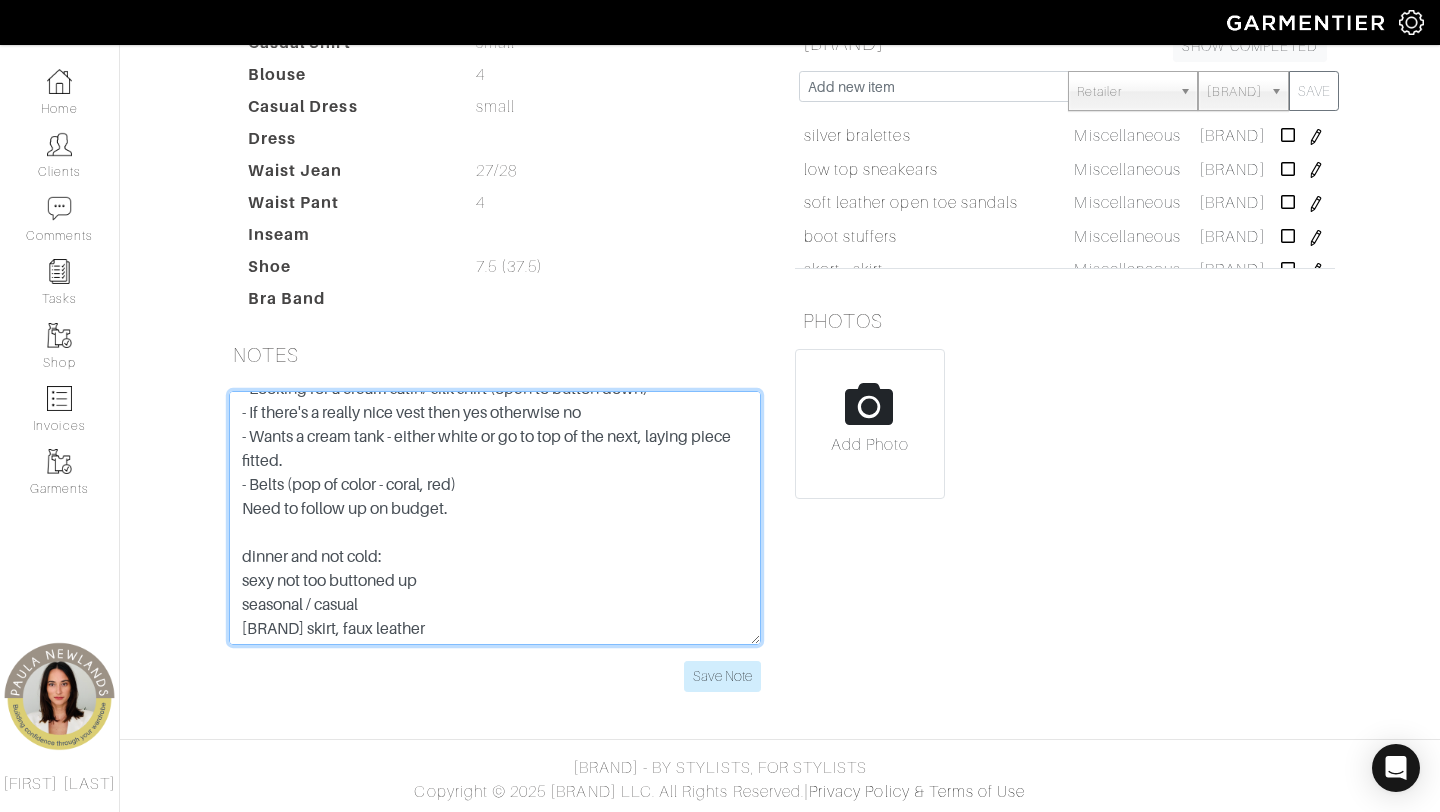 scroll, scrollTop: 0, scrollLeft: 0, axis: both 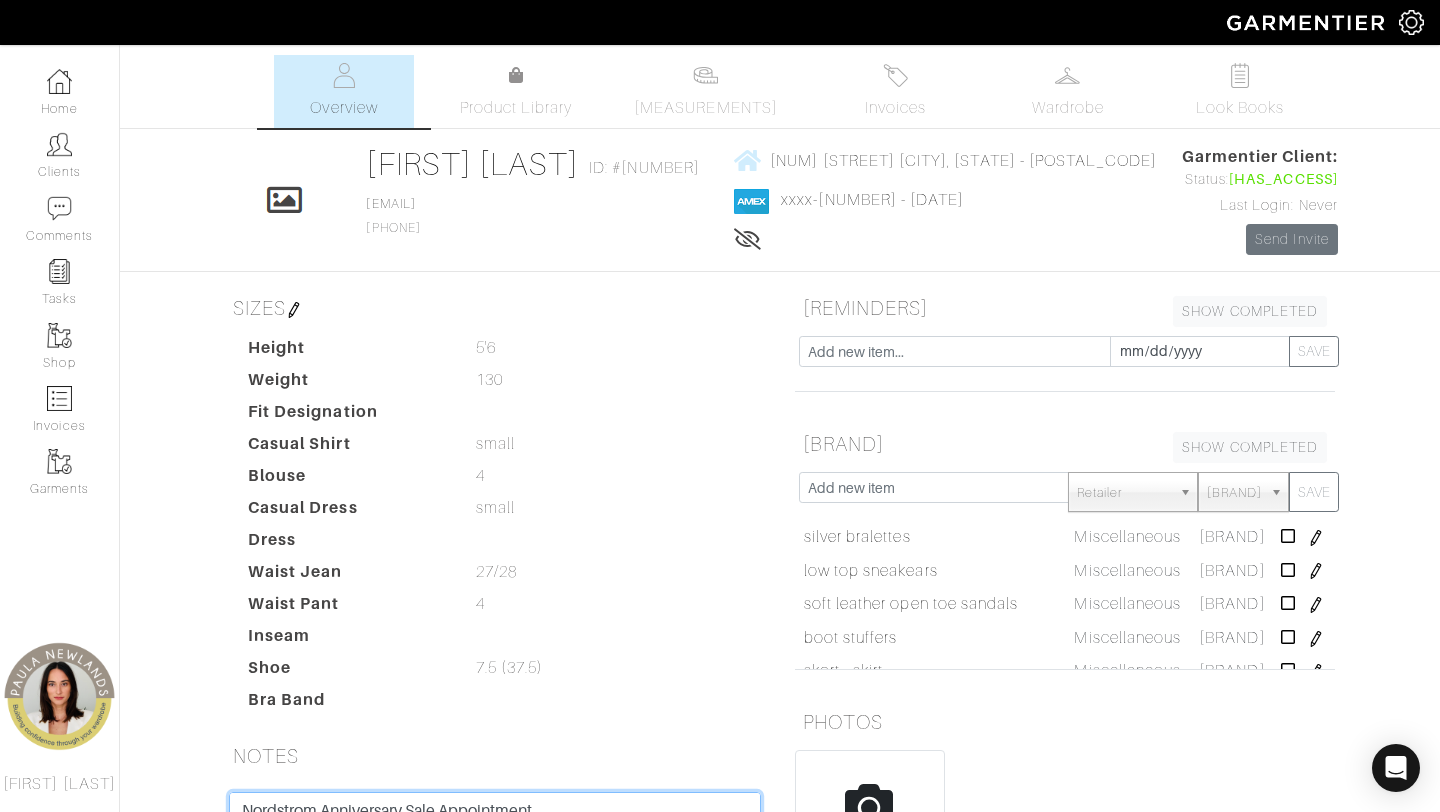 type on "Nordstrom Anniversary Sale Appointment
- Style is classic with some trendy elements
- Just bought two dark green coats
- Colors are Autumn season: rich earthy brown, gold, cream, chocolate (not black and white)
- Is open to new footwear
- Already has two midi denim skirts
- Open to more dresses
- She has a ton of sweaters - only buy if one is super good fabric and a good color
- Looking for a cream satin/ silk shirt (open to button down)
- If there's a really nice vest then yes otherwise no
- Wants a cream tank - either white or go to top of the next, laying piece fitted.
- Belts (pop of color - coral, red)
Need to follow up on budget.
dinner and not cold:
sexy not too buttoned up
seasonal / casual
veronica beard skirt, faux leather
tops - ralph lauren
fall dresses
shearling shoes
skinny jeans - cowboots
silk blouse
no wool sweaters *
ice shorts - rack
metallic gold belt
black belt
jeans - mother, AG
eggshellf silk camis
cropped trench
leather jacket
Loves the long flowy dresses - beachy v..." 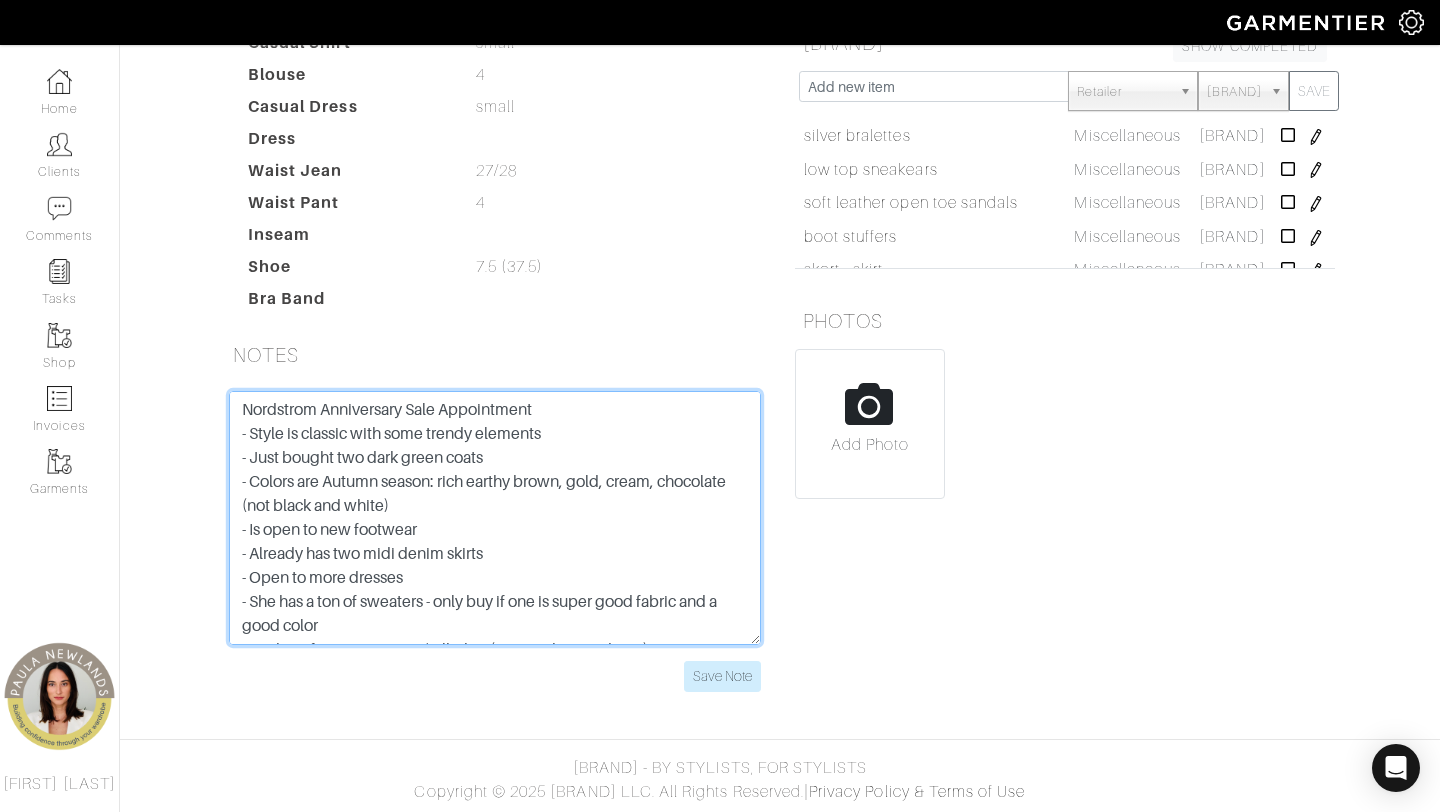 scroll, scrollTop: 0, scrollLeft: 0, axis: both 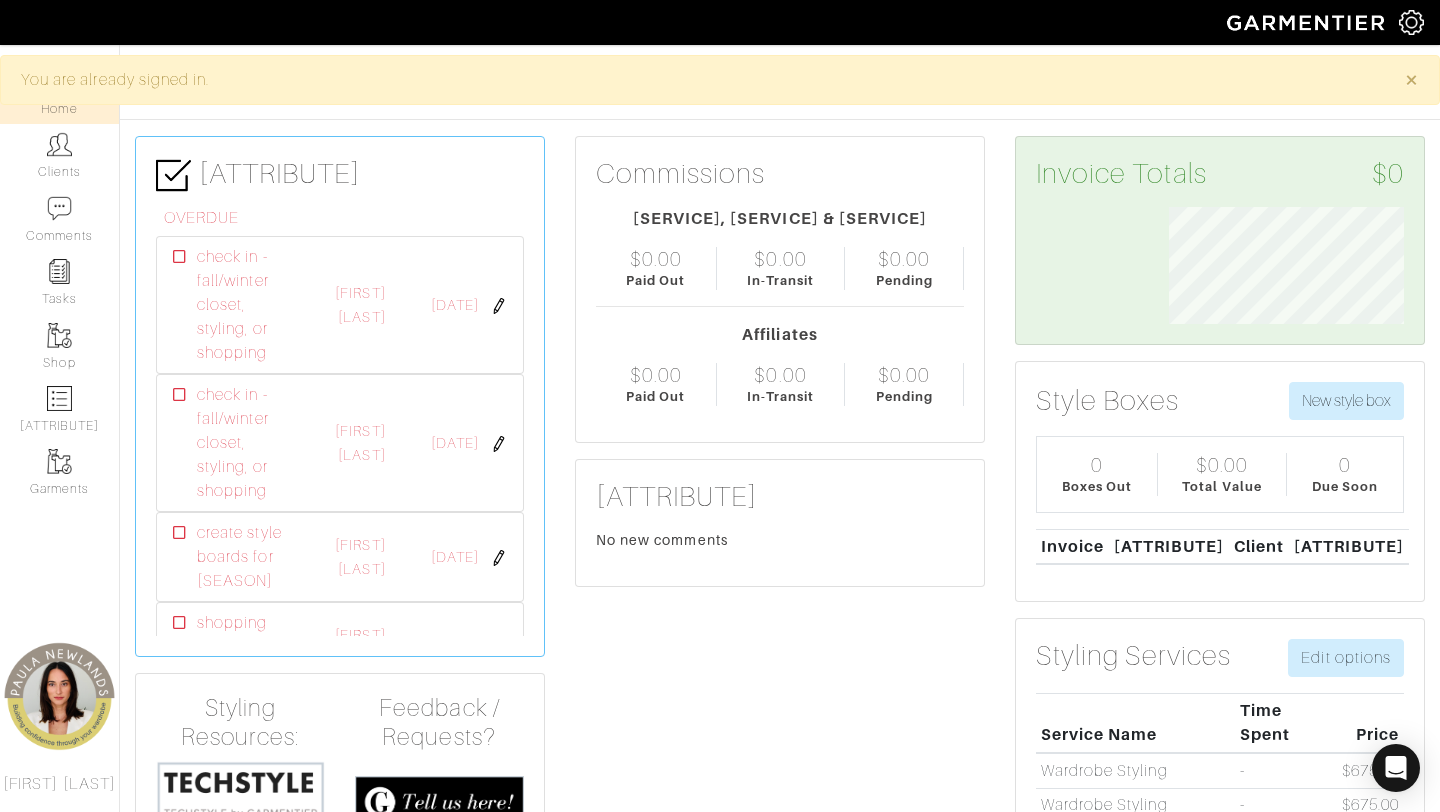 click at bounding box center (59, 144) 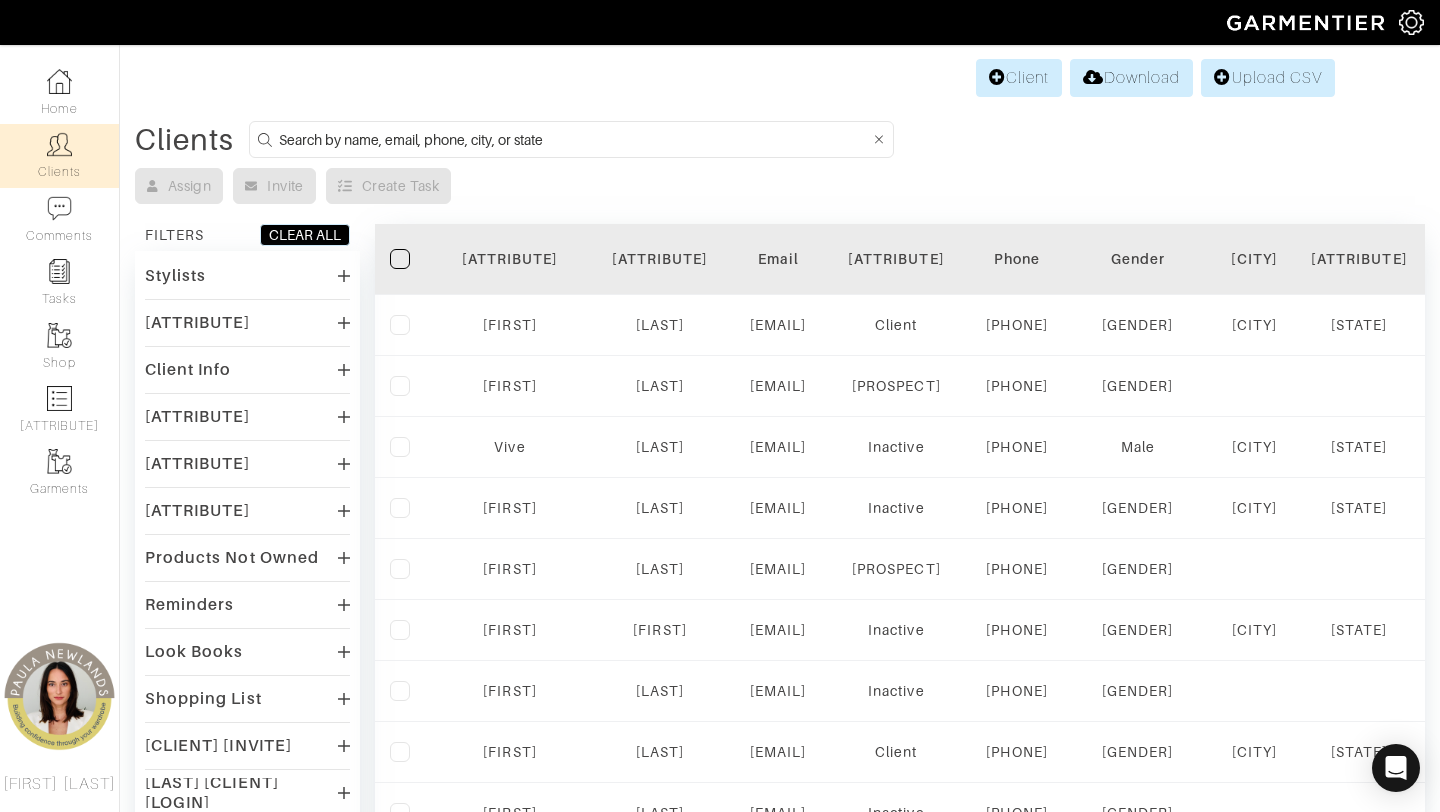 click at bounding box center (574, 139) 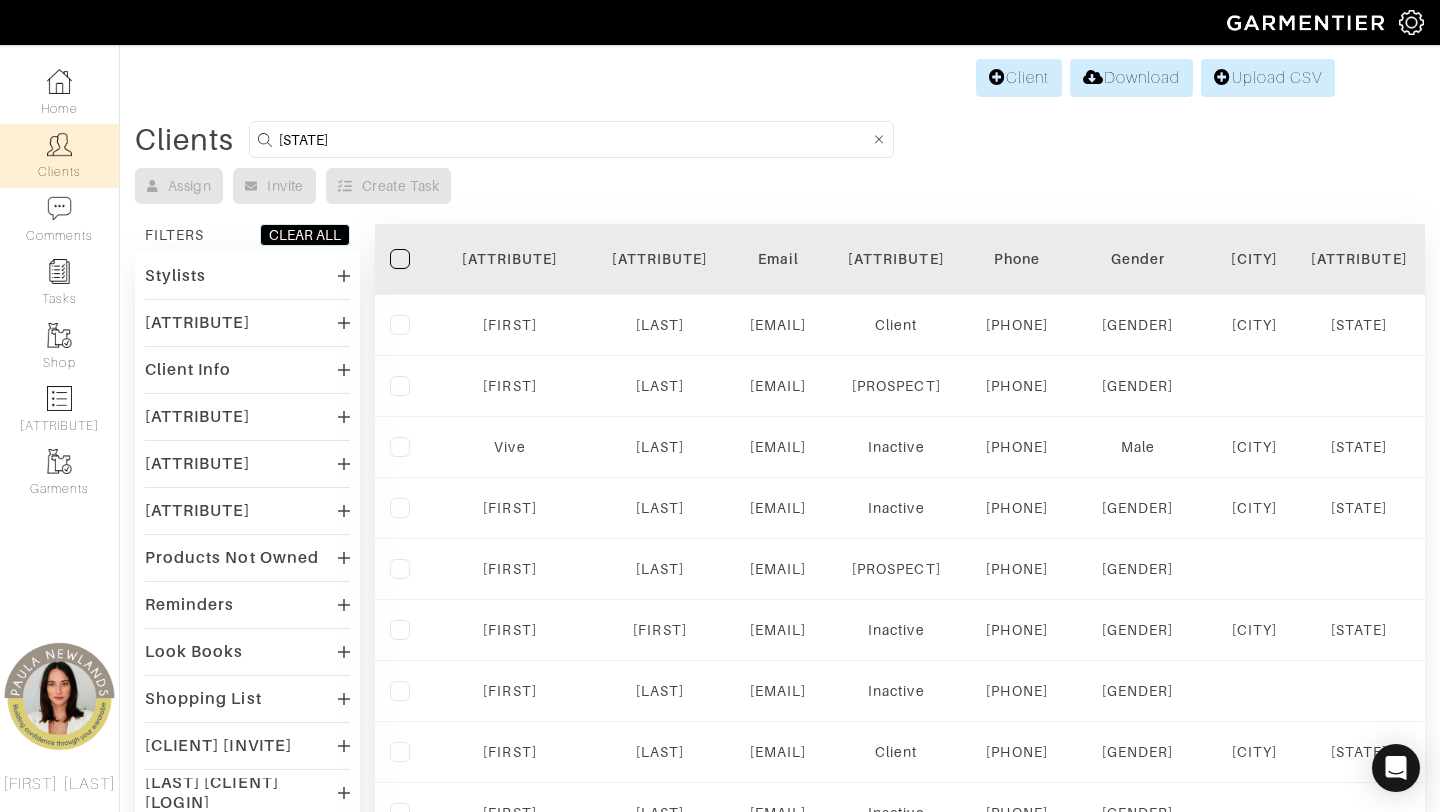 type on "Virginia" 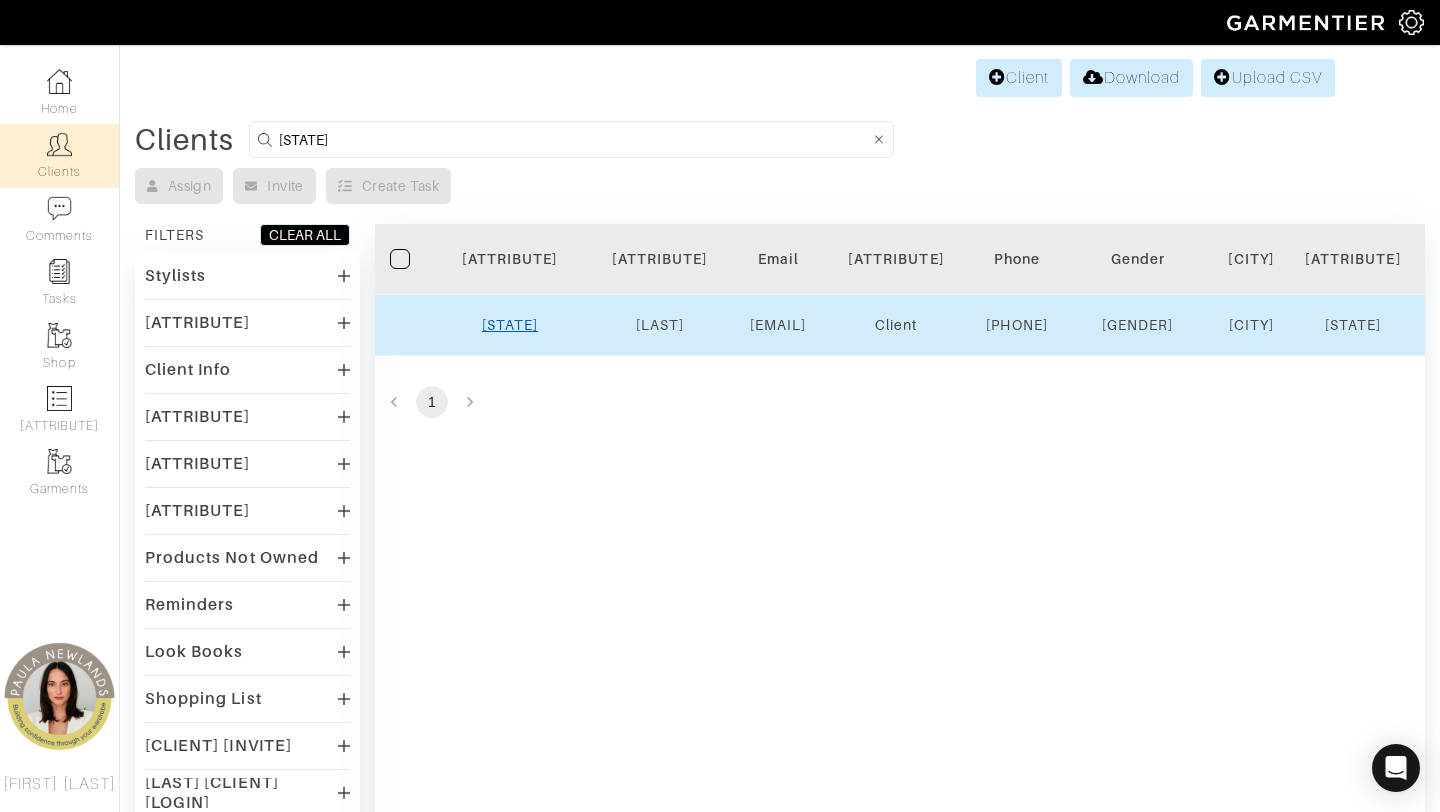 click on "Virginia" at bounding box center (510, 325) 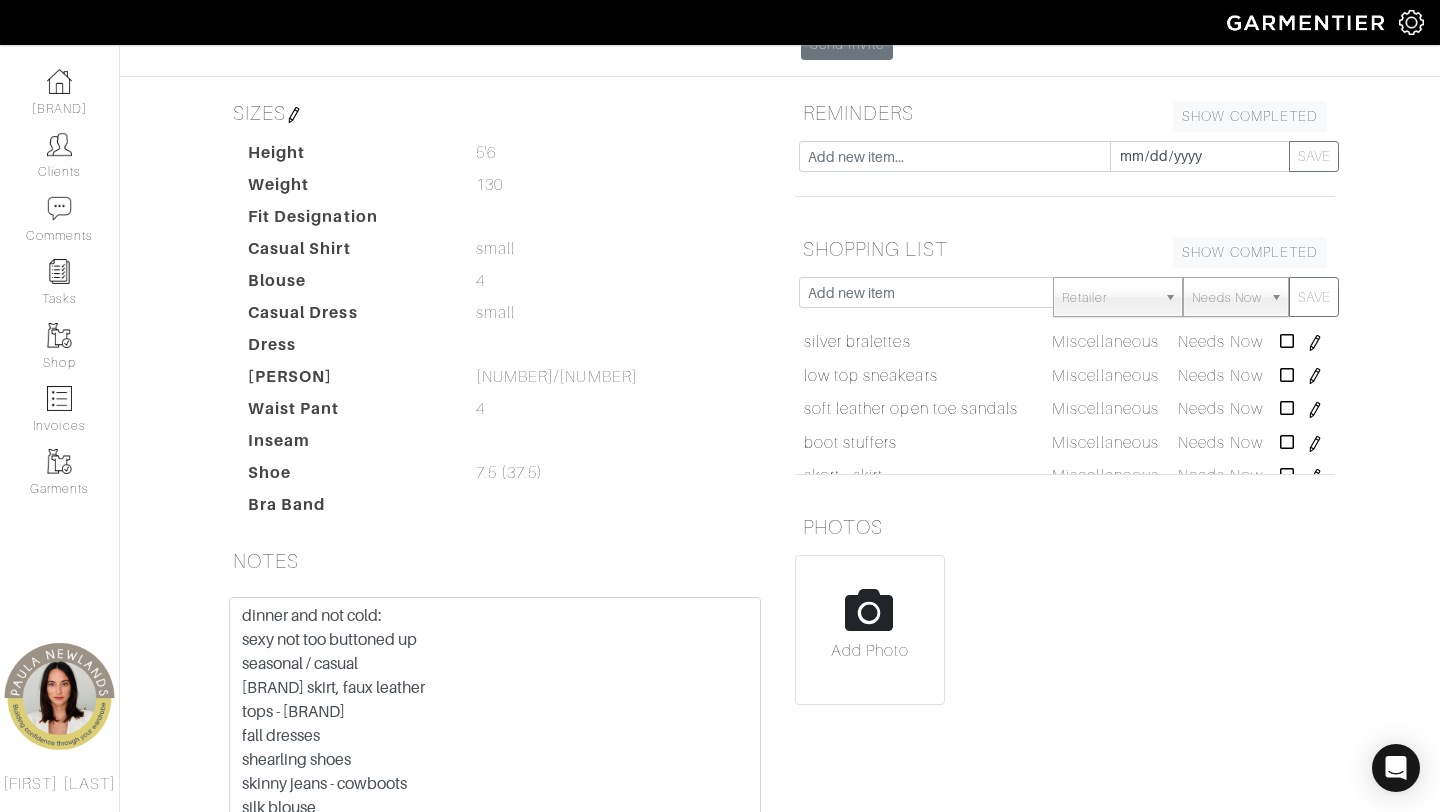 scroll, scrollTop: 299, scrollLeft: 0, axis: vertical 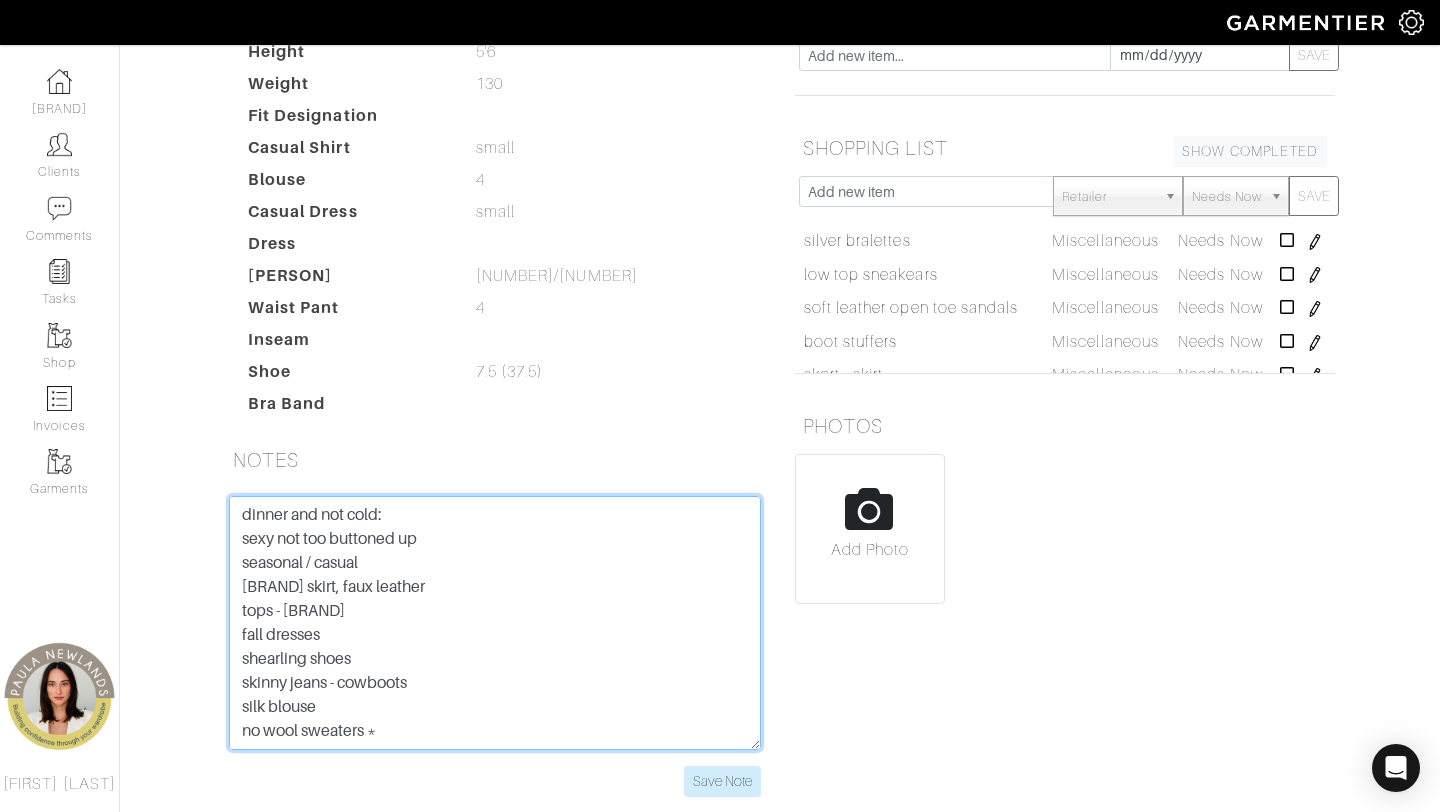 click on "dinner and not cold:
sexy not too buttoned up
seasonal / casual
[BRAND] skirt, faux leather
tops - [BRAND]
fall dresses
shearling shoes
skinny jeans - cowboots
silk blouse
no wool sweaters *
ice shorts - rack
metallic gold belt
black belt
jeans - [BRAND], [BRAND]
eggshellf silk camis
cropped trench
leather jacket
Loves the long flowy dresses - beachy vibes
cotton and linen
HAS:
[BRAND] grey - mink coat
lots of cream
white blazer
[BRAND]
[BRAND] - s
[BRAND] label - 6" at bounding box center (495, 623) 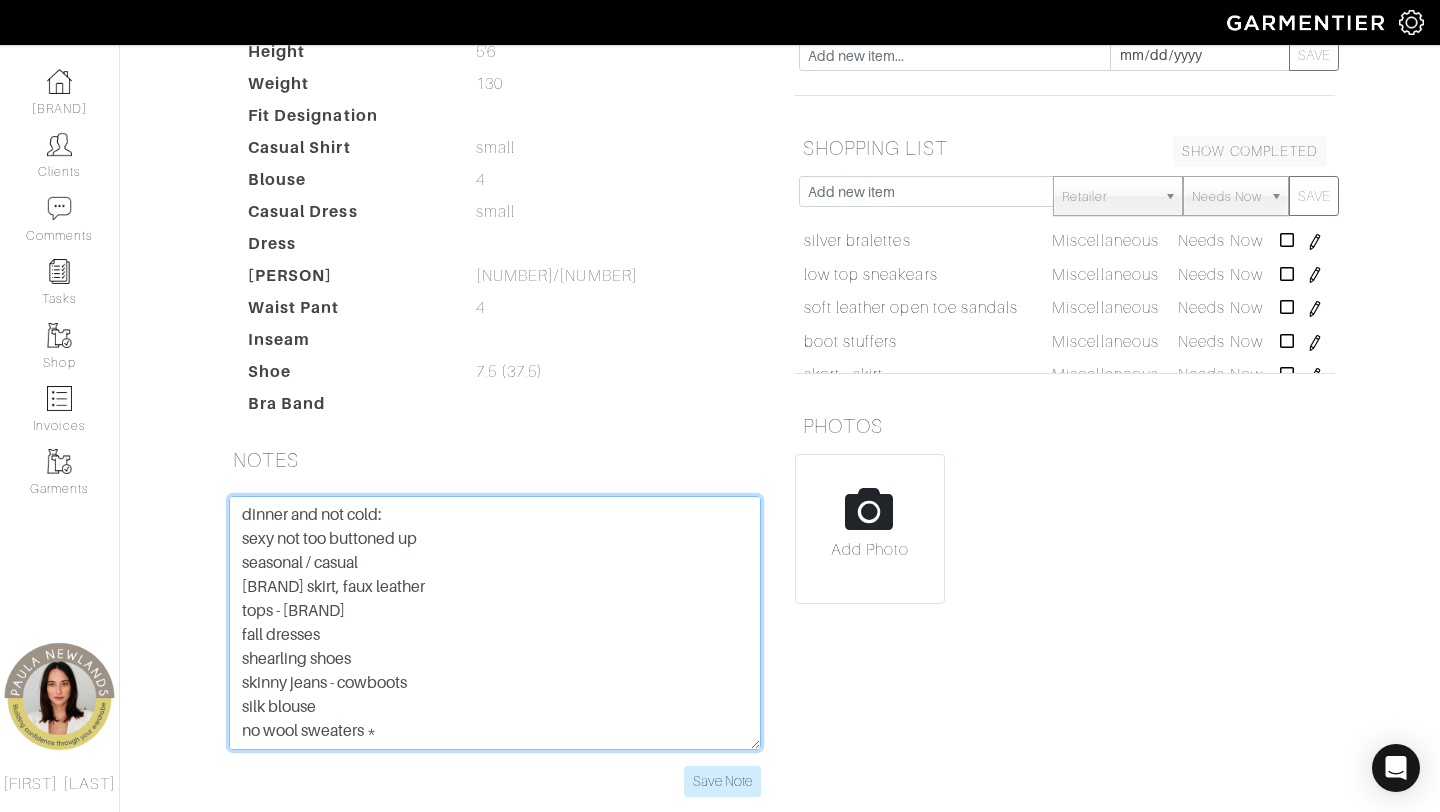 scroll, scrollTop: 398, scrollLeft: 0, axis: vertical 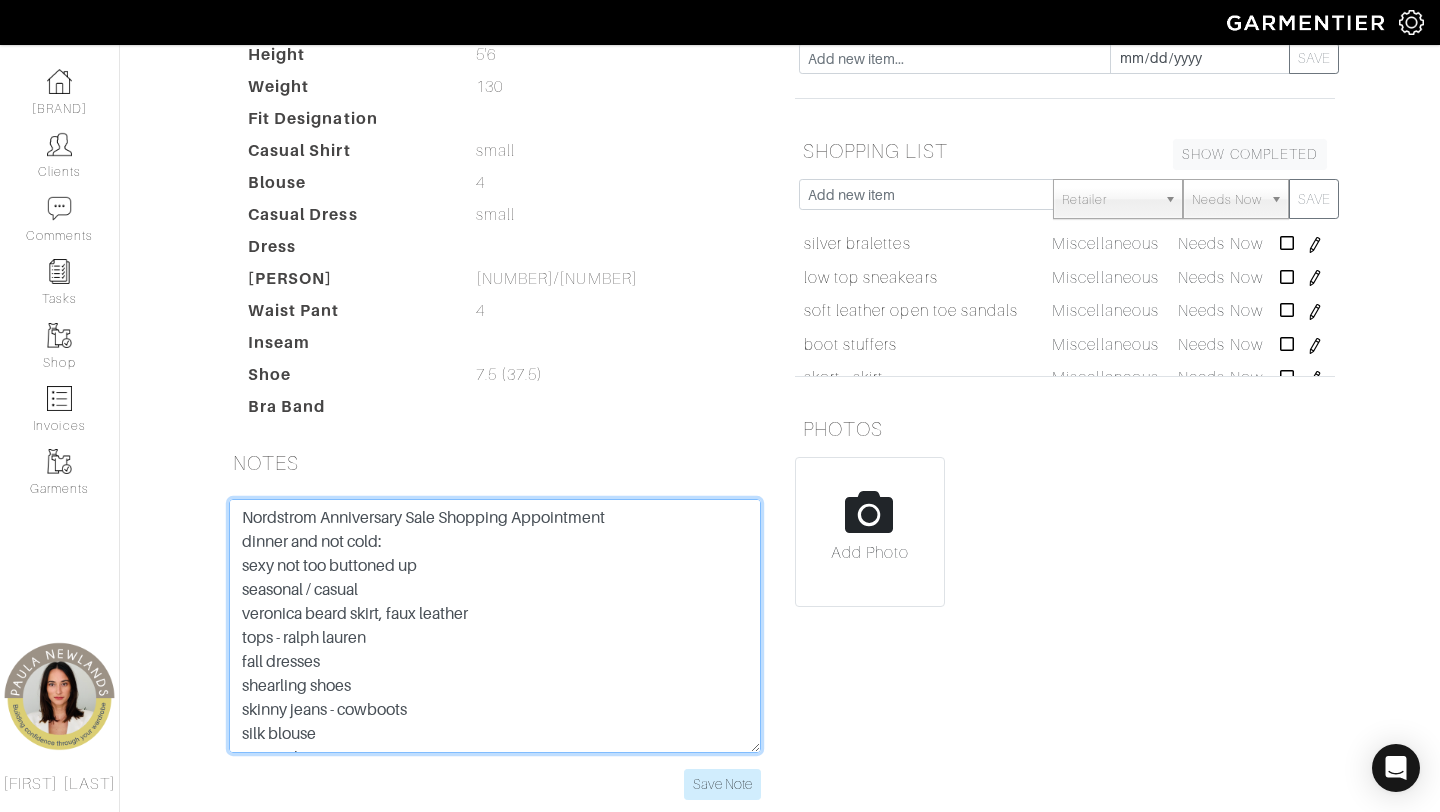 paste on "- Classic with some trendy elements
- 2 dark green coats
- Autumn season - rich earthy brown gold cream chocolate not black and white
- Footwear
- 2 midi denim skirts she has
- Open to more dresses
- A ton of sweaters - good fabric and good color
- Looking for a cream satin/ silk shirt (open to button down)
- Something really nice vest wise
- Cream tank - either white or go to top of the next, laying piece fitted.
- Belts (pop of color - coral, red)" 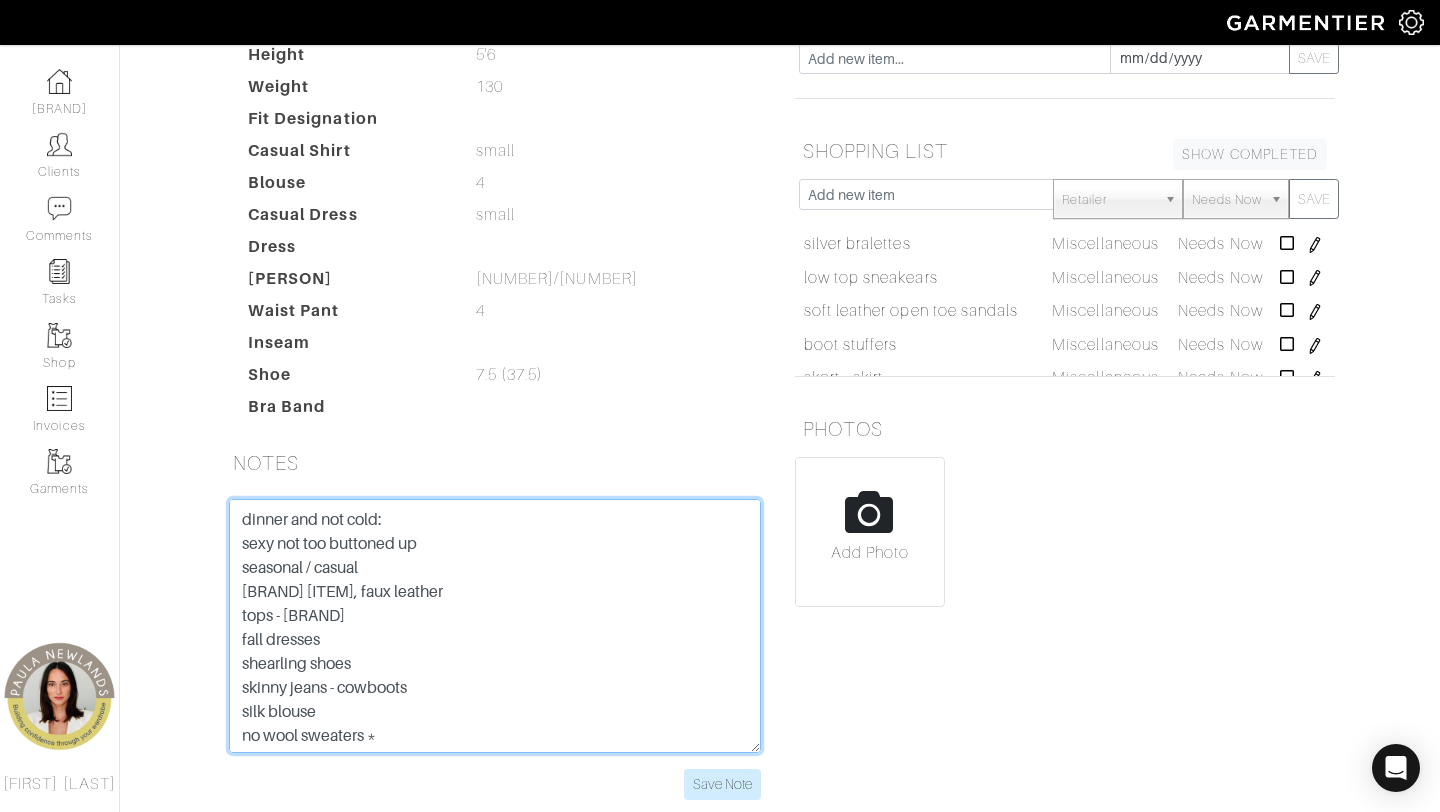 scroll, scrollTop: 0, scrollLeft: 0, axis: both 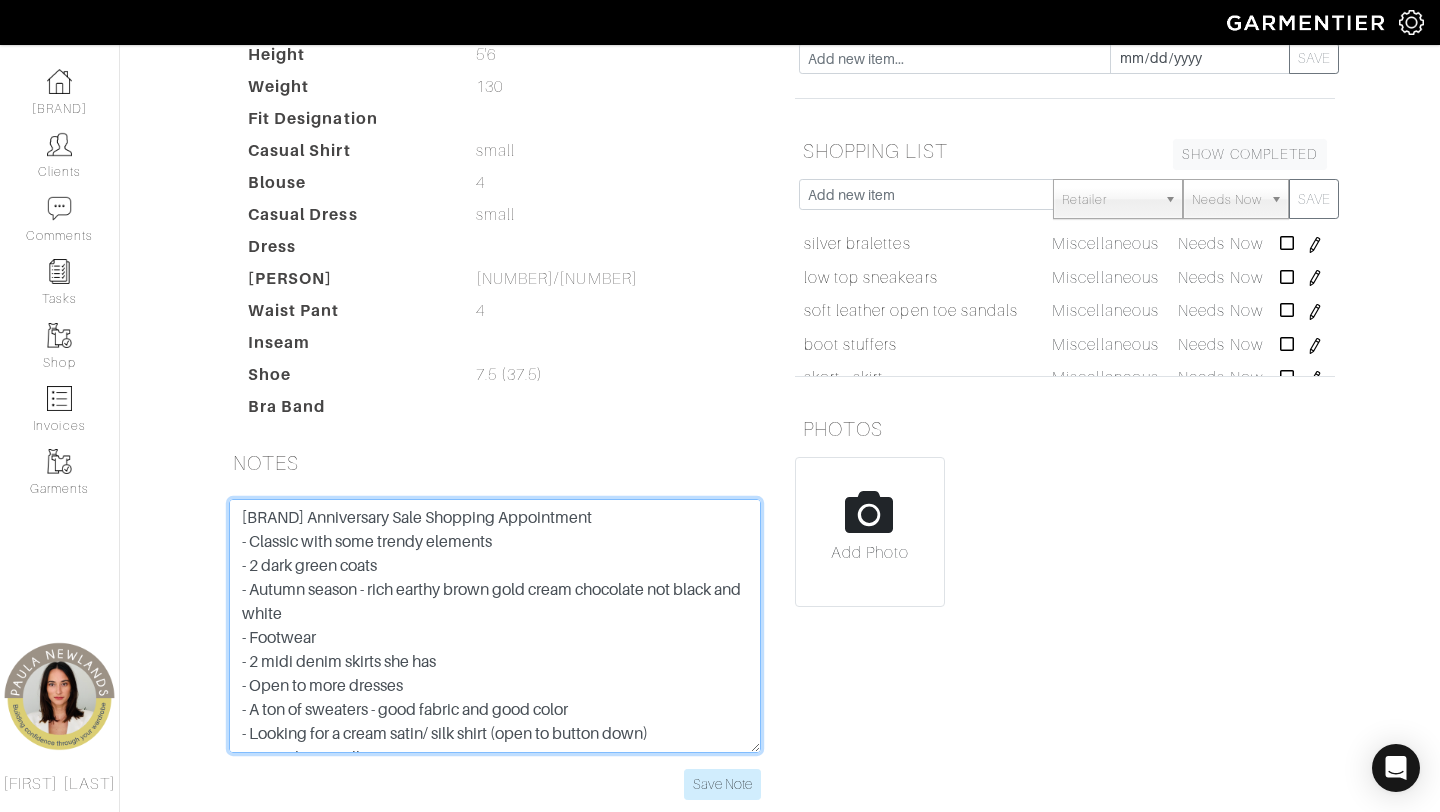click on "dinner and not cold:
sexy not too buttoned up
seasonal / casual
[BRAND] skirt, faux leather
tops - [BRAND]
fall dresses
shearling shoes
skinny jeans - cowboots
silk blouse
no wool sweaters *
ice shorts - rack
metallic gold belt
black belt
jeans - [BRAND], [BRAND]
eggshellf silk camis
cropped trench
leather jacket
Loves the long flowy dresses - beachy vibes
cotton and linen
HAS:
[BRAND] grey - mink coat
lots of cream
white blazer
[BRAND]
[BRAND] - s
[BRAND] label - 6" at bounding box center (495, 626) 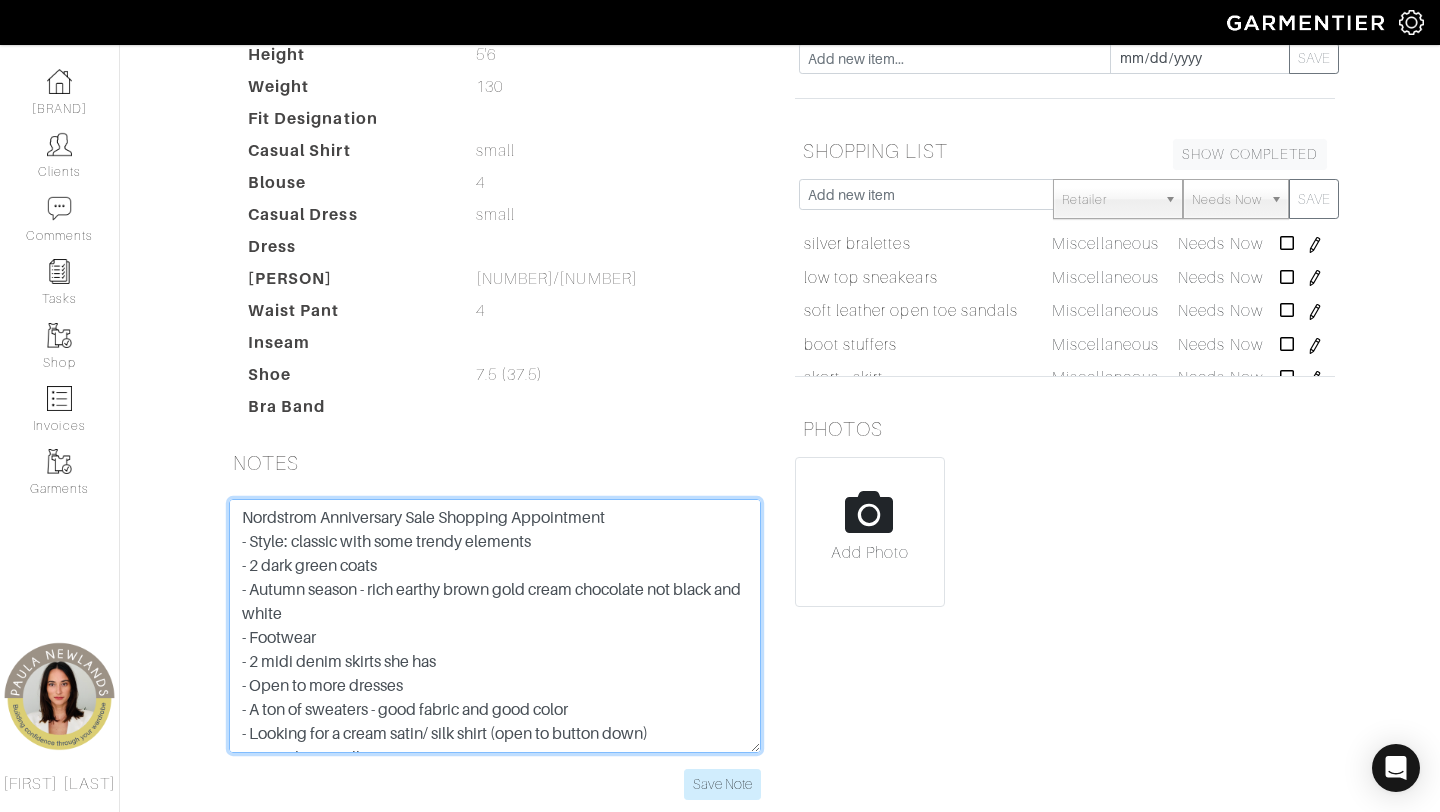click on "dinner and not cold:
sexy not too buttoned up
seasonal / casual
[BRAND] skirt, faux leather
tops - [BRAND]
fall dresses
shearling shoes
skinny jeans - cowboots
silk blouse
no wool sweaters *
ice shorts - rack
metallic gold belt
black belt
jeans - [BRAND], [BRAND]
eggshellf silk camis
cropped trench
leather jacket
Loves the long flowy dresses - beachy vibes
cotton and linen
HAS:
[BRAND] grey - mink coat
lots of cream
white blazer
[BRAND]
[BRAND] - s
[BRAND] label - 6" at bounding box center (495, 626) 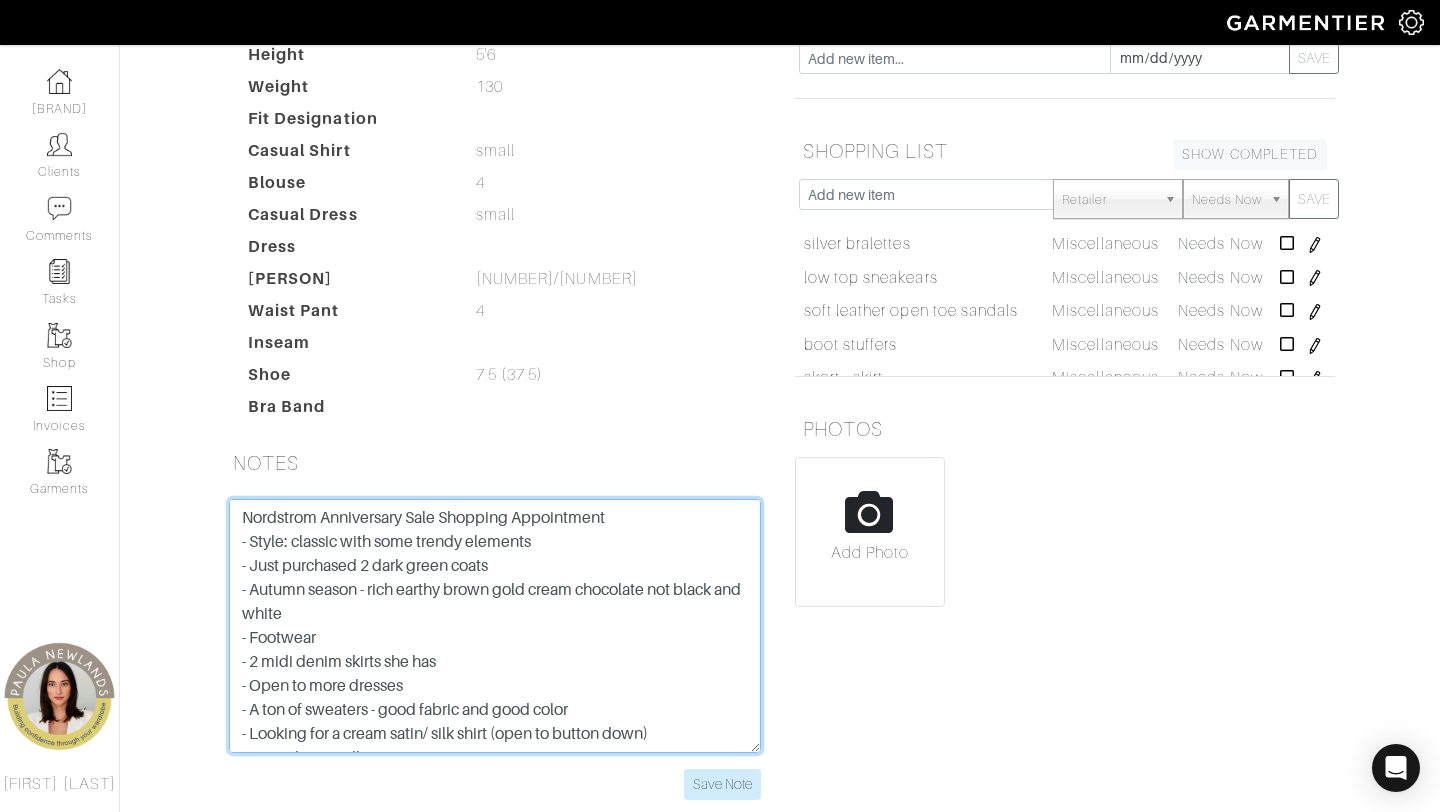 click on "dinner and not cold:
sexy not too buttoned up
seasonal / casual
[BRAND] skirt, faux leather
tops - [BRAND]
fall dresses
shearling shoes
skinny jeans - cowboots
silk blouse
no wool sweaters *
ice shorts - rack
metallic gold belt
black belt
jeans - [BRAND], [BRAND]
eggshellf silk camis
cropped trench
leather jacket
Loves the long flowy dresses - beachy vibes
cotton and linen
HAS:
[BRAND] grey - mink coat
lots of cream
white blazer
[BRAND]
[BRAND] - s
[BRAND] label - 6" at bounding box center [495, 626] 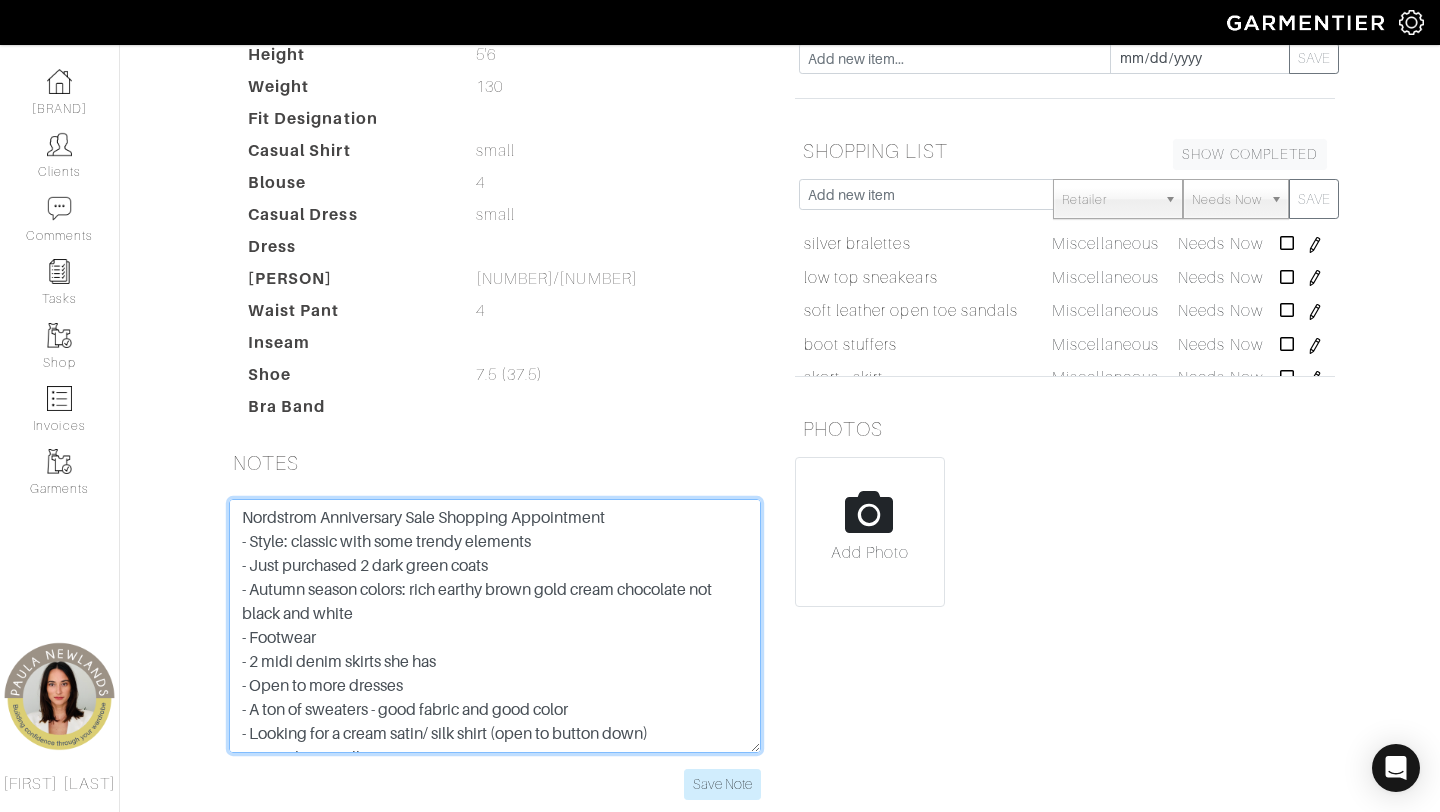 click on "dinner and not cold:
sexy not too buttoned up
seasonal / casual
[BRAND] skirt, faux leather
tops - [BRAND]
fall dresses
shearling shoes
skinny jeans - cowboots
silk blouse
no wool sweaters *
ice shorts - rack
metallic gold belt
black belt
jeans - [BRAND], [BRAND]
eggshellf silk camis
cropped trench
leather jacket
Loves the long flowy dresses - beachy vibes
cotton and linen
HAS:
[BRAND] grey - mink coat
lots of cream
white blazer
[BRAND]
[BRAND] - s
[BRAND] label - 6" at bounding box center [495, 626] 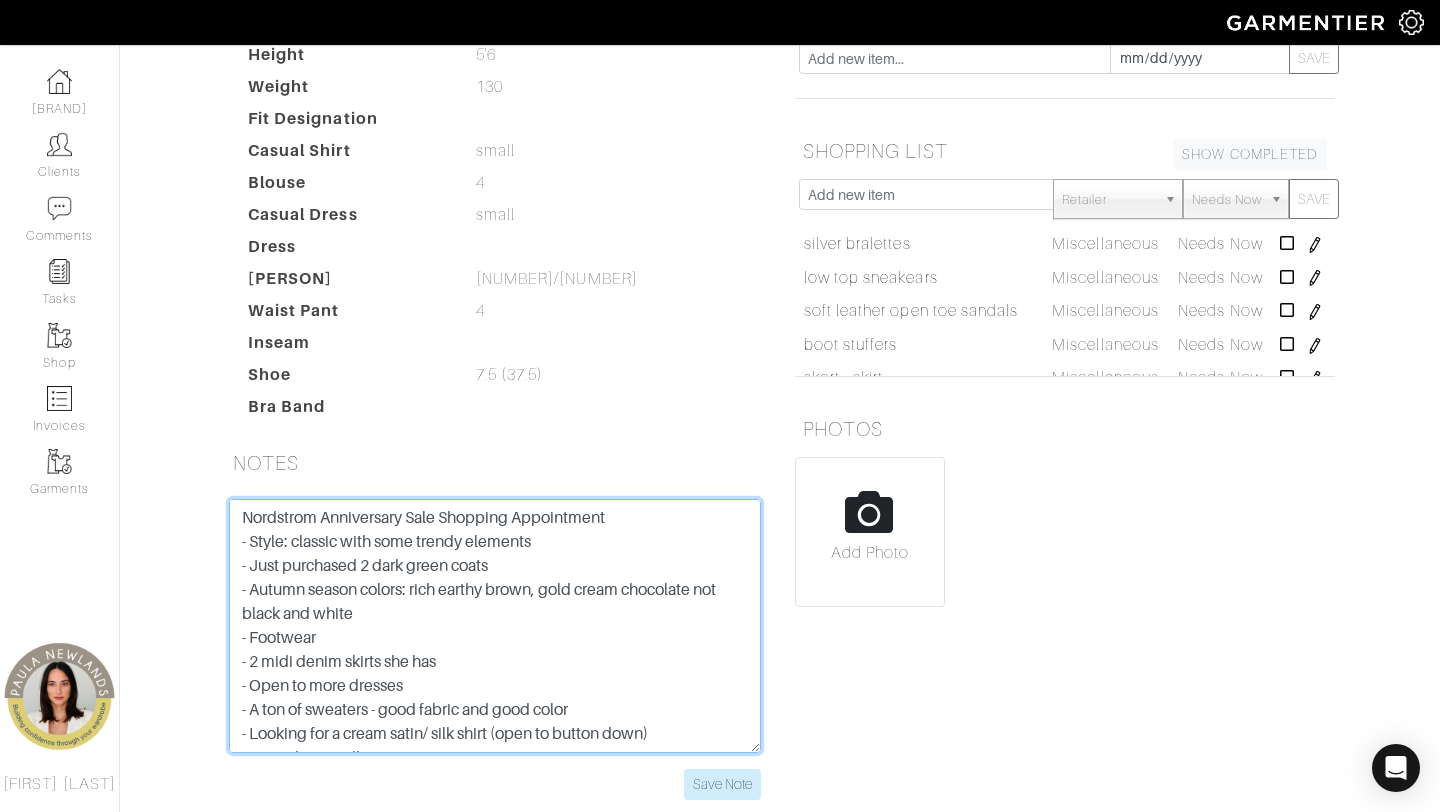 click on "dinner and not cold:
sexy not too buttoned up
seasonal / casual
veronica beard skirt, faux leather
tops - ralph lauren
fall dresses
shearling shoes
skinny jeans - cowboots
silk blouse
no wool sweaters *
ice shorts - rack
metallic gold belt
black belt
jeans - mother, AG
eggshellf silk camis
cropped trench
leather jacket
Loves the long flowy dresses - beachy vibes
cotton and linen
HAS:
loro piana grey - mink coat
lots of cream
white blazer
Brunelli Cuccinelli
Helmet lang - s
purole label - 6" at bounding box center [495, 626] 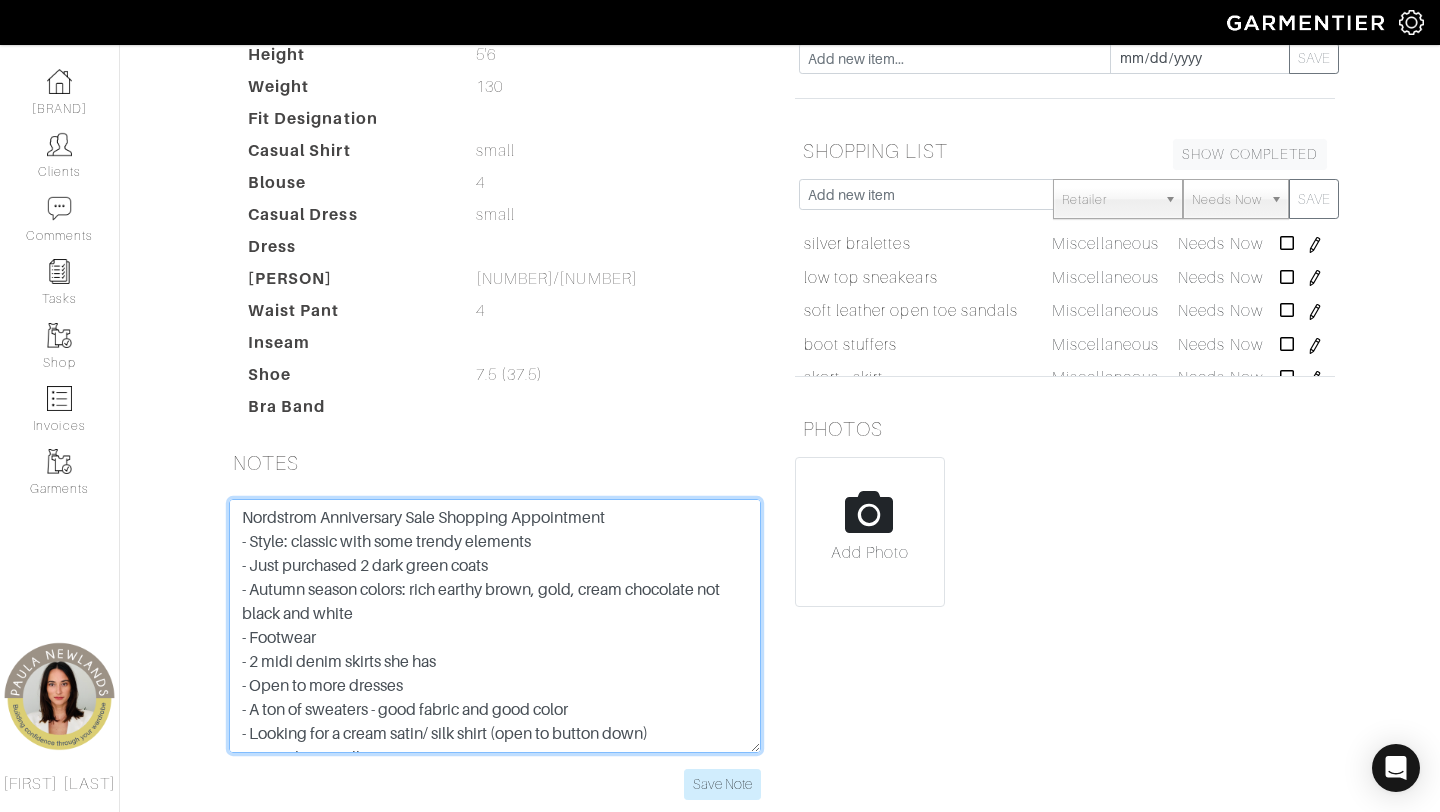 click on "dinner and not cold:
sexy not too buttoned up
seasonal / casual
veronica beard skirt, faux leather
tops - ralph lauren
fall dresses
shearling shoes
skinny jeans - cowboots
silk blouse
no wool sweaters *
ice shorts - rack
metallic gold belt
black belt
jeans - mother, AG
eggshellf silk camis
cropped trench
leather jacket
Loves the long flowy dresses - beachy vibes
cotton and linen
HAS:
loro piana grey - mink coat
lots of cream
white blazer
Brunelli Cuccinelli
Helmet lang - s
purole label - 6" at bounding box center (495, 626) 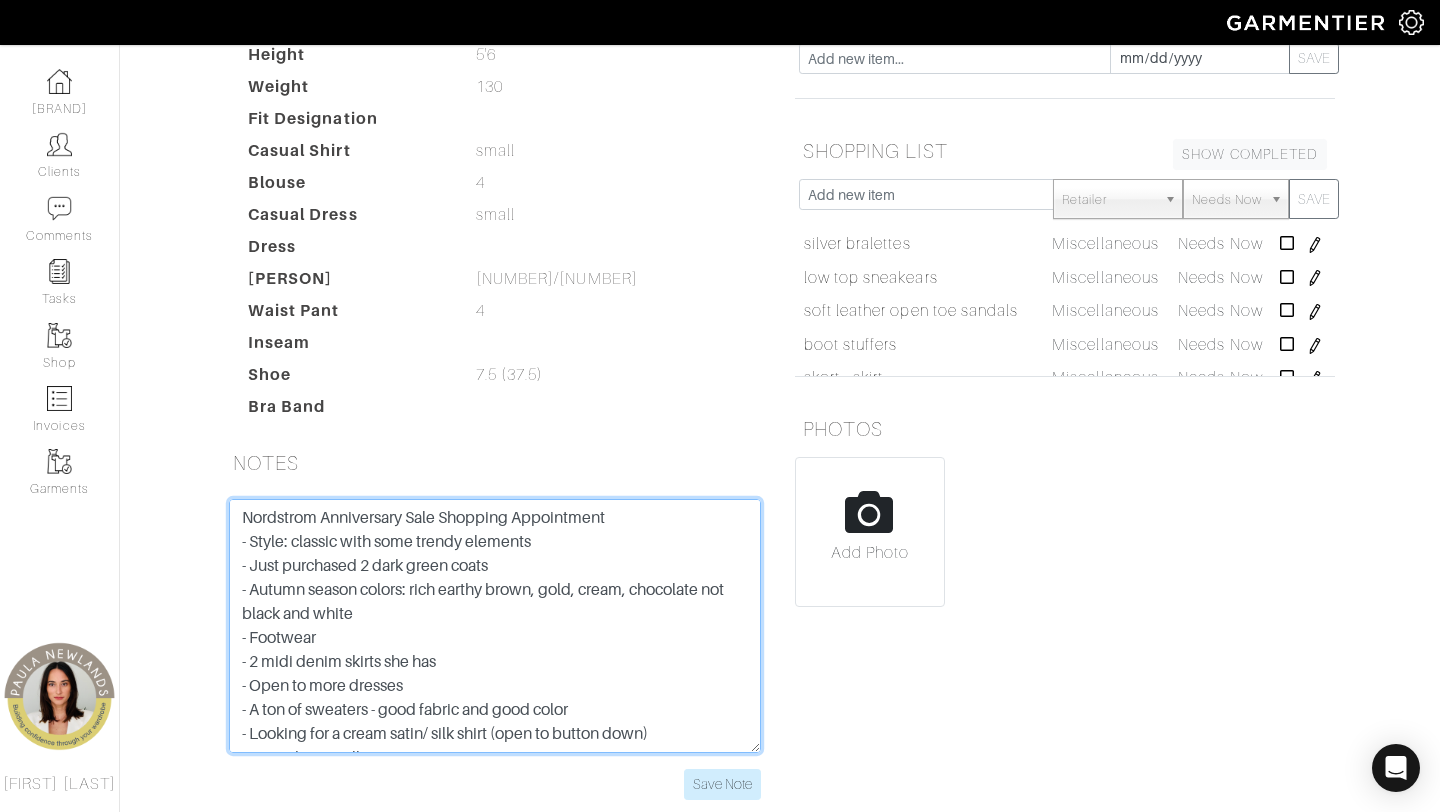 click on "dinner and not cold:
sexy not too buttoned up
seasonal / casual
veronica beard skirt, faux leather
tops - ralph lauren
fall dresses
shearling shoes
skinny jeans - cowboots
silk blouse
no wool sweaters *
ice shorts - rack
metallic gold belt
black belt
jeans - mother, AG
eggshellf silk camis
cropped trench
leather jacket
Loves the long flowy dresses - beachy vibes
cotton and linen
HAS:
loro piana grey - mink coat
lots of cream
white blazer
Brunelli Cuccinelli
Helmet lang - s
purole label - 6" at bounding box center [495, 626] 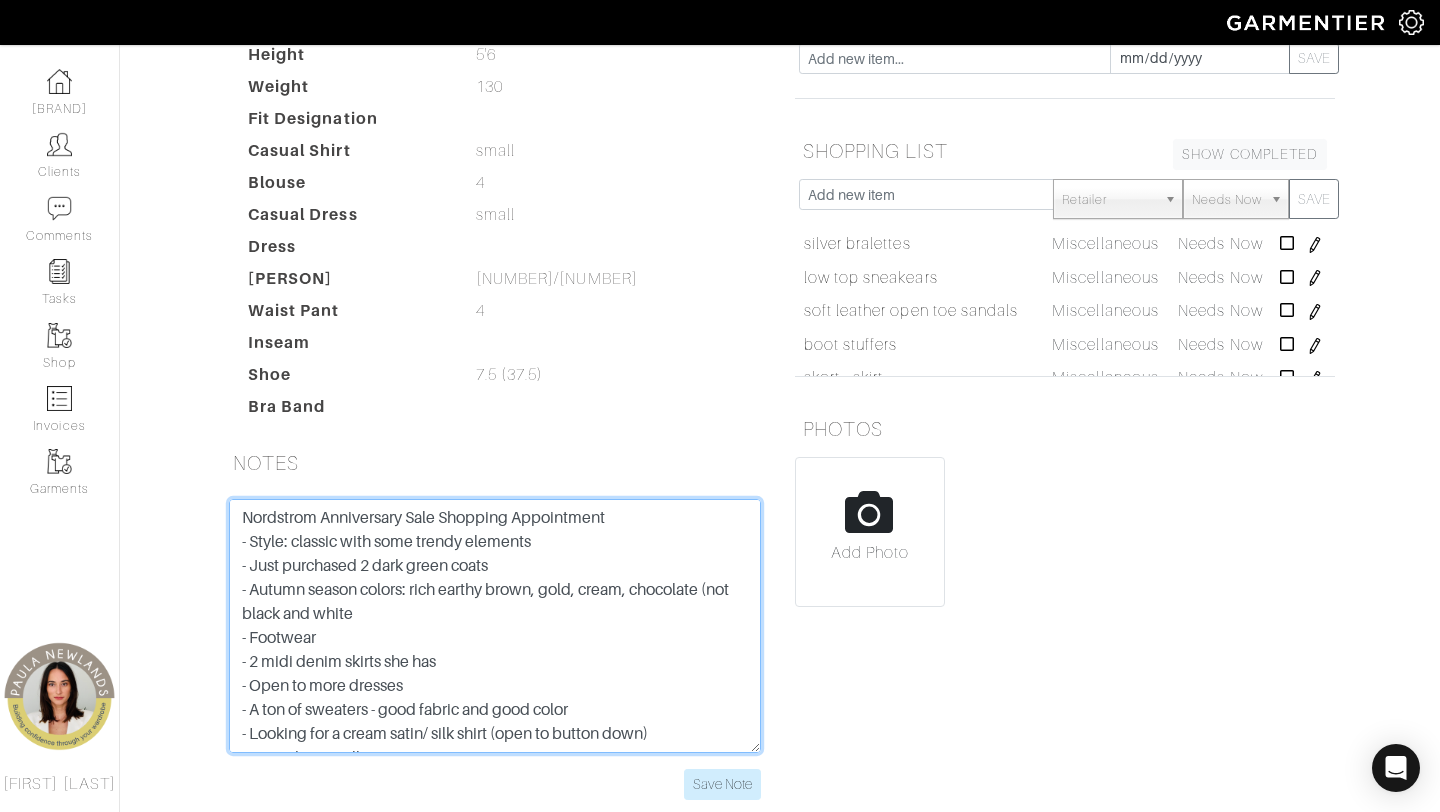 click on "dinner and not cold:
sexy not too buttoned up
seasonal / casual
veronica beard skirt, faux leather
tops - ralph lauren
fall dresses
shearling shoes
skinny jeans - cowboots
silk blouse
no wool sweaters *
ice shorts - rack
metallic gold belt
black belt
jeans - mother, AG
eggshellf silk camis
cropped trench
leather jacket
Loves the long flowy dresses - beachy vibes
cotton and linen
HAS:
loro piana grey - mink coat
lots of cream
white blazer
Brunelli Cuccinelli
Helmet lang - s
purole label - 6" at bounding box center (495, 626) 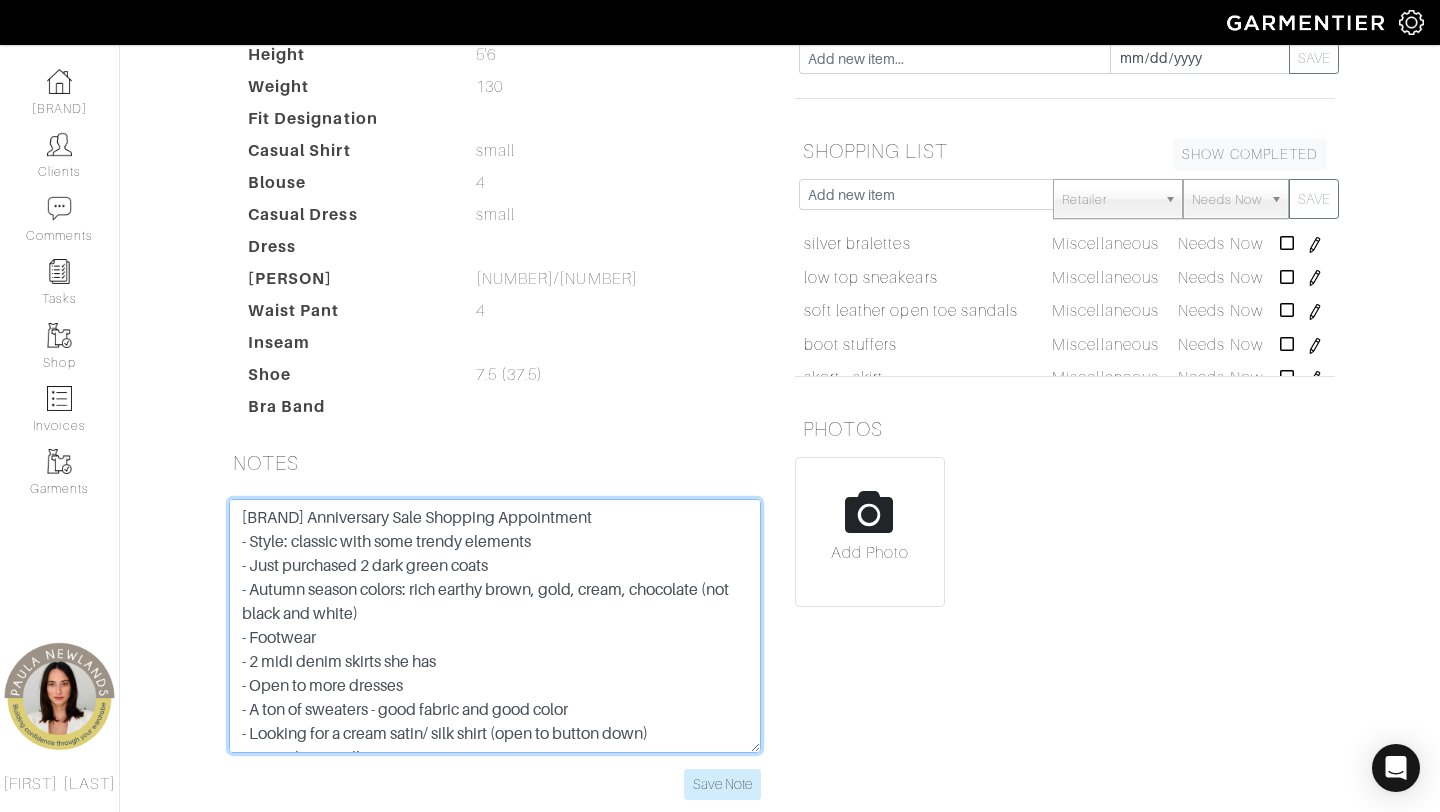 click on "dinner and not cold:
sexy not too buttoned up
seasonal / casual
veronica beard skirt, faux leather
tops - ralph lauren
fall dresses
shearling shoes
skinny jeans - cowboots
silk blouse
no wool sweaters *
ice shorts - rack
metallic gold belt
black belt
jeans - mother, AG
eggshellf silk camis
cropped trench
leather jacket
Loves the long flowy dresses - beachy vibes
cotton and linen
HAS:
loro piana grey - mink coat
lots of cream
white blazer
Brunelli Cuccinelli
Helmet lang - s
purole label - 6" at bounding box center [495, 626] 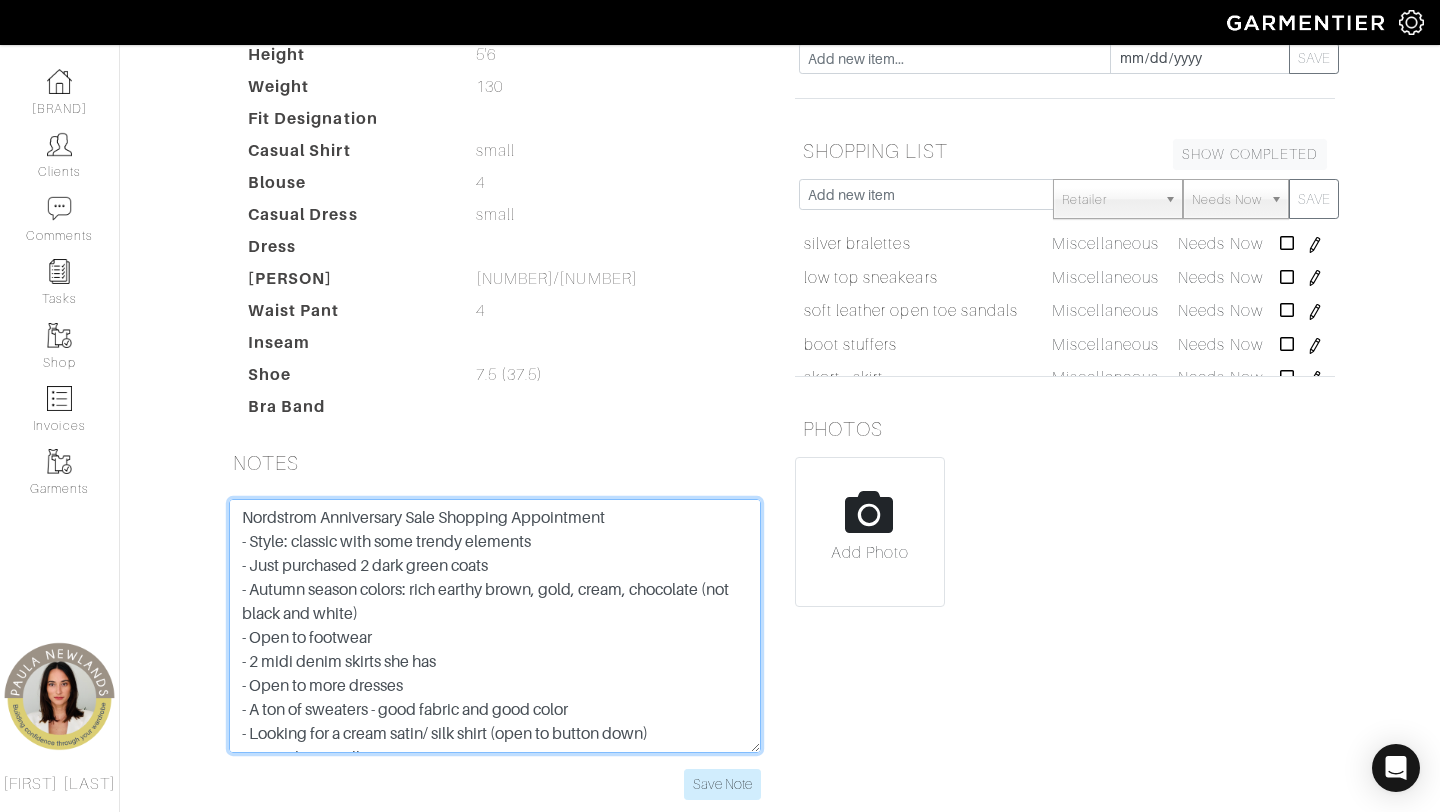 click on "dinner and not cold:
sexy not too buttoned up
seasonal / casual
veronica beard skirt, faux leather
tops - ralph lauren
fall dresses
shearling shoes
skinny jeans - cowboots
silk blouse
no wool sweaters *
ice shorts - rack
metallic gold belt
black belt
jeans - mother, AG
eggshellf silk camis
cropped trench
leather jacket
Loves the long flowy dresses - beachy vibes
cotton and linen
HAS:
loro piana grey - mink coat
lots of cream
white blazer
Brunelli Cuccinelli
Helmet lang - s
purole label - 6" at bounding box center (495, 626) 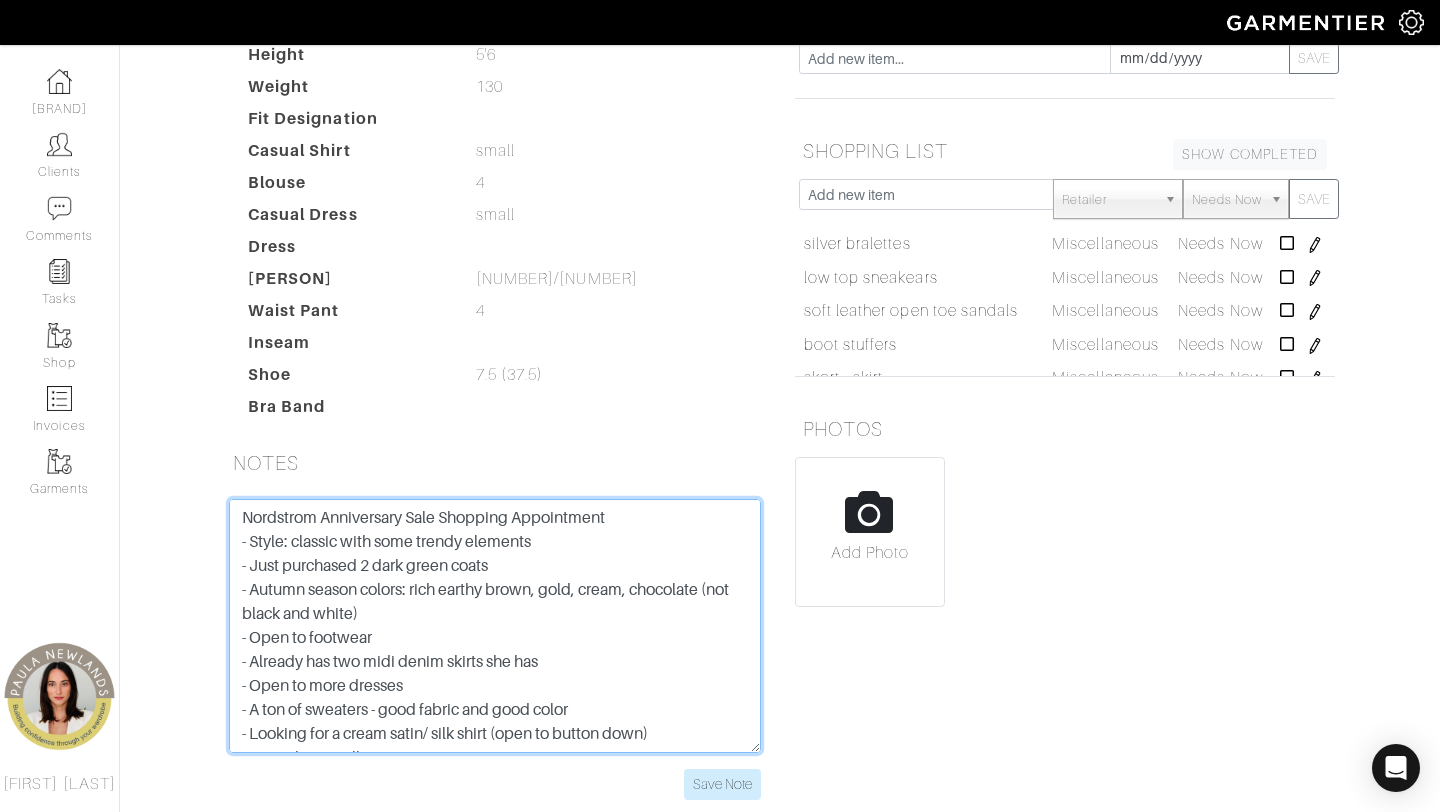 drag, startPoint x: 491, startPoint y: 555, endPoint x: 602, endPoint y: 559, distance: 111.07205 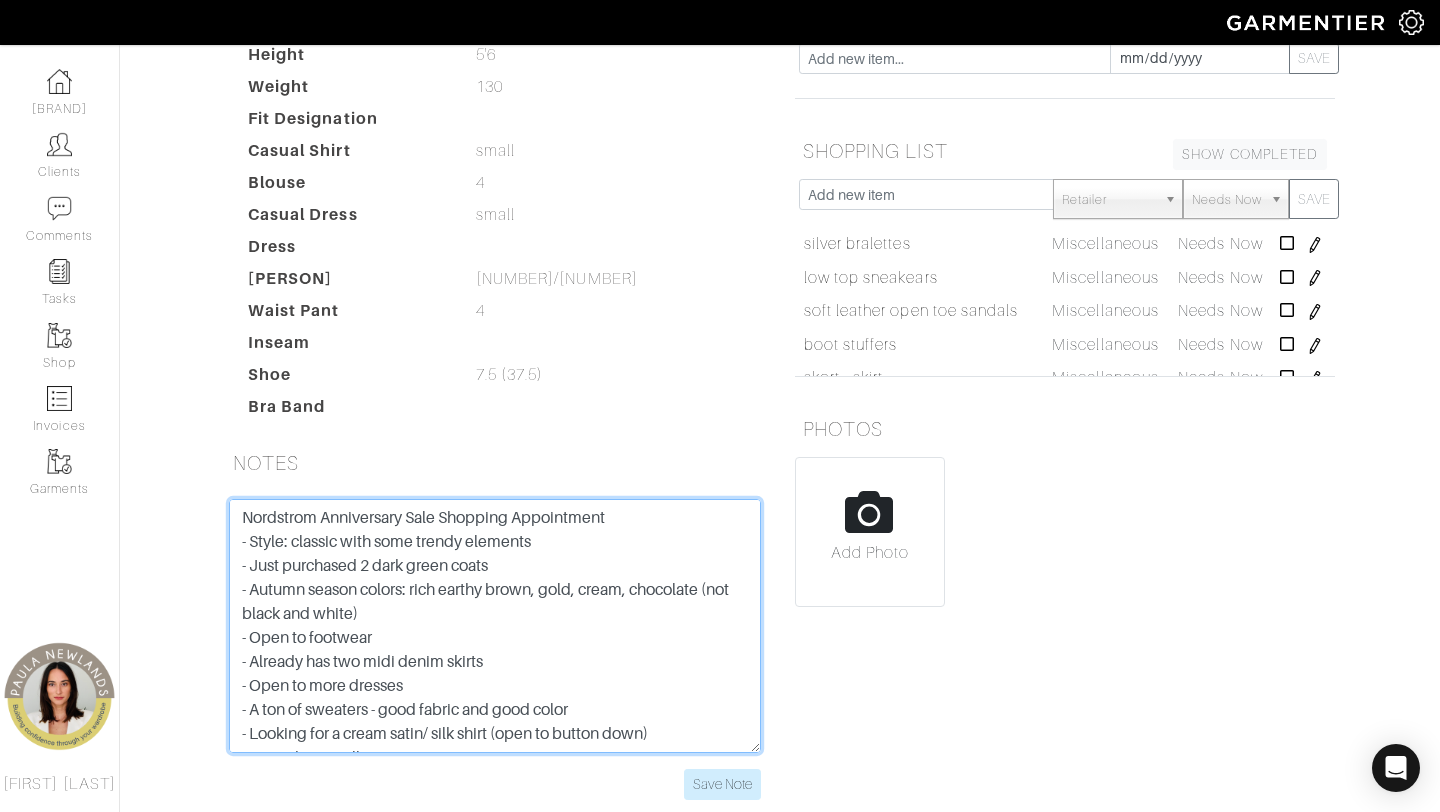 click on "dinner and not cold:
sexy not too buttoned up
seasonal / casual
veronica beard skirt, faux leather
tops - ralph lauren
fall dresses
shearling shoes
skinny jeans - cowboots
silk blouse
no wool sweaters *
ice shorts - rack
metallic gold belt
black belt
jeans - mother, AG
eggshellf silk camis
cropped trench
leather jacket
Loves the long flowy dresses - beachy vibes
cotton and linen
HAS:
loro piana grey - mink coat
lots of cream
white blazer
Brunelli Cuccinelli
Helmet lang - s
purole label - 6" at bounding box center (495, 626) 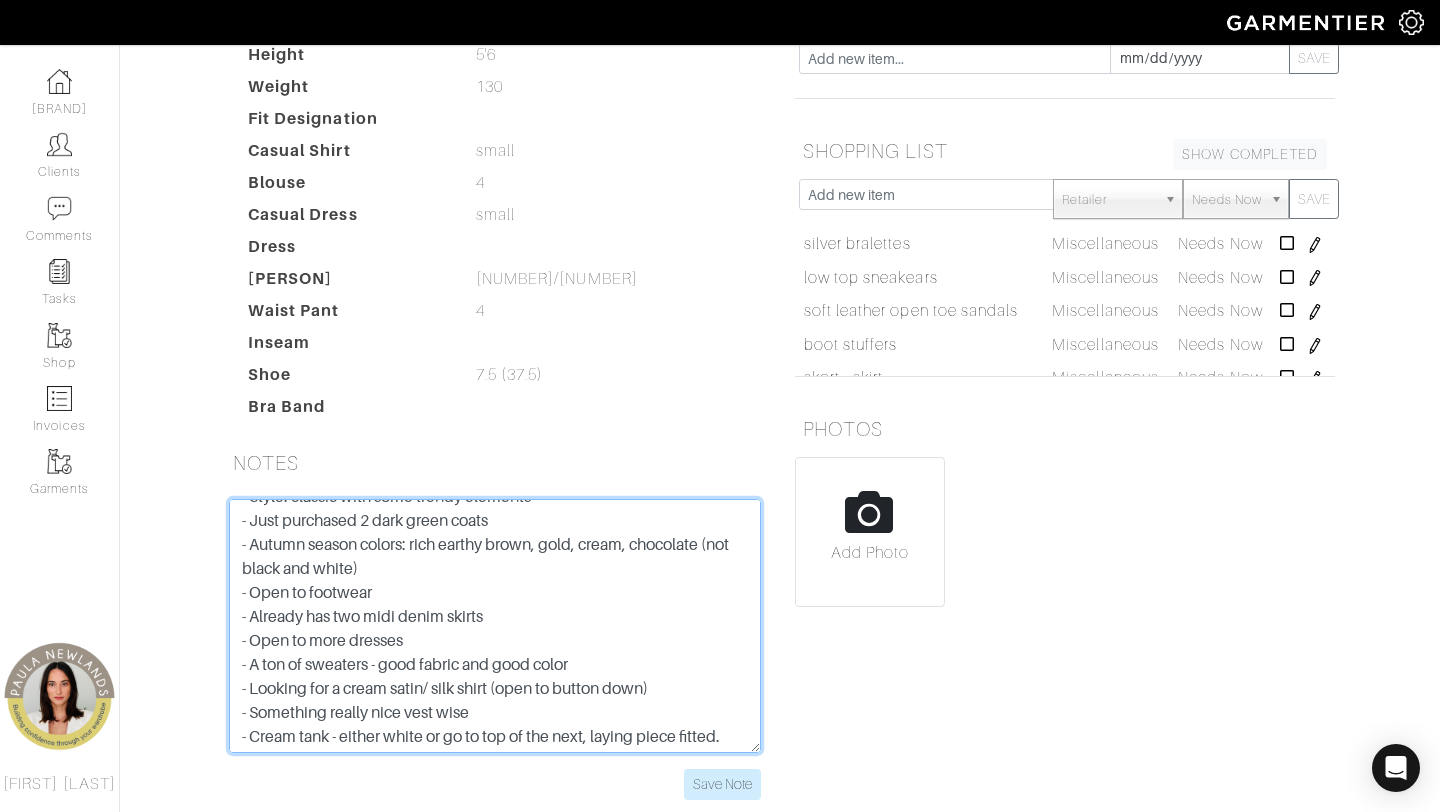 scroll, scrollTop: 51, scrollLeft: 0, axis: vertical 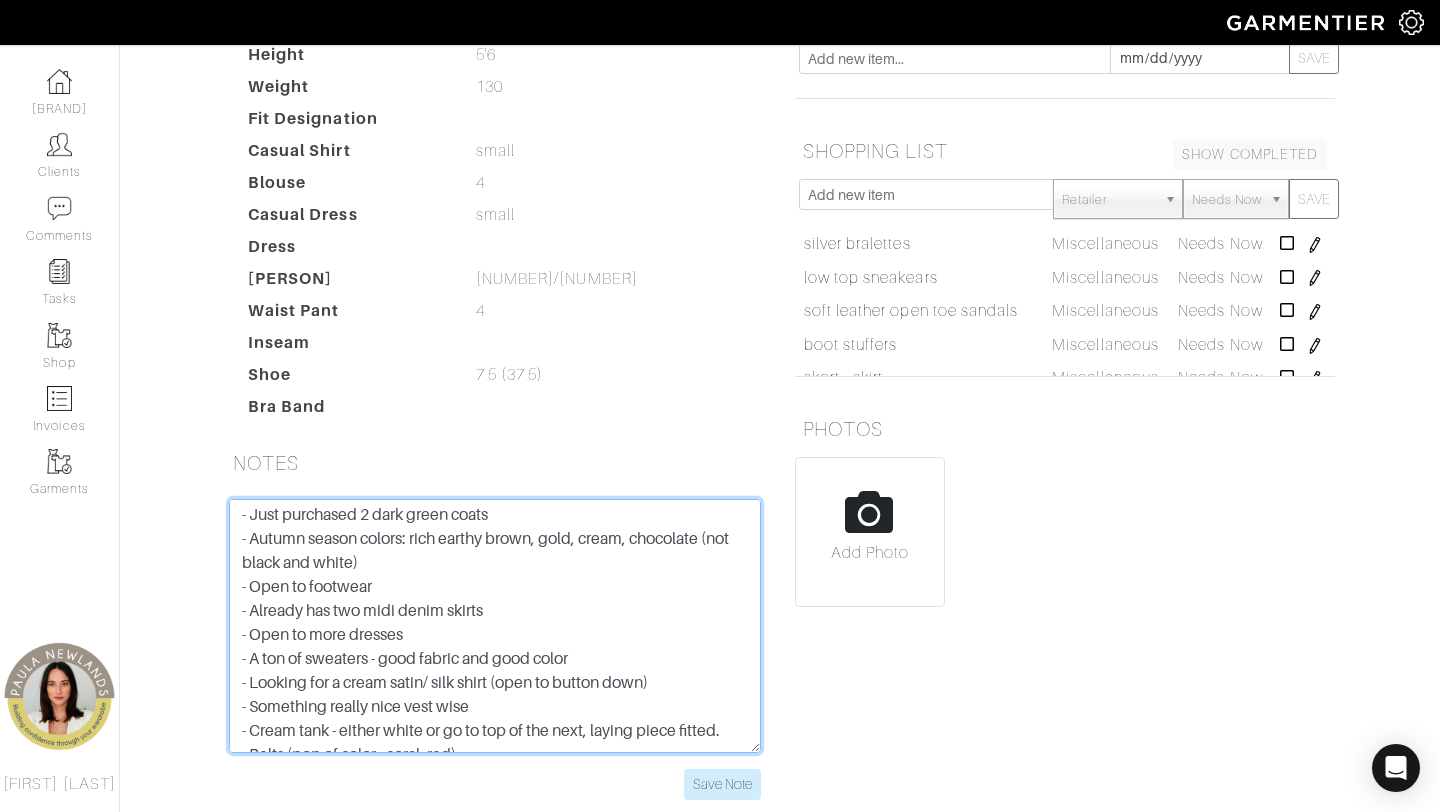 click on "dinner and not cold:
sexy not too buttoned up
seasonal / casual
veronica beard skirt, faux leather
tops - ralph lauren
fall dresses
shearling shoes
skinny jeans - cowboots
silk blouse
no wool sweaters *
ice shorts - rack
metallic gold belt
black belt
jeans - mother, AG
eggshellf silk camis
cropped trench
leather jacket
Loves the long flowy dresses - beachy vibes
cotton and linen
HAS:
loro piana grey - mink coat
lots of cream
white blazer
Brunelli Cuccinelli
Helmet lang - s
purole label - 6" at bounding box center (495, 626) 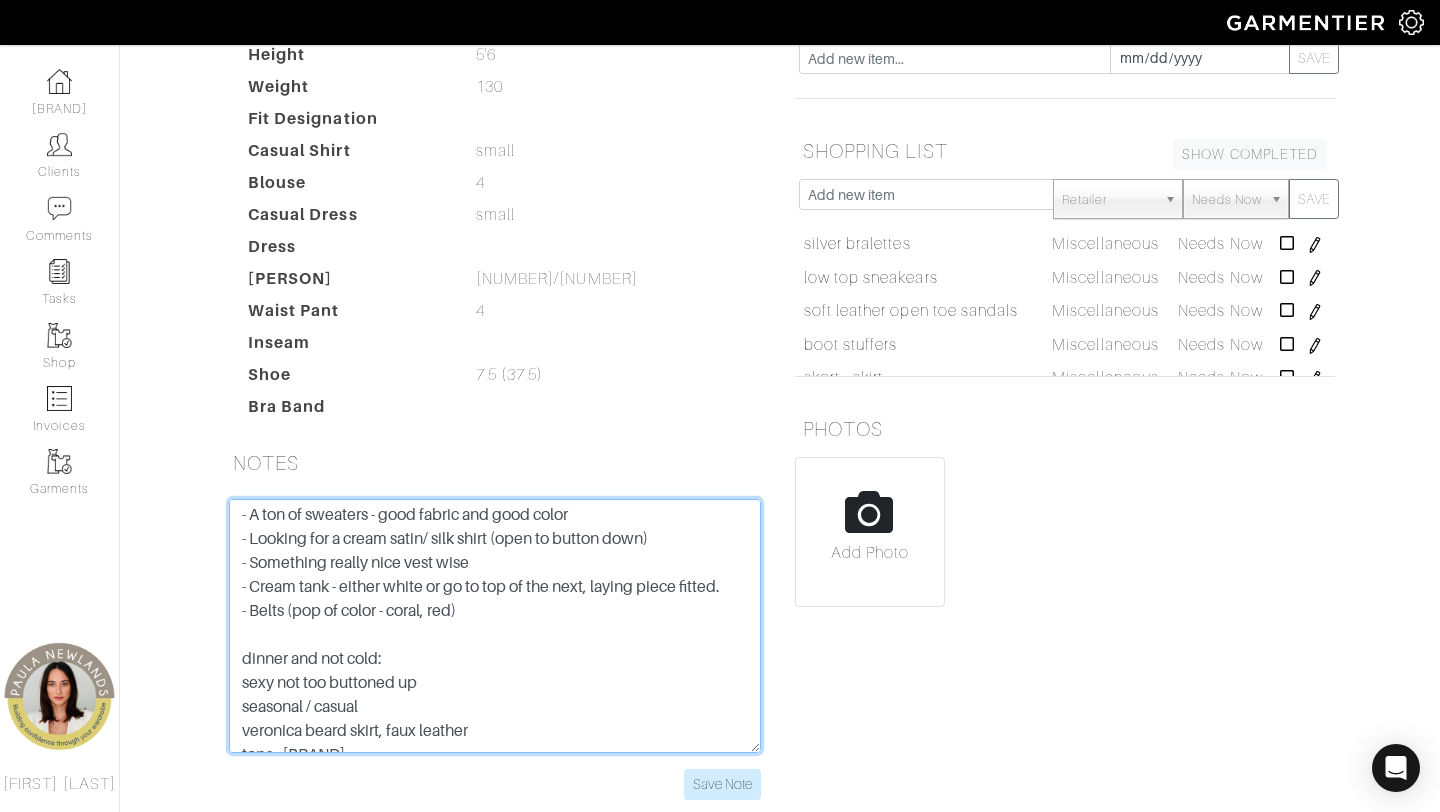 drag, startPoint x: 495, startPoint y: 578, endPoint x: 615, endPoint y: 556, distance: 122 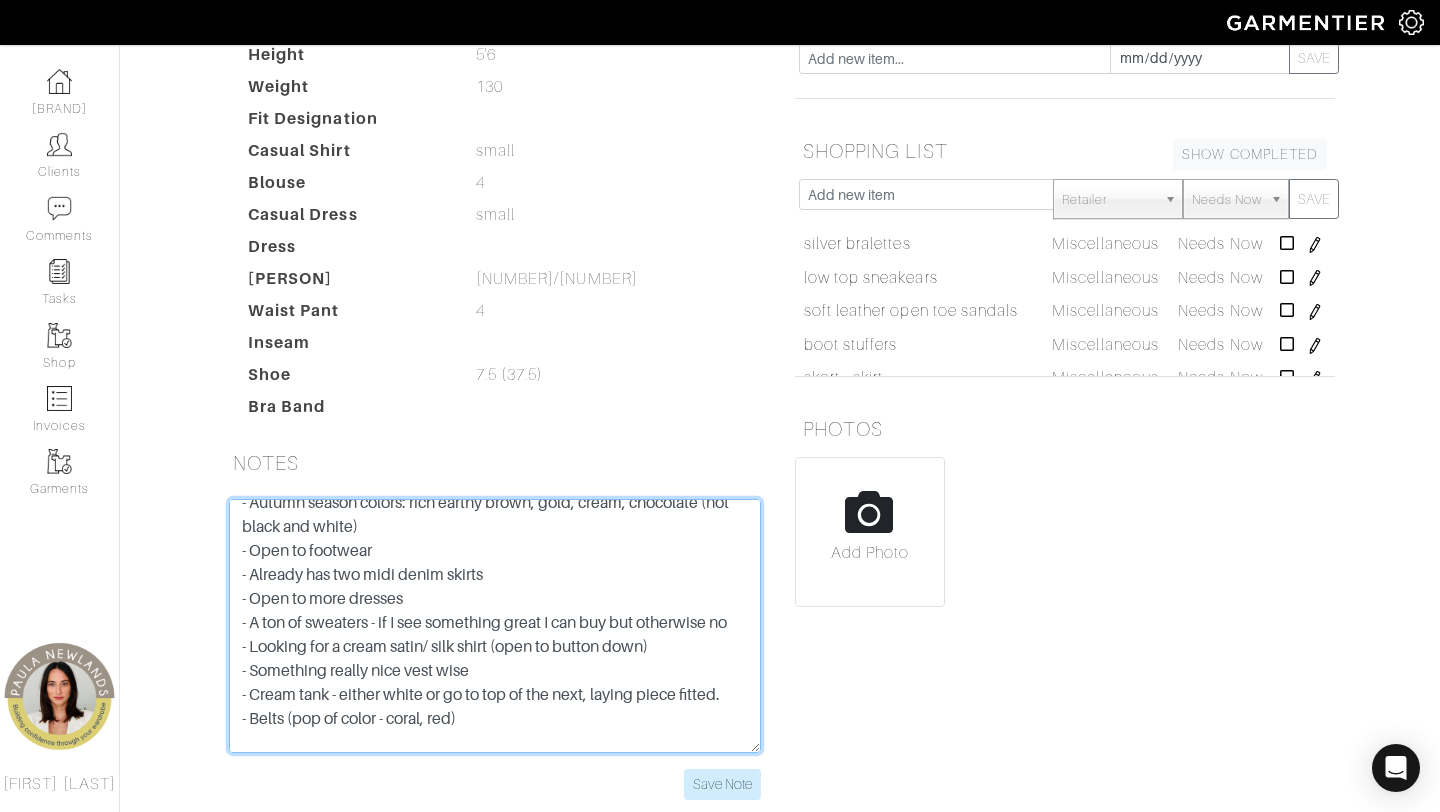 scroll, scrollTop: 86, scrollLeft: 0, axis: vertical 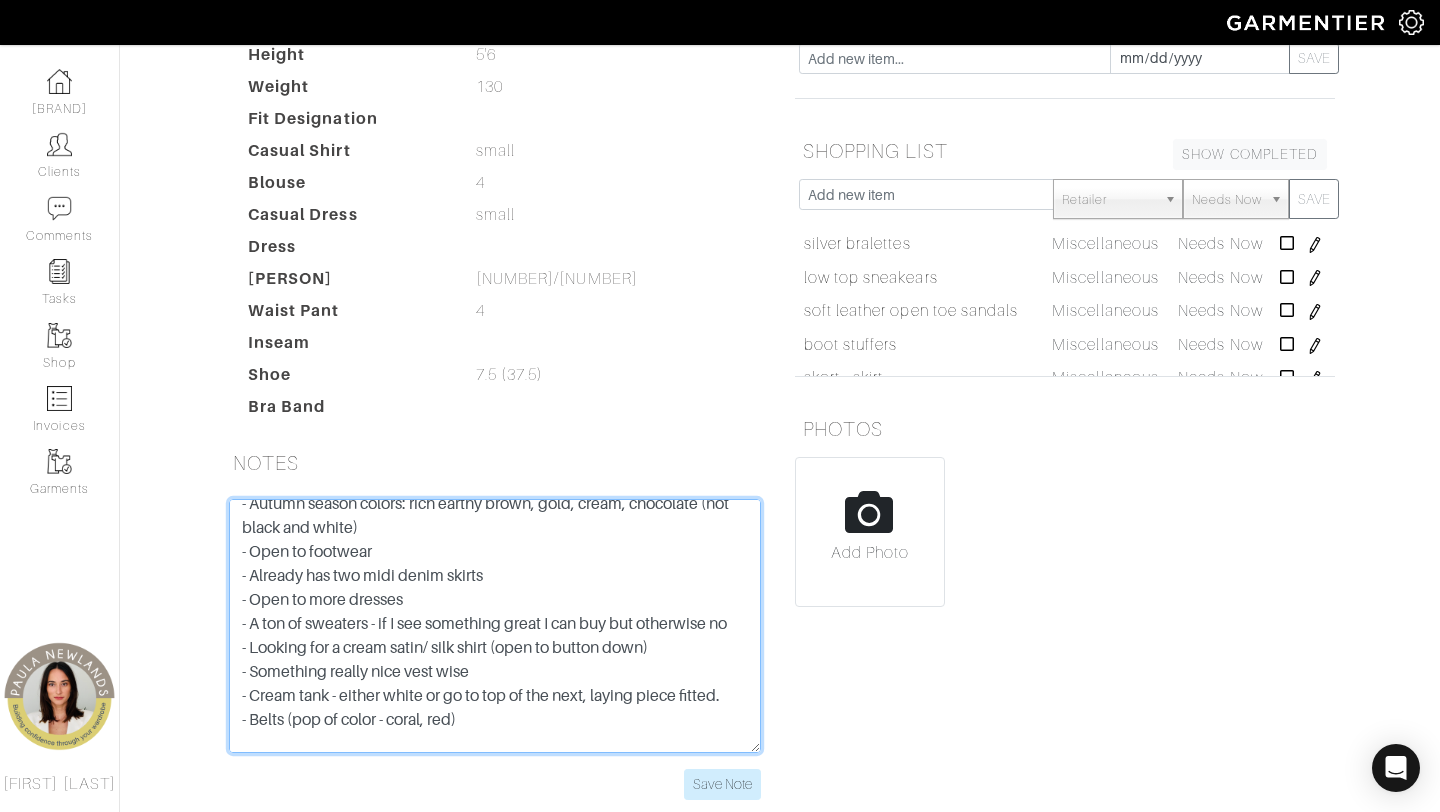 click on "dinner and not cold:
sexy not too buttoned up
seasonal / casual
veronica beard skirt, faux leather
tops - ralph lauren
fall dresses
shearling shoes
skinny jeans - cowboots
silk blouse
no wool sweaters *
ice shorts - rack
metallic gold belt
black belt
jeans - mother, AG
eggshellf silk camis
cropped trench
leather jacket
Loves the long flowy dresses - beachy vibes
cotton and linen
HAS:
loro piana grey - mink coat
lots of cream
white blazer
Brunelli Cuccinelli
Helmet lang - s
purole label - 6" at bounding box center (495, 626) 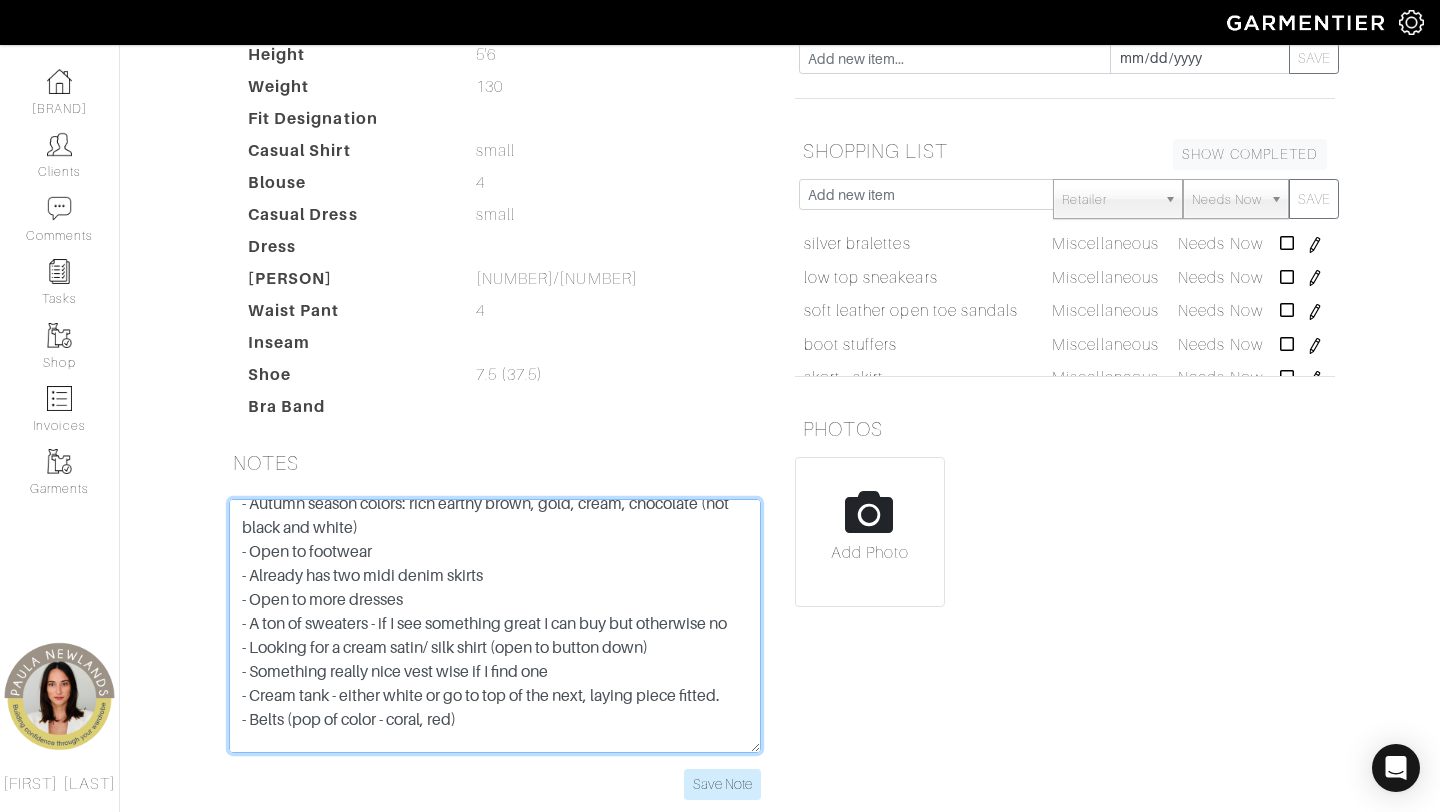 click on "dinner and not cold:
sexy not too buttoned up
seasonal / casual
veronica beard skirt, faux leather
tops - ralph lauren
fall dresses
shearling shoes
skinny jeans - cowboots
silk blouse
no wool sweaters *
ice shorts - rack
metallic gold belt
black belt
jeans - mother, AG
eggshellf silk camis
cropped trench
leather jacket
Loves the long flowy dresses - beachy vibes
cotton and linen
HAS:
loro piana grey - mink coat
lots of cream
white blazer
Brunelli Cuccinelli
Helmet lang - s
purole label - 6" at bounding box center [495, 626] 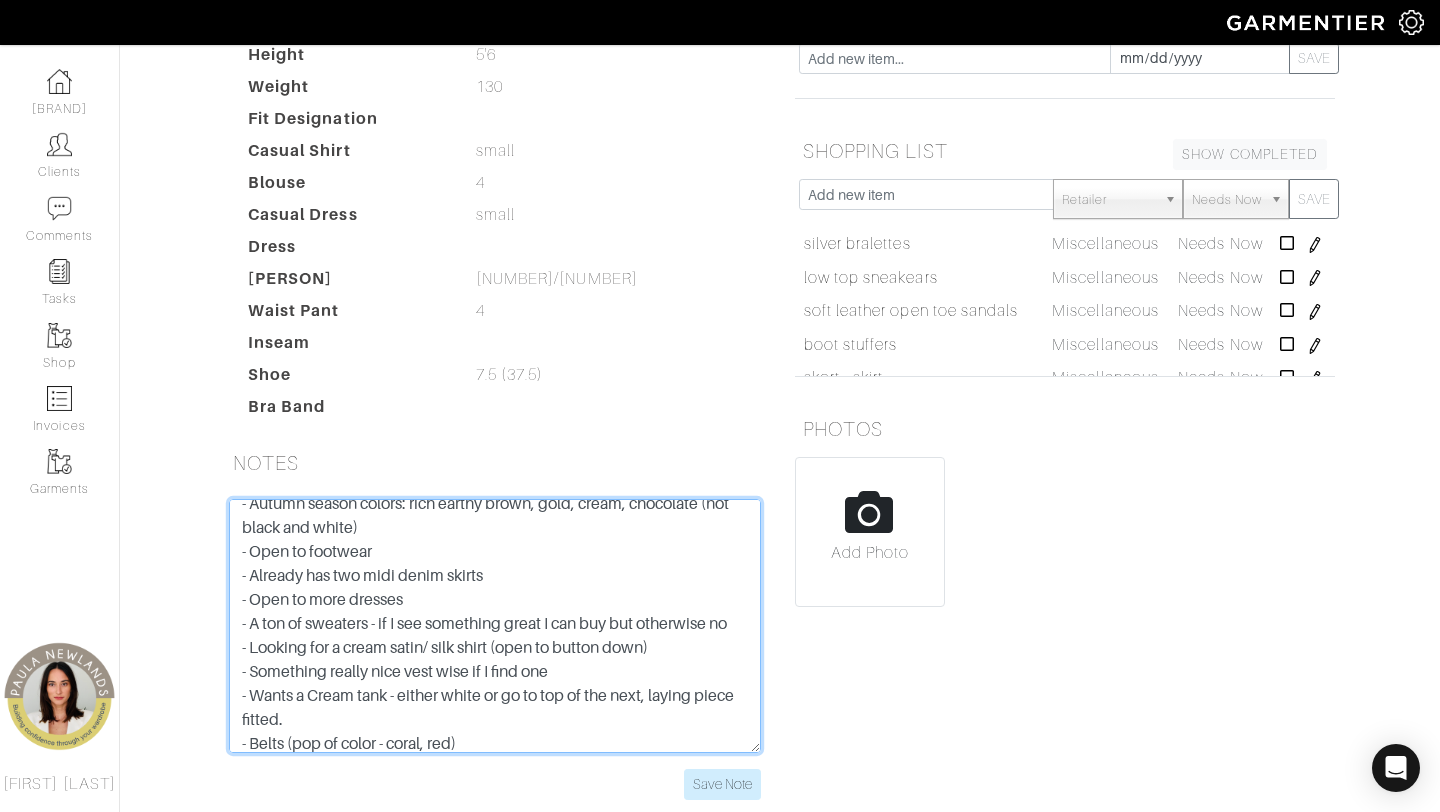 click on "dinner and not cold:
sexy not too buttoned up
seasonal / casual
veronica beard skirt, faux leather
tops - ralph lauren
fall dresses
shearling shoes
skinny jeans - cowboots
silk blouse
no wool sweaters *
ice shorts - rack
metallic gold belt
black belt
jeans - mother, AG
eggshellf silk camis
cropped trench
leather jacket
Loves the long flowy dresses - beachy vibes
cotton and linen
HAS:
loro piana grey - mink coat
lots of cream
white blazer
Brunelli Cuccinelli
Helmet lang - s
purole label - 6" at bounding box center (495, 626) 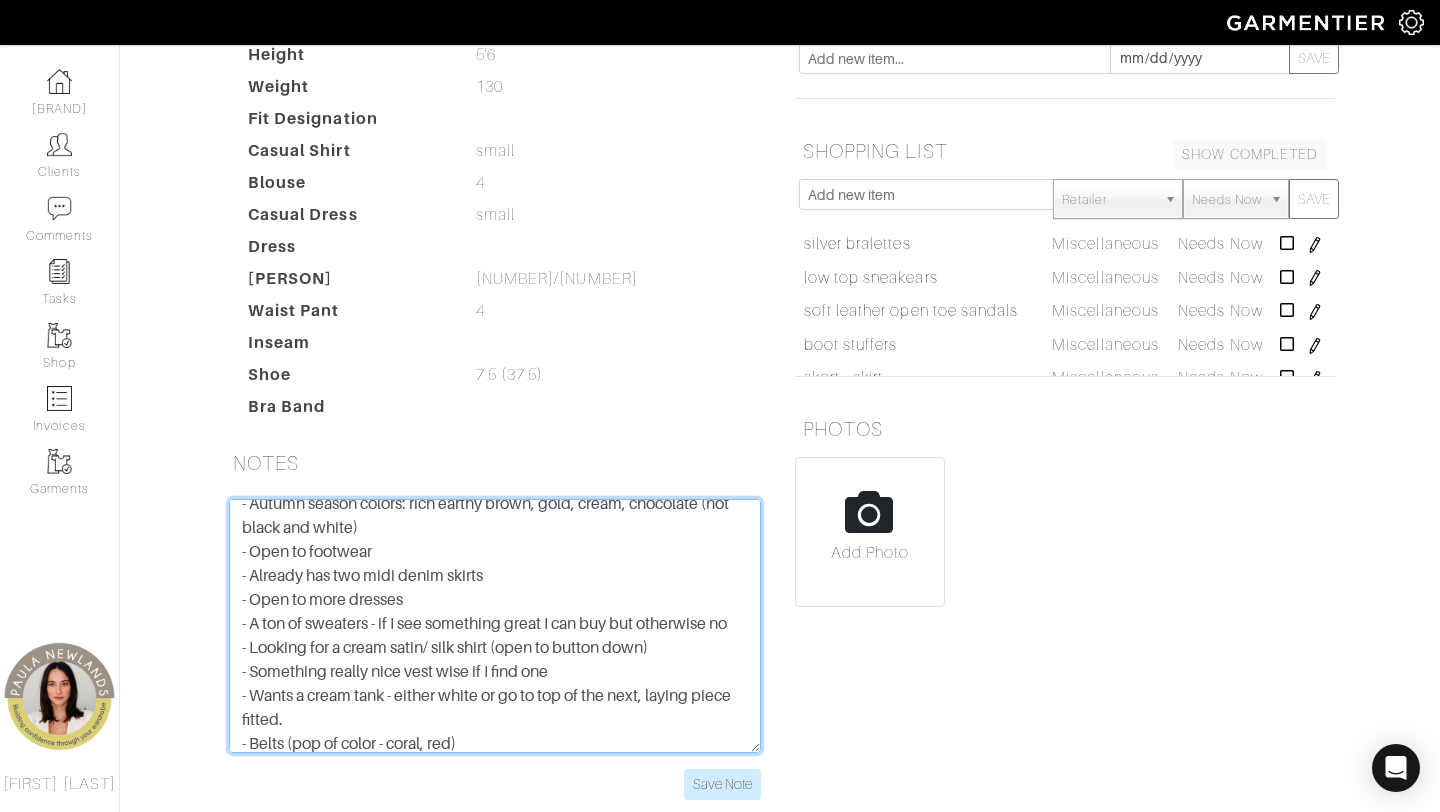click on "dinner and not cold:
sexy not too buttoned up
seasonal / casual
veronica beard skirt, faux leather
tops - ralph lauren
fall dresses
shearling shoes
skinny jeans - cowboots
silk blouse
no wool sweaters *
ice shorts - rack
metallic gold belt
black belt
jeans - mother, AG
eggshellf silk camis
cropped trench
leather jacket
Loves the long flowy dresses - beachy vibes
cotton and linen
HAS:
loro piana grey - mink coat
lots of cream
white blazer
Brunelli Cuccinelli
Helmet lang - s
purole label - 6" at bounding box center (495, 626) 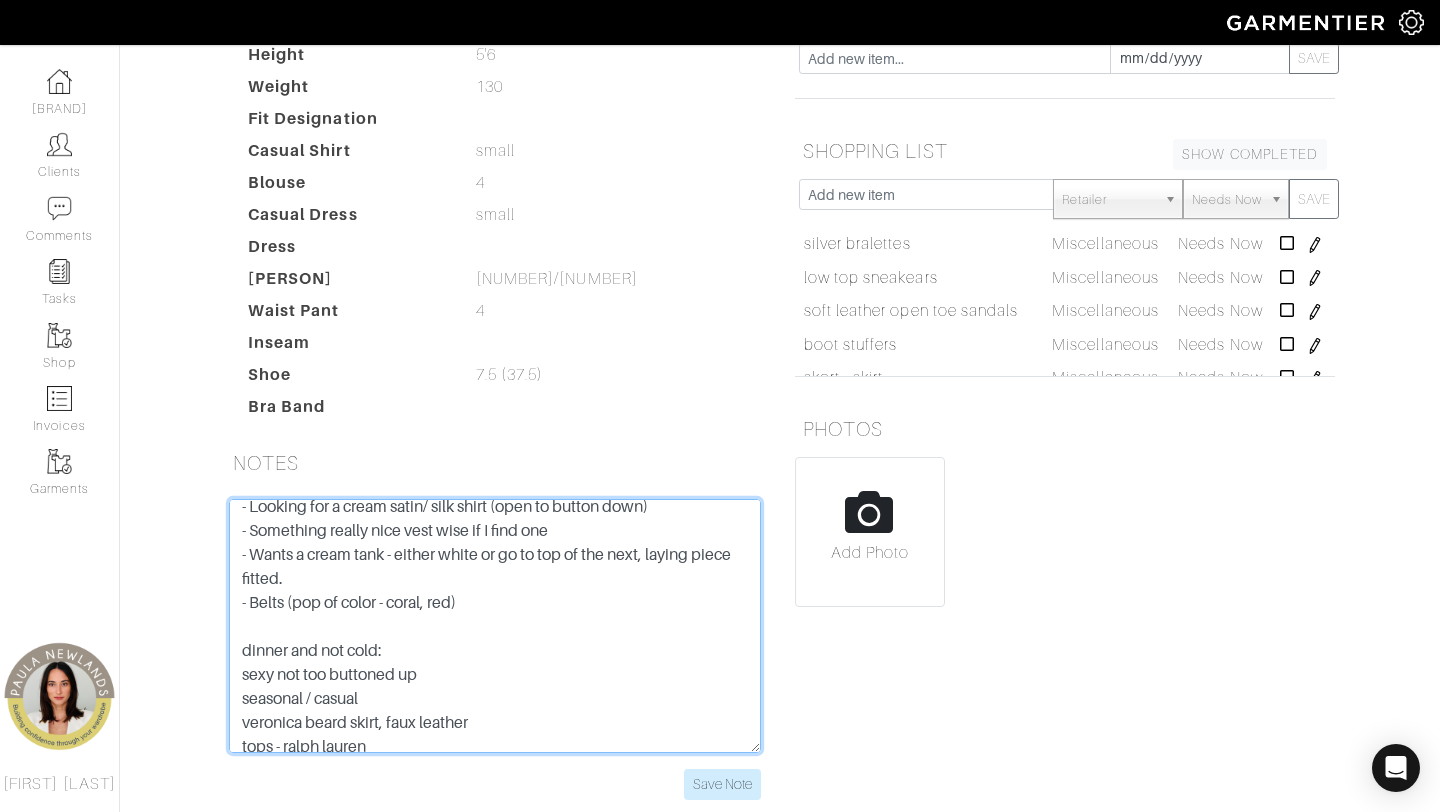 scroll, scrollTop: 0, scrollLeft: 0, axis: both 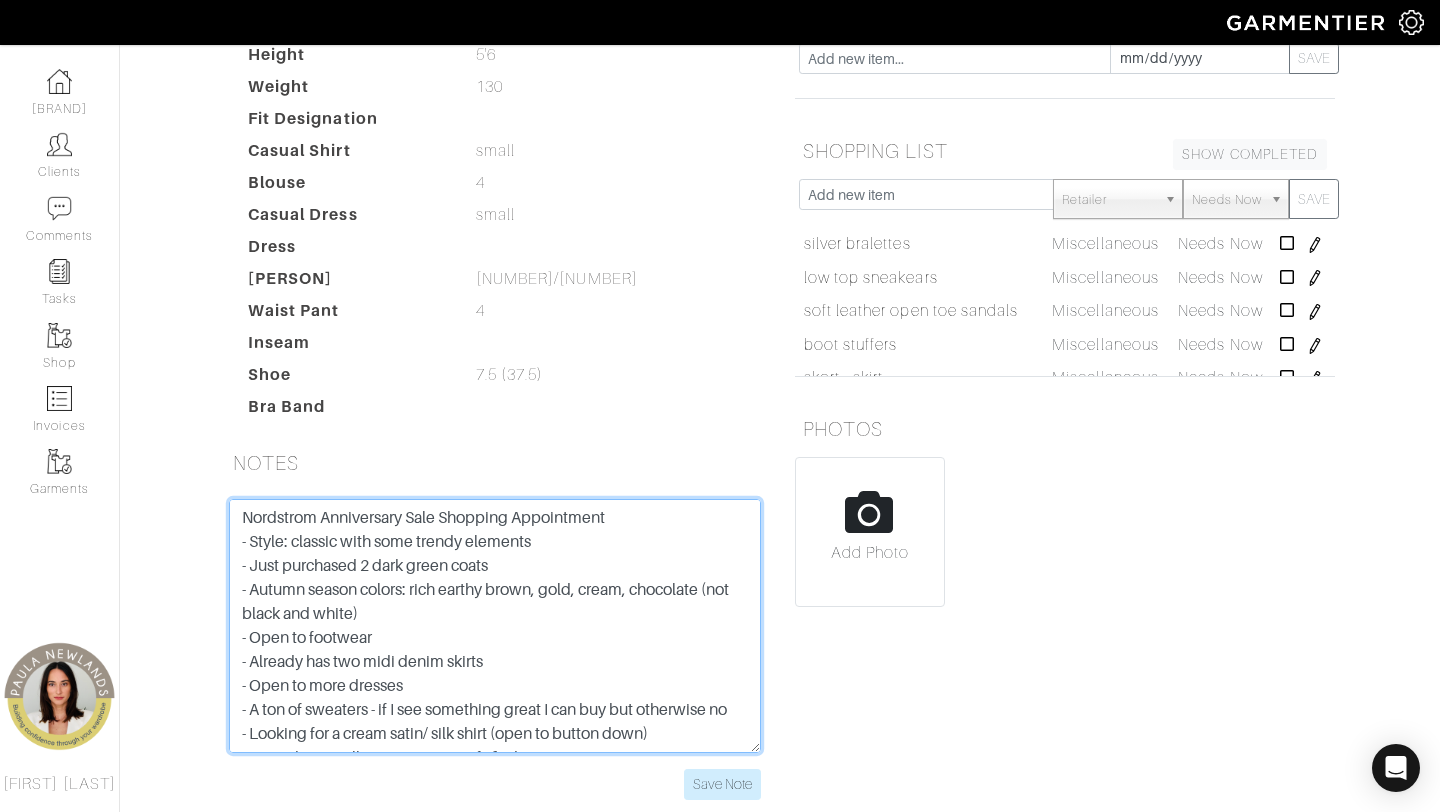 click on "dinner and not cold:
sexy not too buttoned up
seasonal / casual
veronica beard skirt, faux leather
tops - ralph lauren
fall dresses
shearling shoes
skinny jeans - cowboots
silk blouse
no wool sweaters *
ice shorts - rack
metallic gold belt
black belt
jeans - mother, AG
eggshellf silk camis
cropped trench
leather jacket
Loves the long flowy dresses - beachy vibes
cotton and linen
HAS:
loro piana grey - mink coat
lots of cream
white blazer
Brunelli Cuccinelli
Helmet lang - s
purole label - 6" at bounding box center [495, 626] 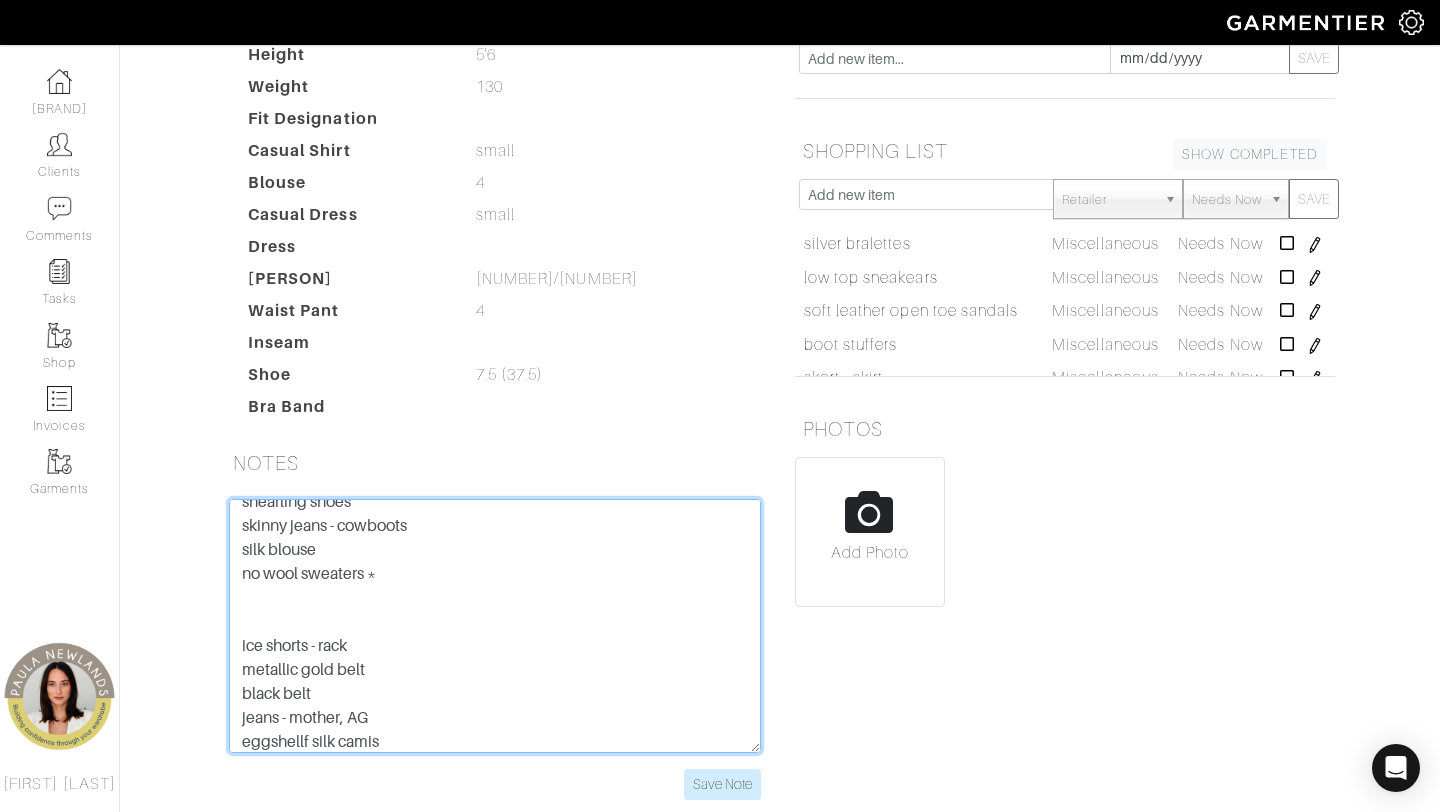 scroll, scrollTop: 0, scrollLeft: 0, axis: both 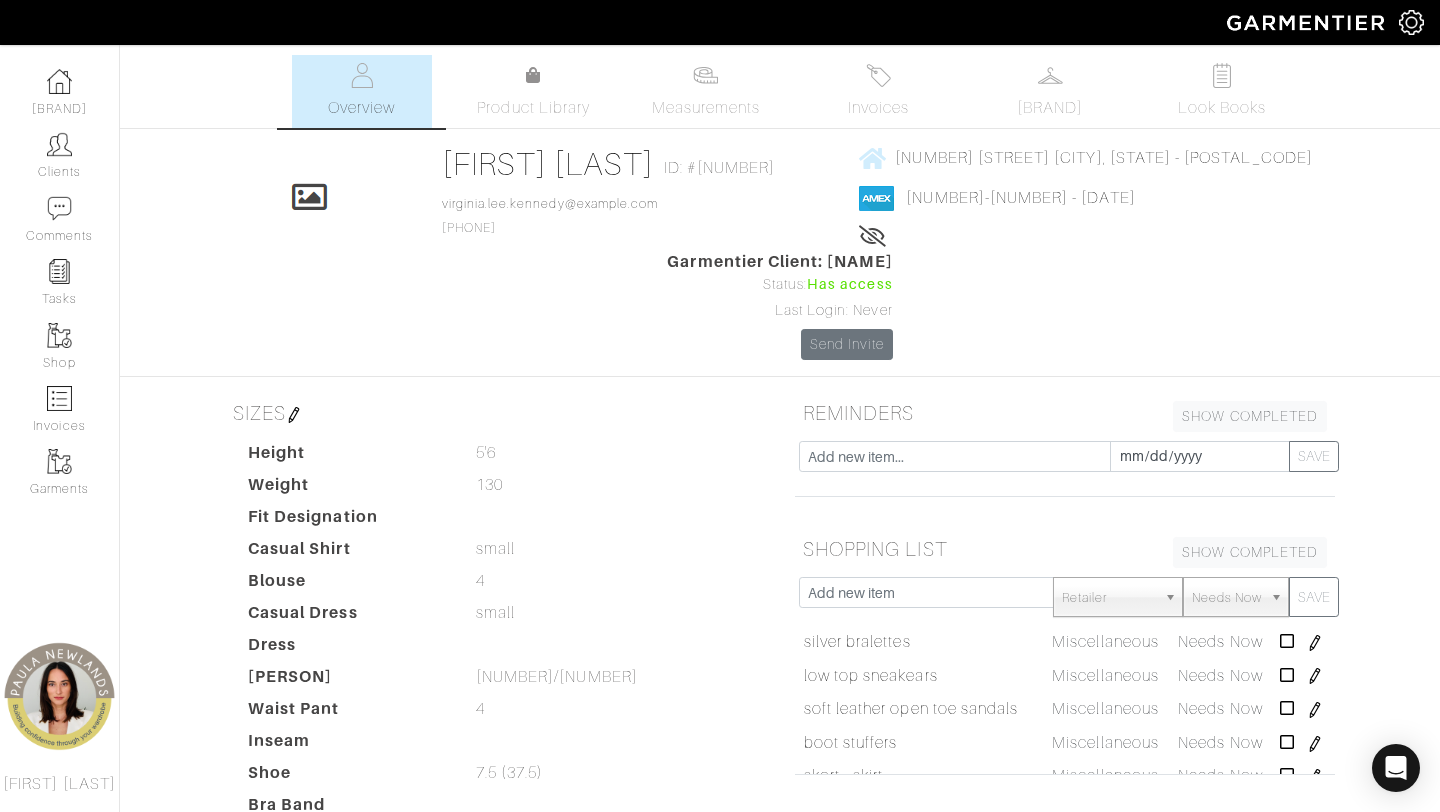 type on "Nordstrom Anniversary Sale Shopping Appointment
- Style: classic with some trendy elements
- Just purchased 2 dark green coats
- Autumn season colors: rich earthy brown, gold, cream, chocolate (not black and white)
- Open to footwear
- Already has two midi denim skirts
- Open to more dresses
- A ton of sweaters - if I see something great I can buy but otherwise no
- Looking for a cream satin/ silk shirt (open to button down)
- Something really nice vest wise if I find one
- Wants a cream tank - either white or go to top of the next, laying piece fitted.
- Belts (pop of color - coral, red)
dinner and not cold:
sexy not too buttoned up
seasonal / casual
veronica beard skirt, faux leather
tops - ralph lauren
fall dresses
shearling shoes
skinny jeans - cowboots
silk blouse
no wool sweaters *
ice shorts - rack
metallic gold belt
black belt
jeans - mother, AG
eggshellf silk camis
cropped trench
leather jacket
Loves the long flowy dresses - beachy vibes
cotton and linen
HAS:
loro piana grey - min..." 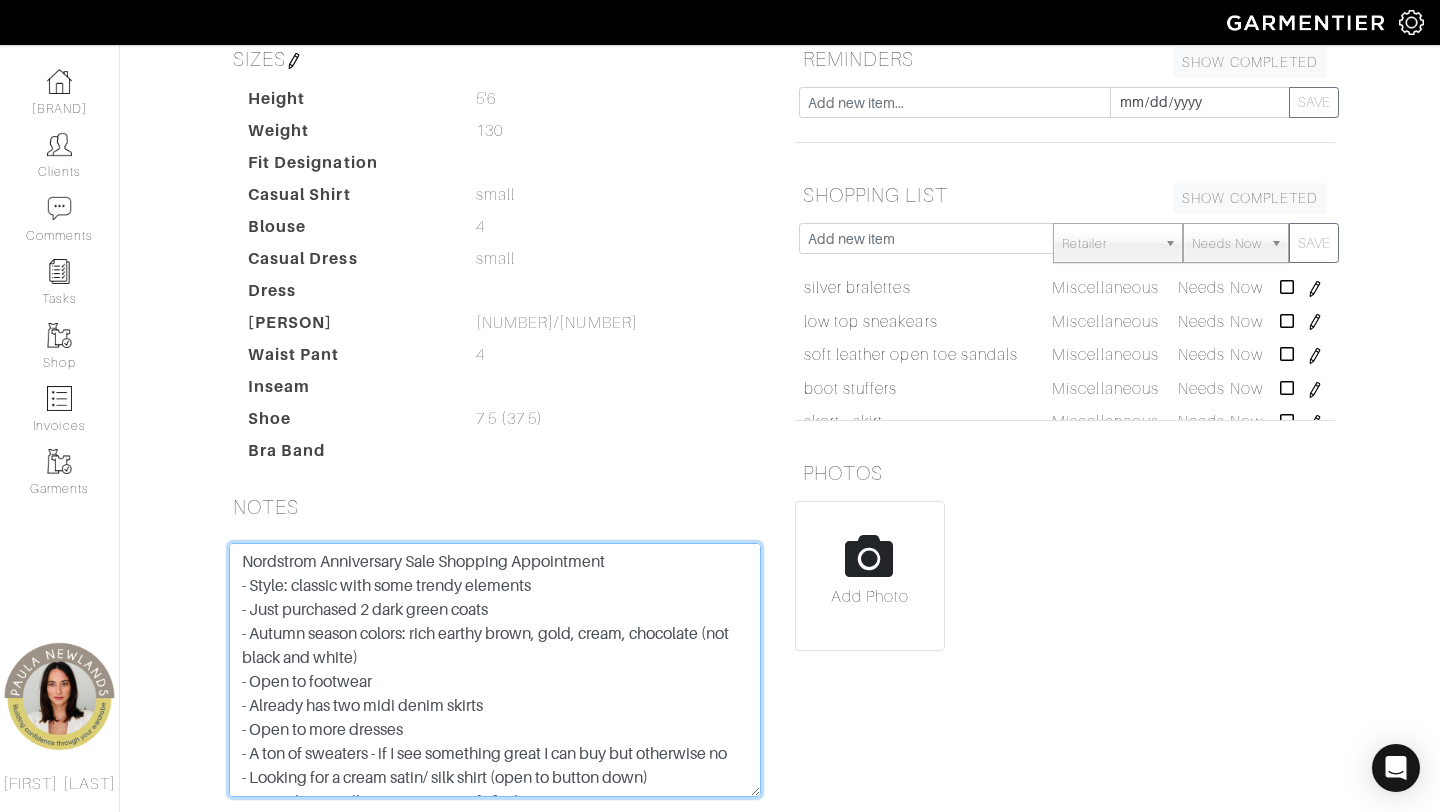 scroll, scrollTop: 401, scrollLeft: 0, axis: vertical 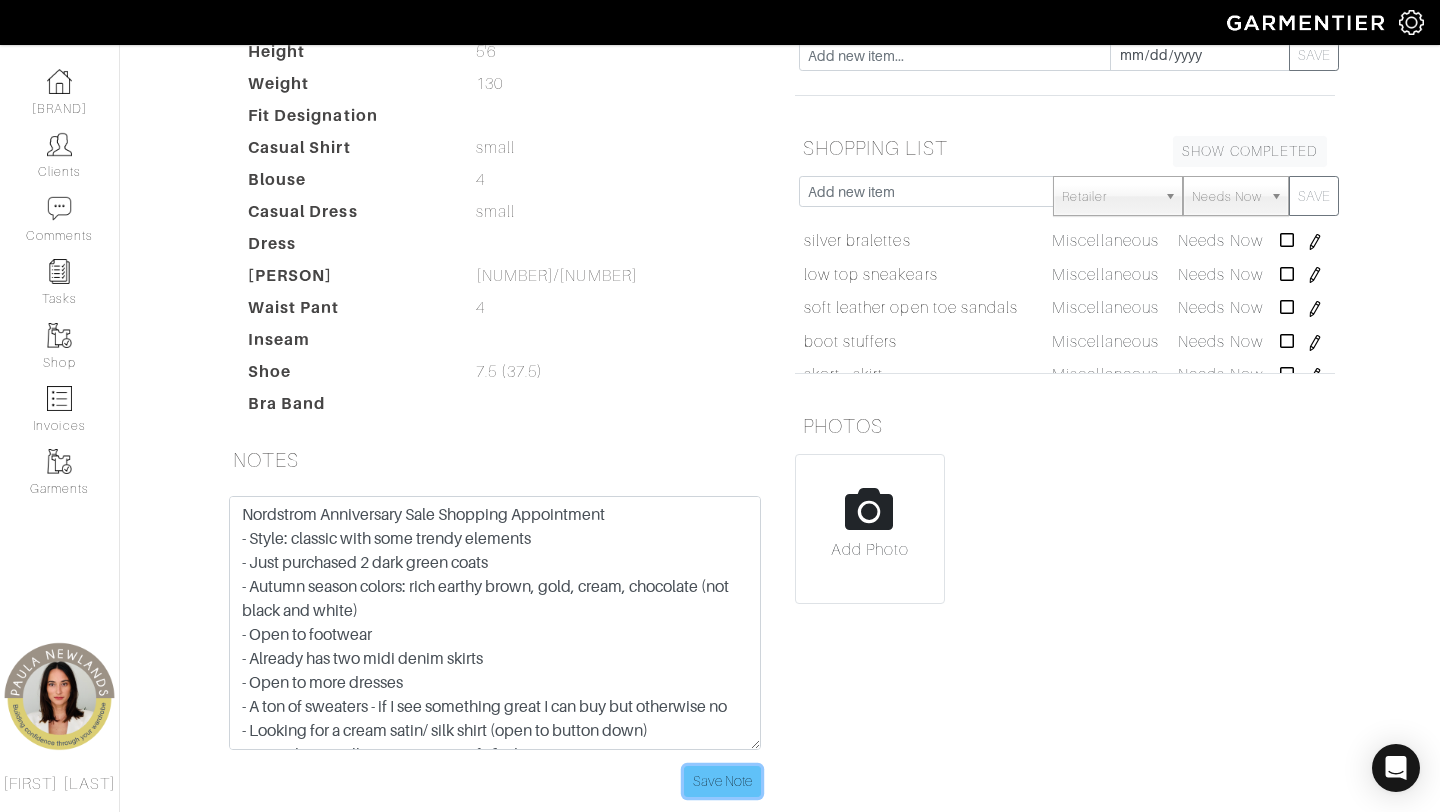 click on "Save Note" at bounding box center [722, 781] 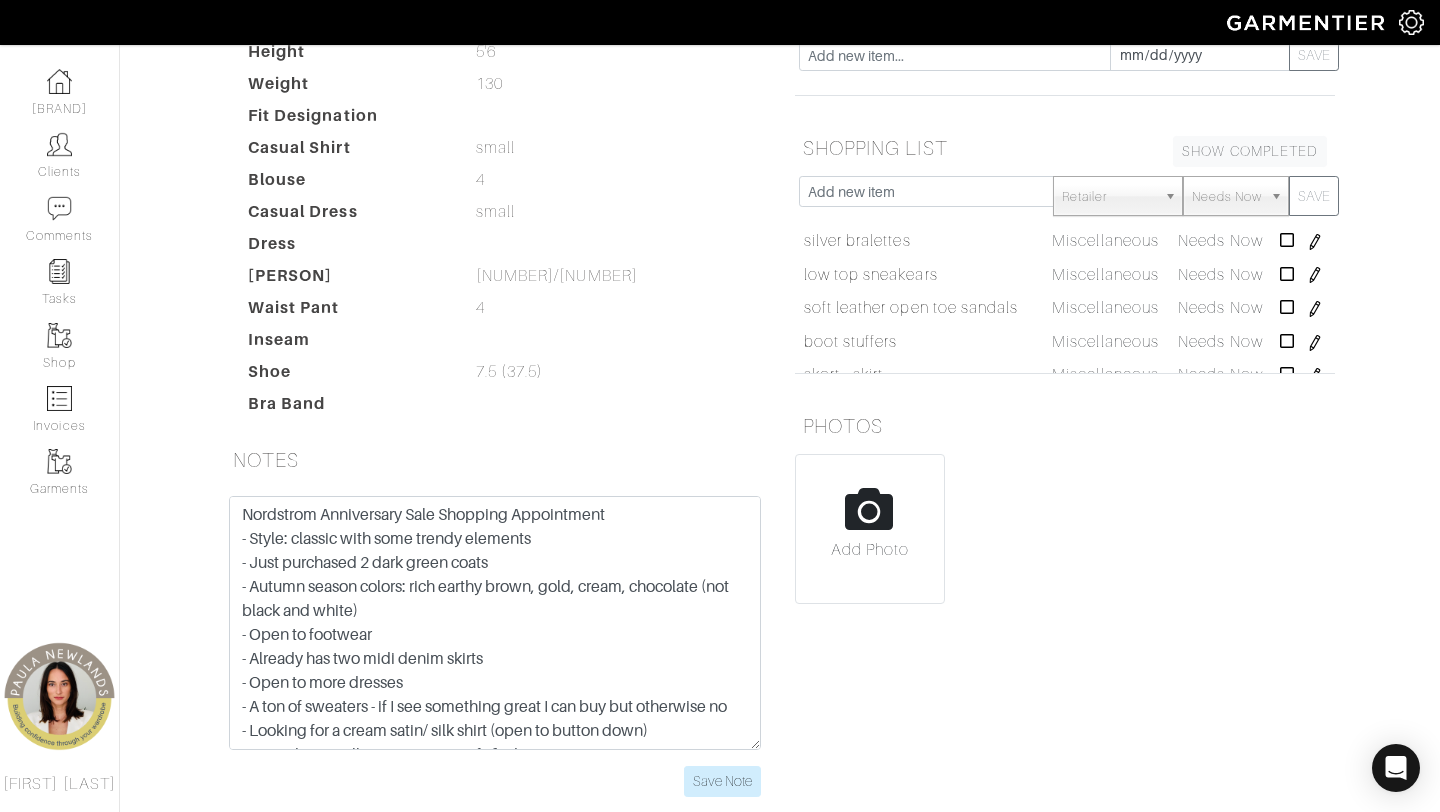 click on "7.5 (37.5)
7.5 (37.5)" at bounding box center (620, 372) 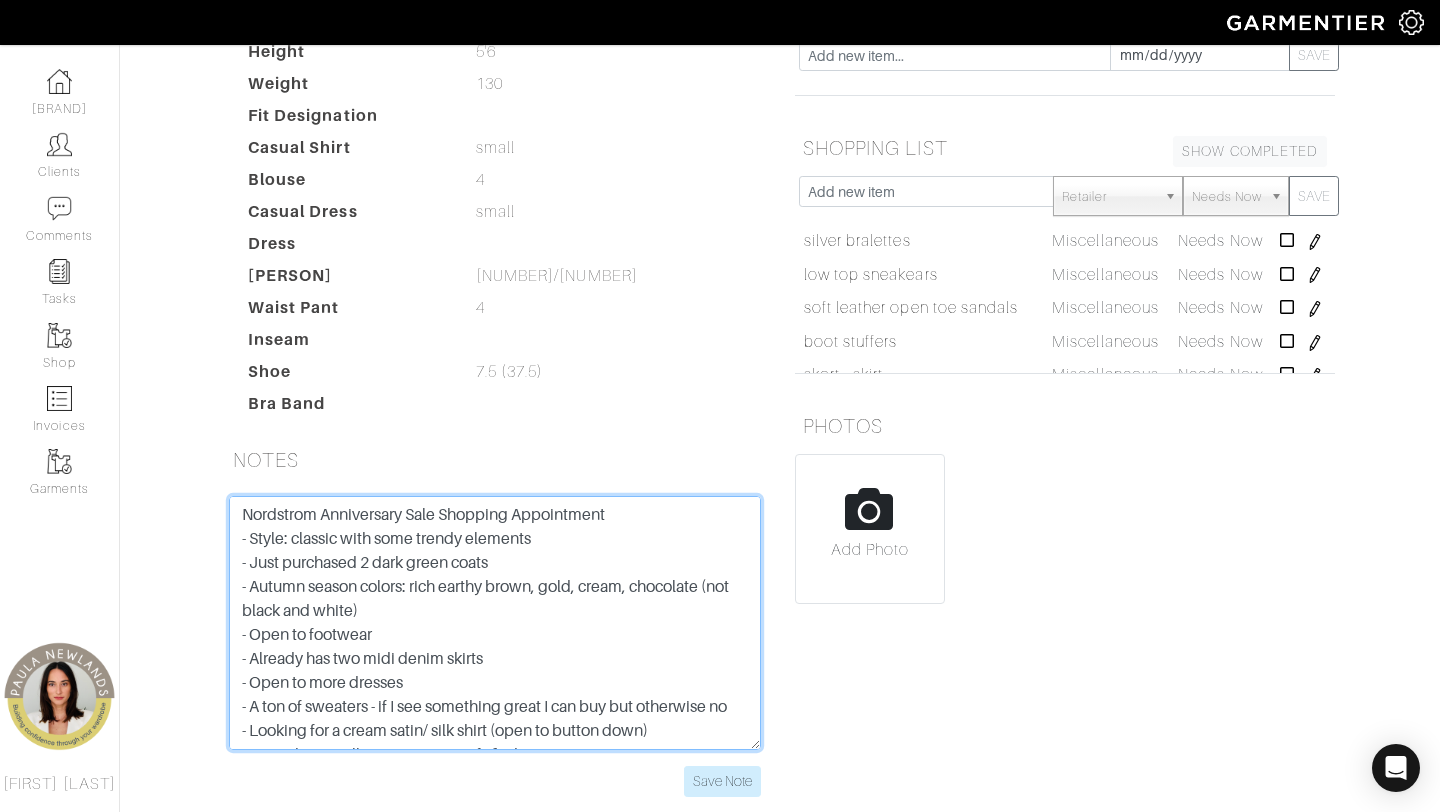 click on "dinner and not cold:
sexy not too buttoned up
seasonal / casual
veronica beard skirt, faux leather
tops - ralph lauren
fall dresses
shearling shoes
skinny jeans - cowboots
silk blouse
no wool sweaters *
ice shorts - rack
metallic gold belt
black belt
jeans - mother, AG
eggshellf silk camis
cropped trench
leather jacket
Loves the long flowy dresses - beachy vibes
cotton and linen
HAS:
loro piana grey - mink coat
lots of cream
white blazer
Brunelli Cuccinelli
Helmet lang - s
purole label - 6" at bounding box center [495, 623] 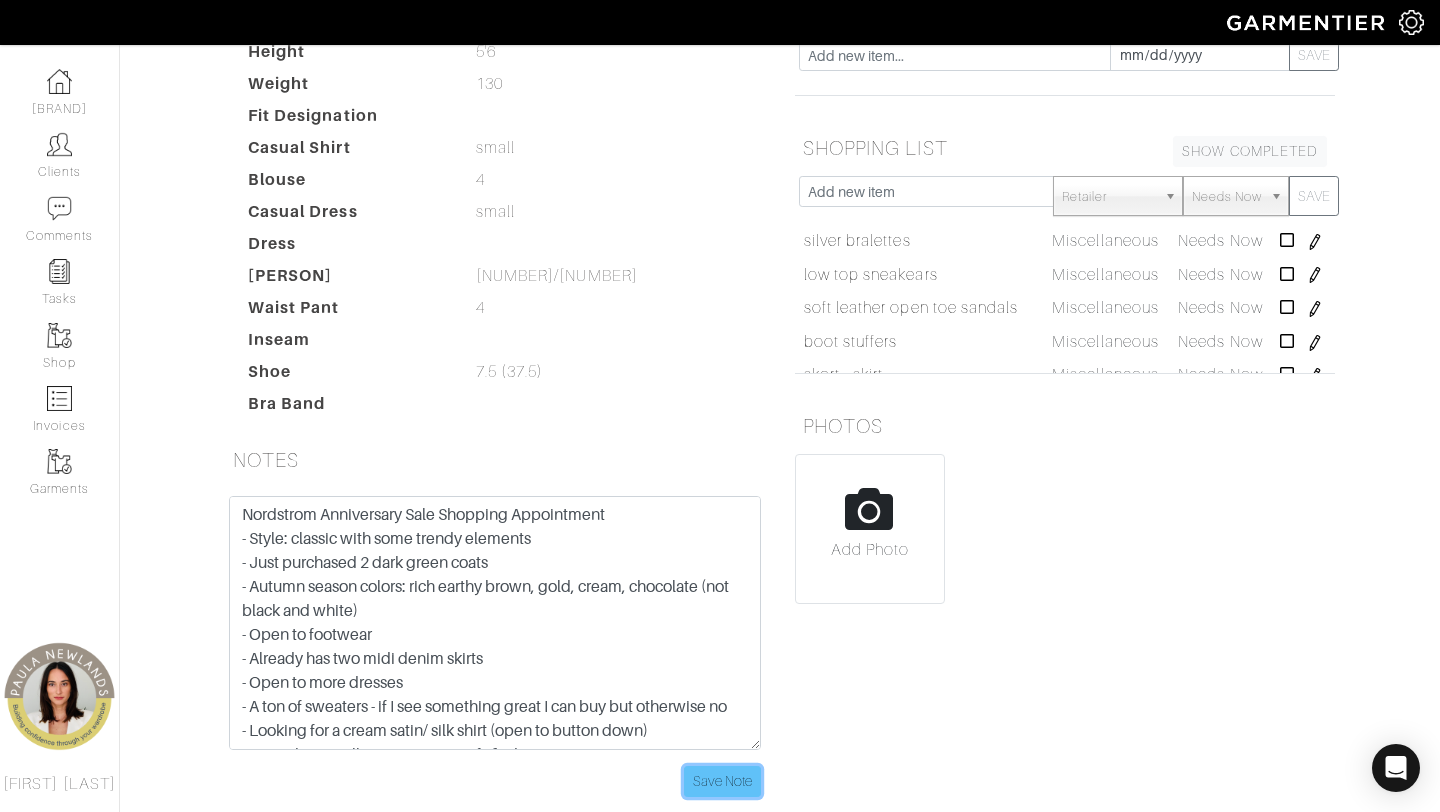 click on "Save Note" at bounding box center (722, 781) 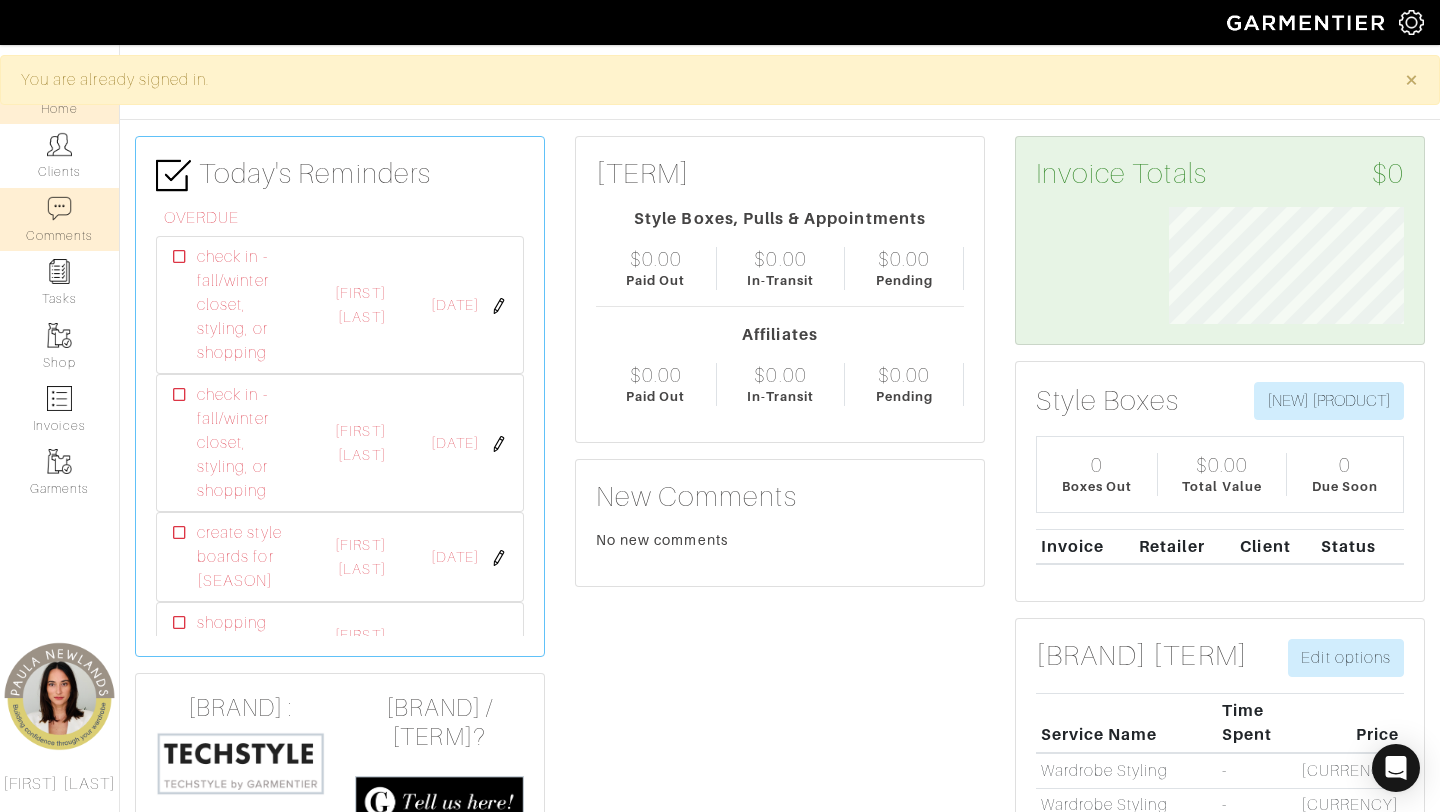 scroll, scrollTop: 0, scrollLeft: 0, axis: both 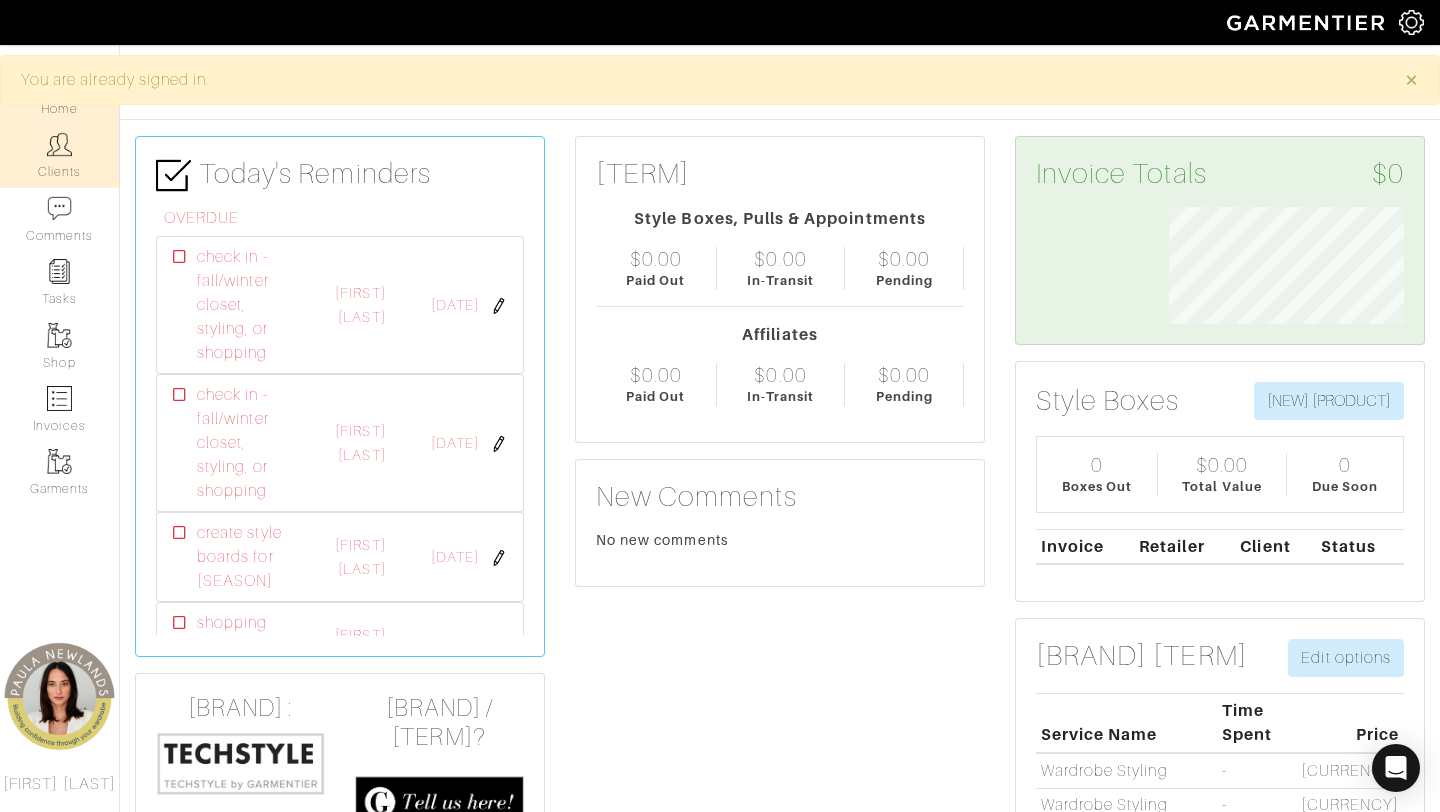 click at bounding box center [59, 144] 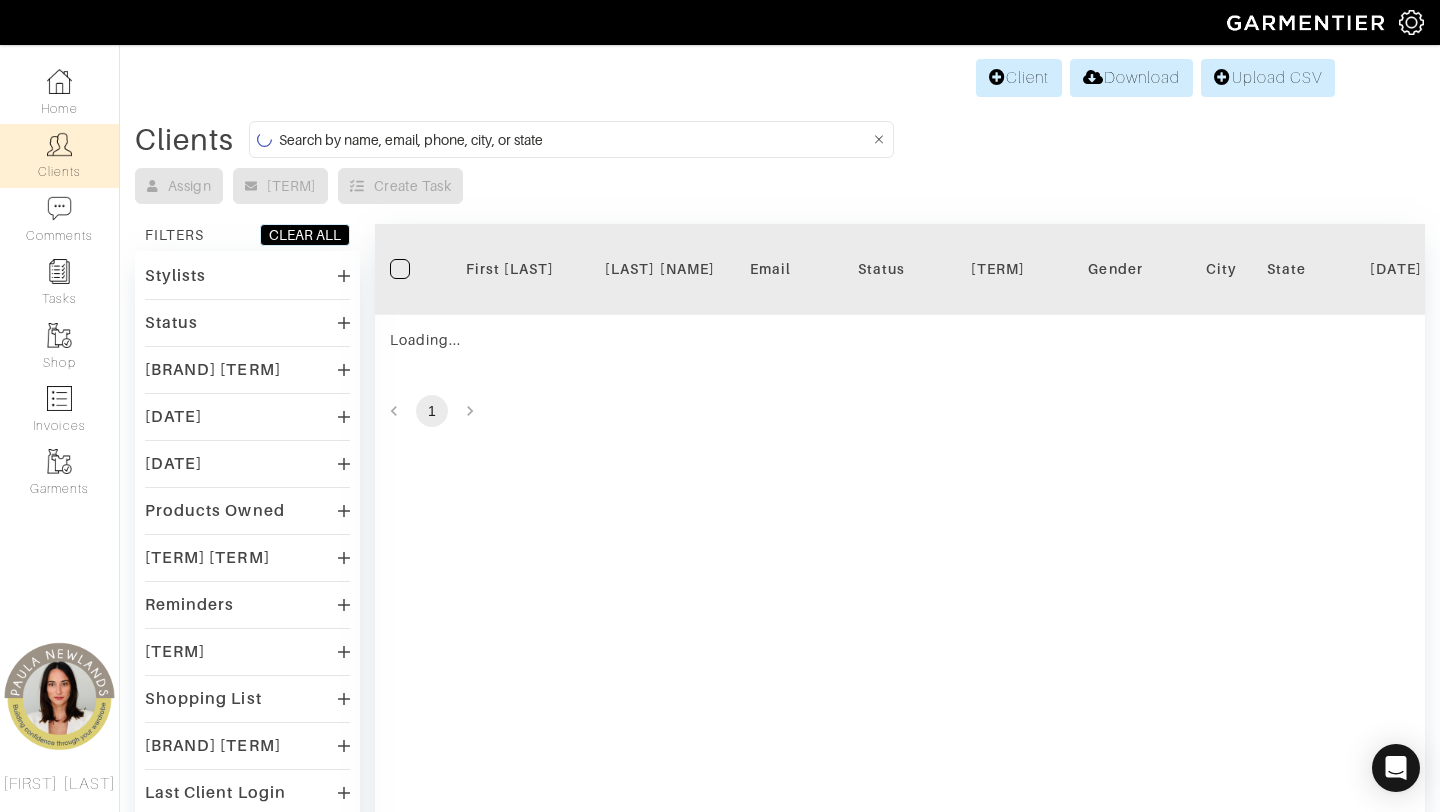 click at bounding box center (574, 139) 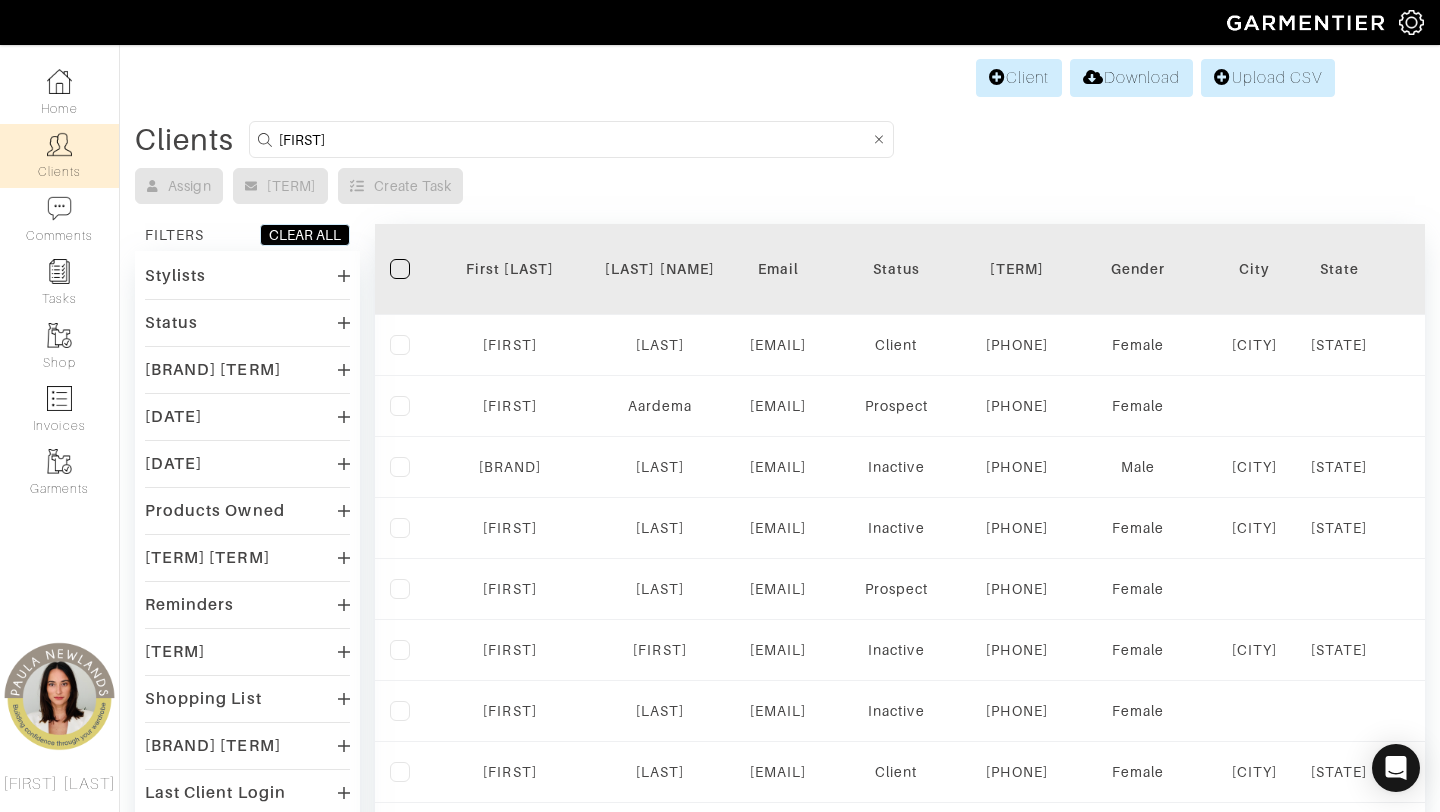 type on "[FIRST]" 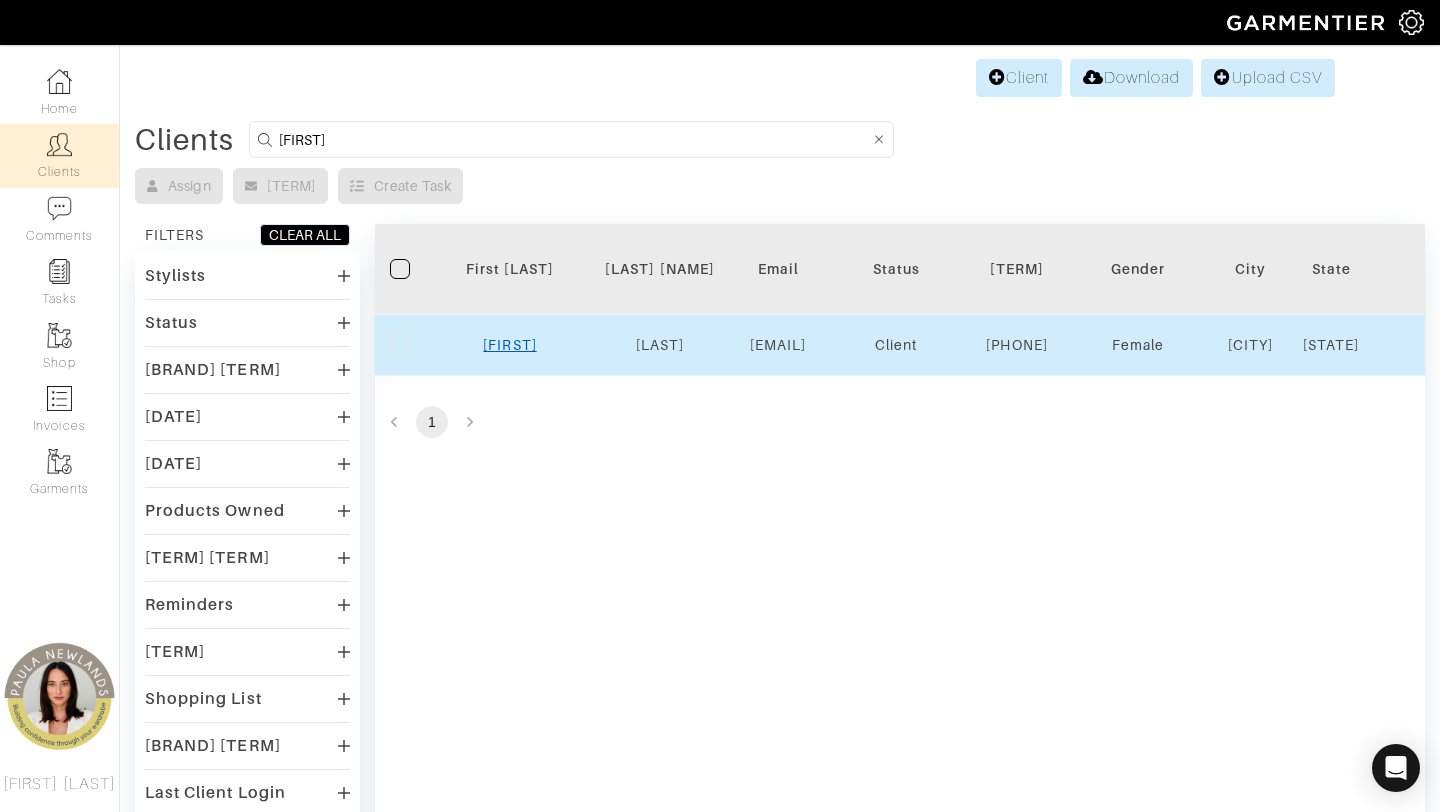 click on "[FIRST]" at bounding box center (509, 345) 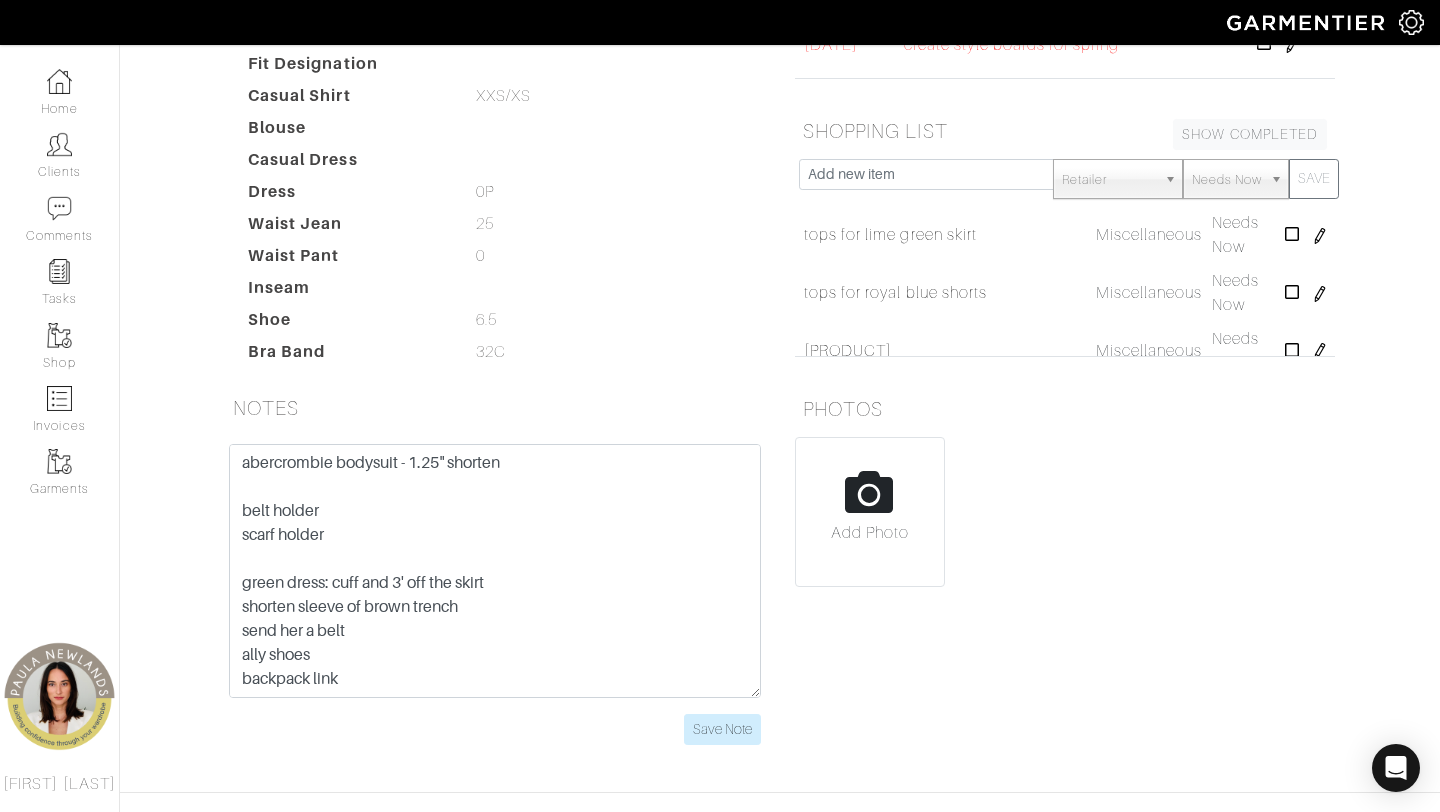 scroll, scrollTop: 344, scrollLeft: 0, axis: vertical 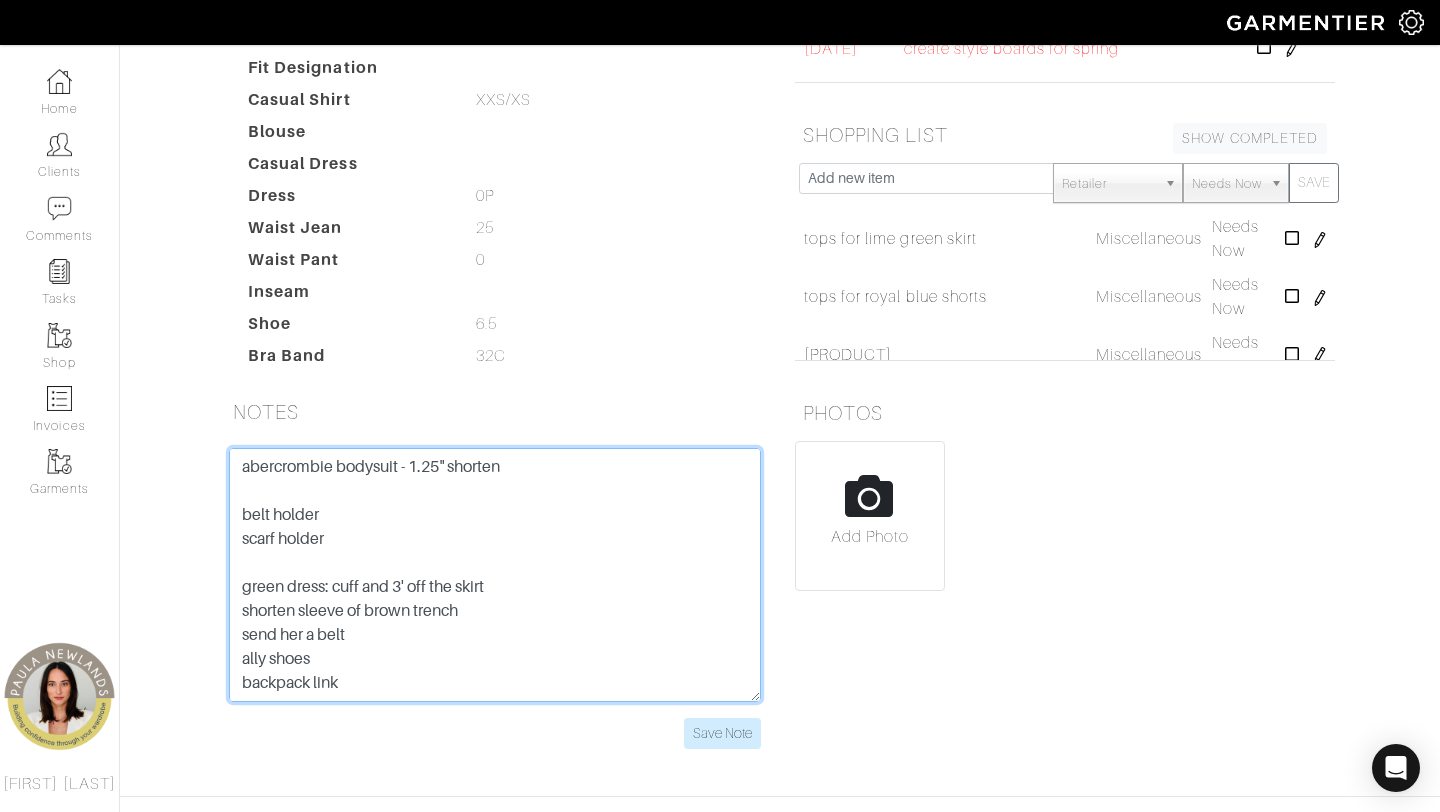 click on "abercrombie bodysuit - 1.25" shorten
belt holder
scarf holder
green dress: cuff and 3' off the skirt
shorten sleeve of brown trench
send her a belt
ally shoes
backpack link
HOS: (house of color results)
luxury quaity
curved edges
round
drape near neckline (scarves)
movement in longer coats
side zips
pencil - wrap skirts
wrap dresses in luxury drapes
wide leg jumpsuits
belst
velvet - jersey - silk - satin
lace
---------------------------------------------
brown belt
white shorts - shorten 1"
shorten blouse - 2.5 inches
gold clutch
abercrombie - xs
stay away fro florals - certain floral patterns will age you
loft - 00P
colors:
burnt orange
fuscia/purple
coral
navy
emerald
rose
HAS:
black leggings
black and white booties
denim jacket" at bounding box center [495, 575] 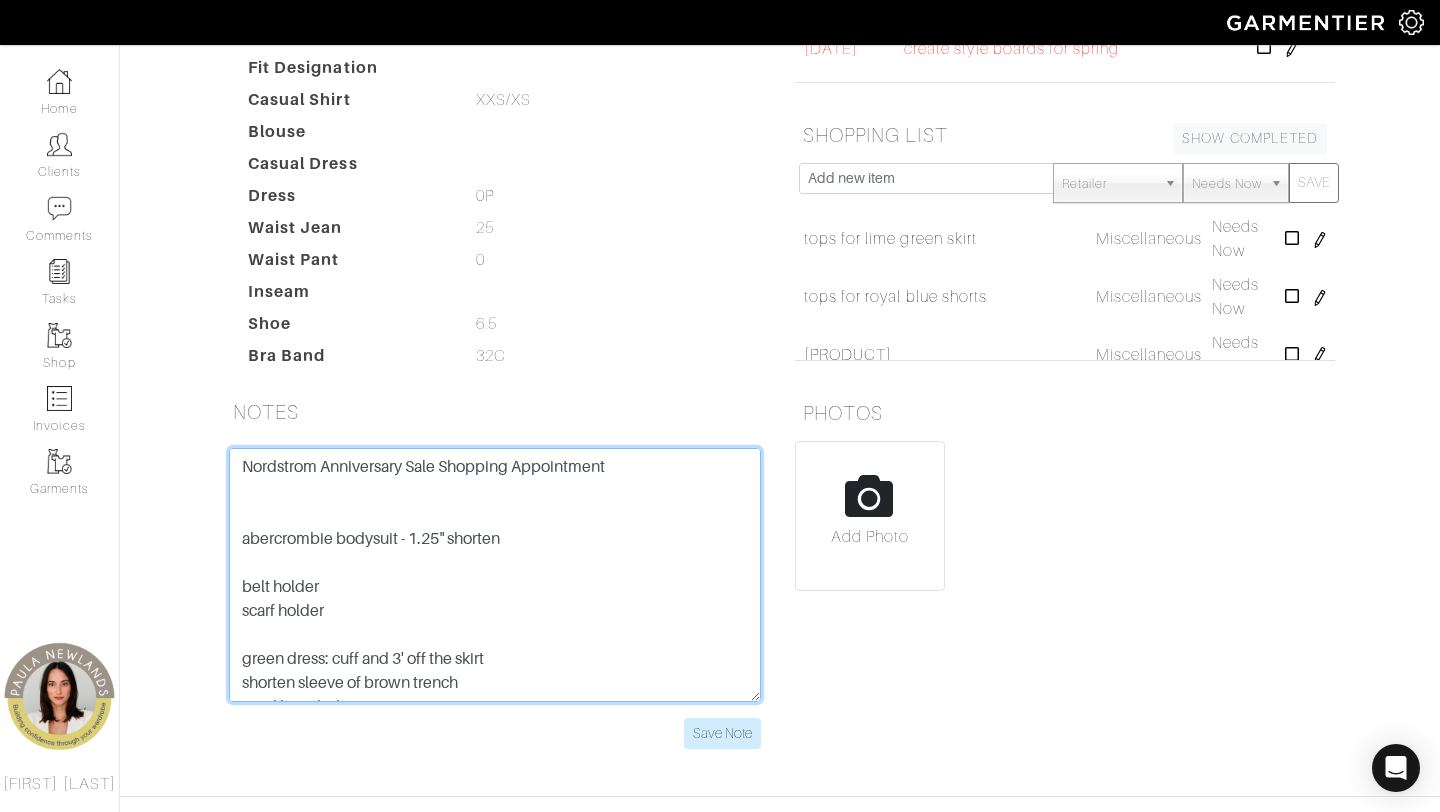 paste on "- Jackets
- Long leather trenches - cream/ white/ tan
- Capsule pieces
- Romantic, classic, staples, slightly sexy, nice quality, put together, timeless
- Want to replace black and white booties she has (too trendy)wants
- More dresses and skirts (longer side)
- Colorful dresses - autumn color palette (coral, lime green). So many browns, chocolates, deep greens.
- Doesn’t love scoop neck tops
- Nothing boxy or well fitted
- Loves a halter body suit
- Comfy sneakers - warmer tone color shoes . Creamy and white
- Summer sweater shirts for trip to [LOCATION].
- Shopping budget." 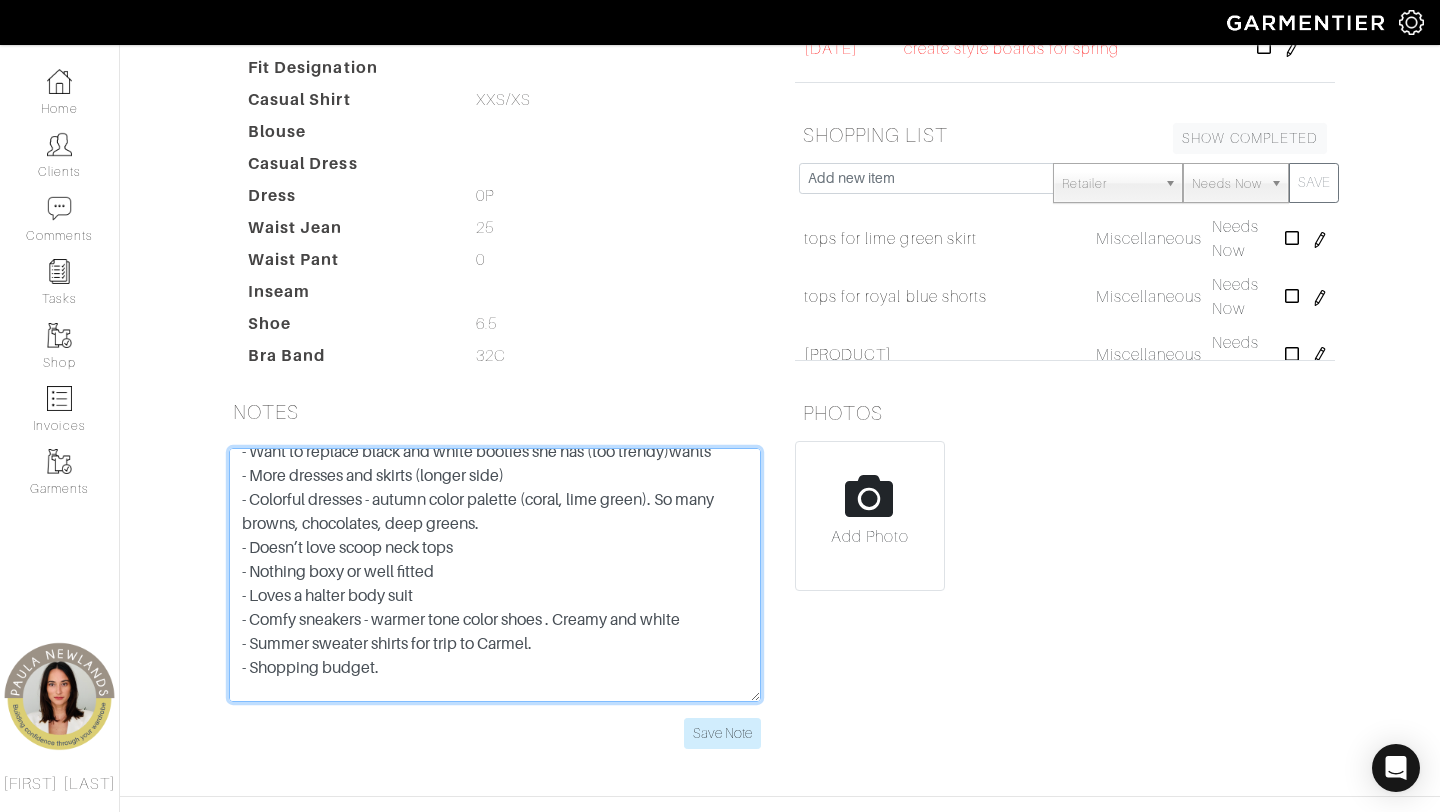 scroll, scrollTop: 0, scrollLeft: 0, axis: both 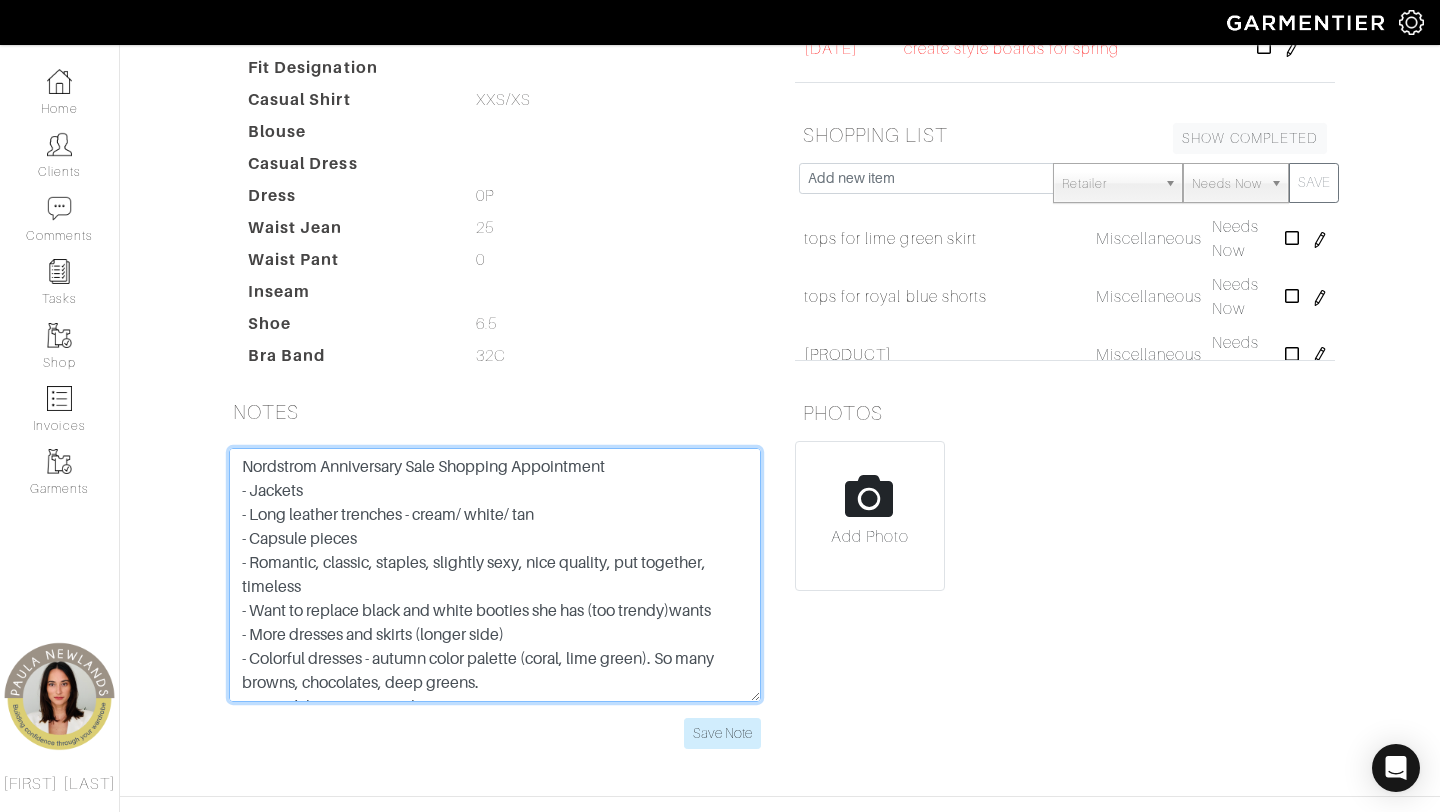 click on "abercrombie bodysuit - 1.25" shorten
belt holder
scarf holder
green dress: cuff and 3' off the skirt
shorten sleeve of brown trench
send her a belt
ally shoes
backpack link
HOS: (house of color results)
luxury quaity
curved edges
round
drape near neckline (scarves)
movement in longer coats
side zips
pencil - wrap skirts
wrap dresses in luxury drapes
wide leg jumpsuits
belst
velvet - jersey - silk - satin
lace
---------------------------------------------
brown belt
white shorts - shorten 1"
shorten blouse - 2.5 inches
gold clutch
abercrombie - xs
stay away fro florals - certain floral patterns will age you
loft - 00P
colors:
burnt orange
fuscia/purple
coral
navy
emerald
rose
HAS:
black leggings
black and white booties
denim jacket" at bounding box center (495, 575) 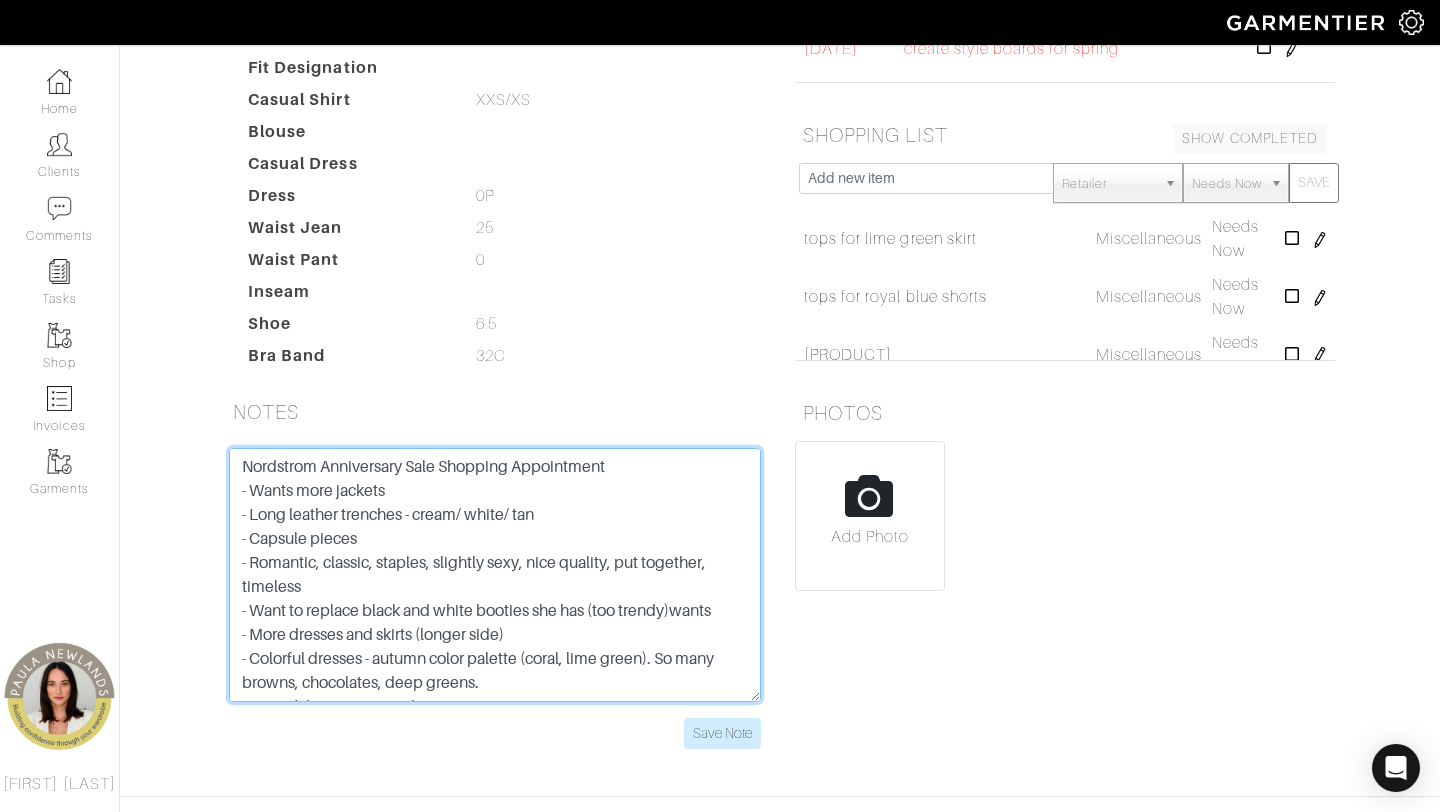 click on "abercrombie bodysuit - 1.25" shorten
belt holder
scarf holder
green dress: cuff and 3' off the skirt
shorten sleeve of brown trench
send her a belt
ally shoes
backpack link
HOS: (house of color results)
luxury quaity
curved edges
round
drape near neckline (scarves)
movement in longer coats
side zips
pencil - wrap skirts
wrap dresses in luxury drapes
wide leg jumpsuits
belst
velvet - jersey - silk - satin
lace
---------------------------------------------
brown belt
white shorts - shorten 1"
shorten blouse - 2.5 inches
gold clutch
abercrombie - xs
stay away fro florals - certain floral patterns will age you
loft - 00P
colors:
burnt orange
fuscia/purple
coral
navy
emerald
rose
HAS:
black leggings
black and white booties
denim jacket" at bounding box center (495, 575) 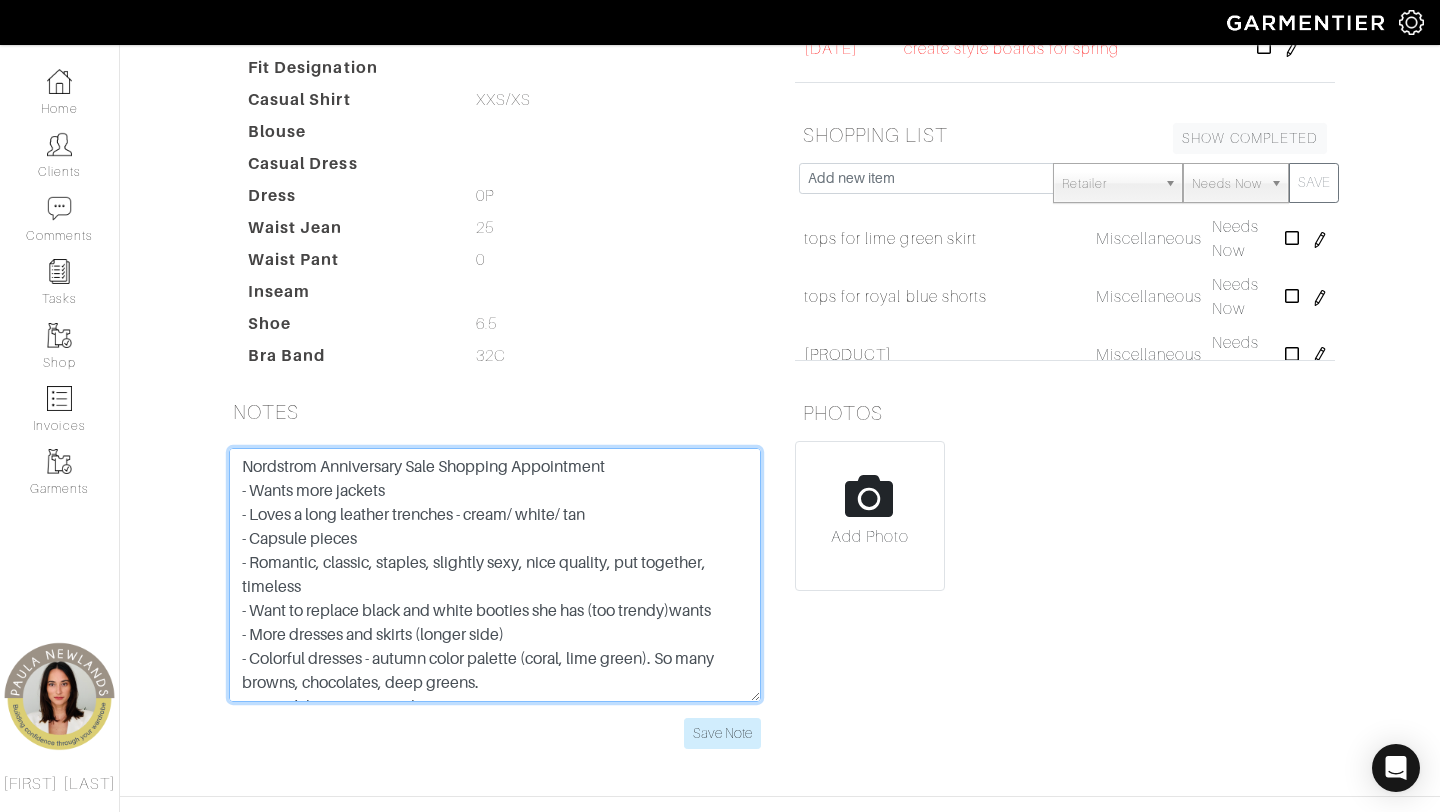 click on "abercrombie bodysuit - 1.25" shorten
belt holder
scarf holder
green dress: cuff and 3' off the skirt
shorten sleeve of brown trench
send her a belt
ally shoes
backpack link
HOS: (house of color results)
luxury quaity
curved edges
round
drape near neckline (scarves)
movement in longer coats
side zips
pencil - wrap skirts
wrap dresses in luxury drapes
wide leg jumpsuits
belst
velvet - jersey - silk - satin
lace
---------------------------------------------
brown belt
white shorts - shorten 1"
shorten blouse - 2.5 inches
gold clutch
abercrombie - xs
stay away fro florals - certain floral patterns will age you
loft - 00P
colors:
burnt orange
fuscia/purple
coral
navy
emerald
rose
HAS:
black leggings
black and white booties
denim jacket" at bounding box center (495, 575) 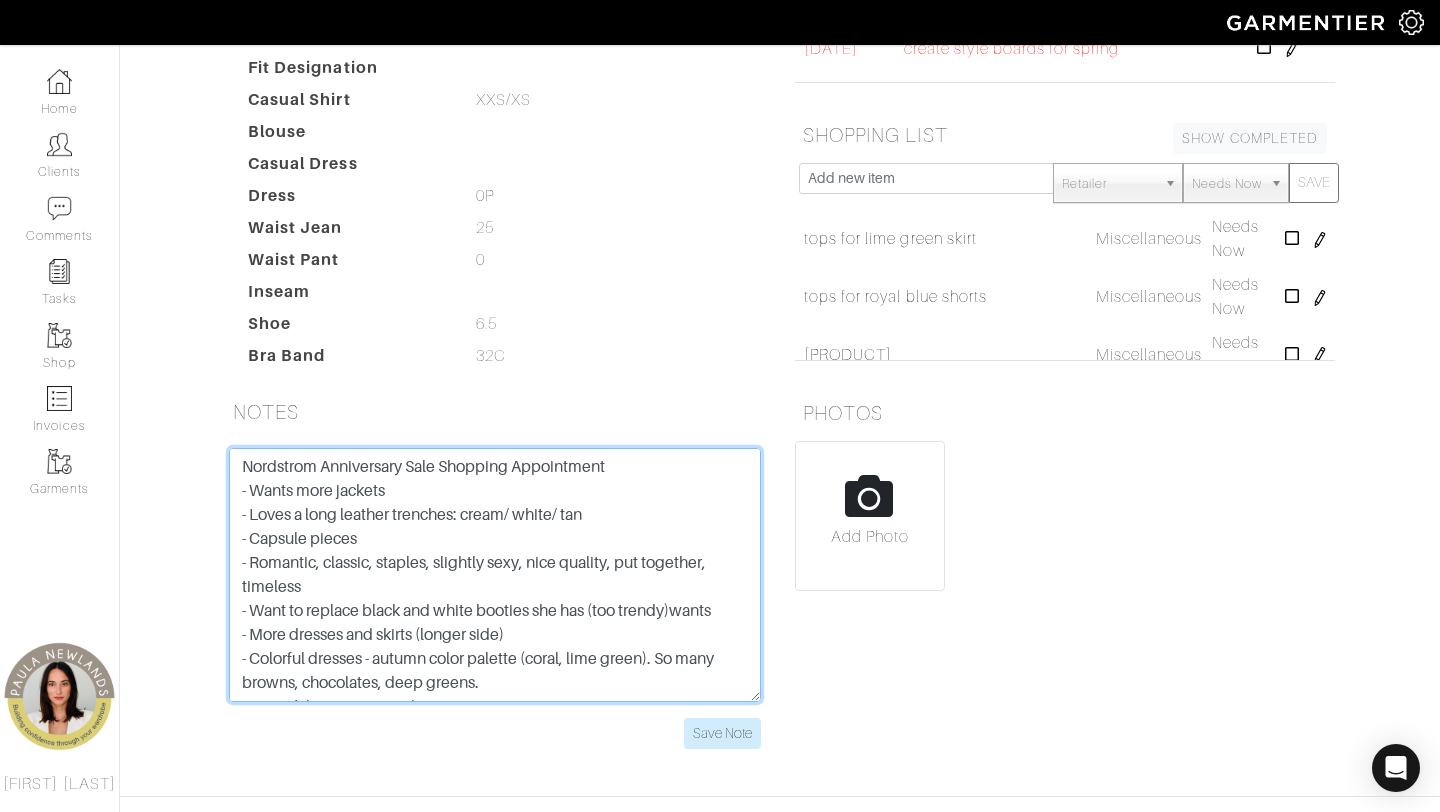 click on "abercrombie bodysuit - 1.25" shorten
belt holder
scarf holder
green dress: cuff and 3' off the skirt
shorten sleeve of brown trench
send her a belt
ally shoes
backpack link
HOS: (house of color results)
luxury quaity
curved edges
round
drape near neckline (scarves)
movement in longer coats
side zips
pencil - wrap skirts
wrap dresses in luxury drapes
wide leg jumpsuits
belst
velvet - jersey - silk - satin
lace
---------------------------------------------
brown belt
white shorts - shorten 1"
shorten blouse - 2.5 inches
gold clutch
abercrombie - xs
stay away fro florals - certain floral patterns will age you
loft - 00P
colors:
burnt orange
fuscia/purple
coral
navy
emerald
rose
HAS:
black leggings
black and white booties
denim jacket" at bounding box center (495, 575) 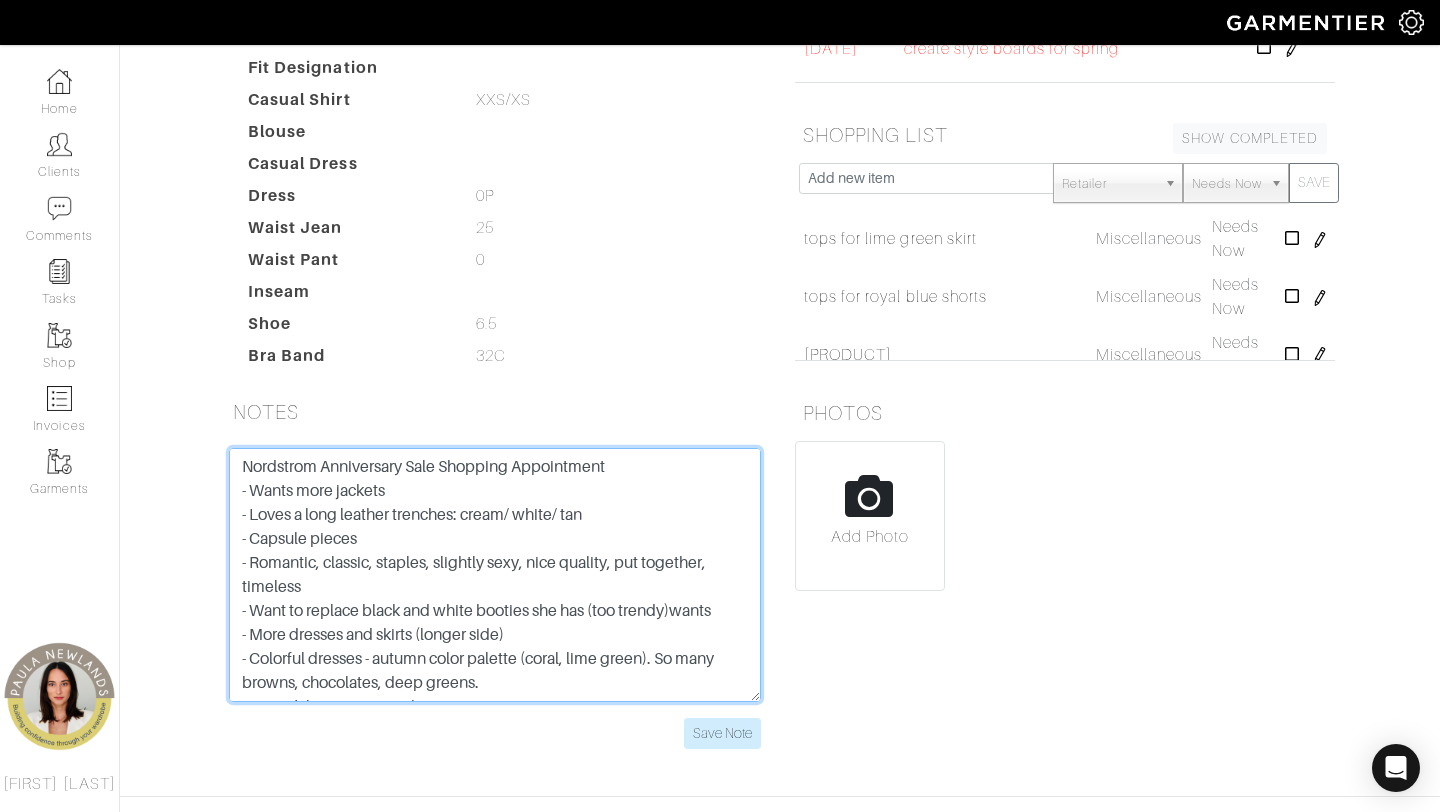 click on "abercrombie bodysuit - 1.25" shorten
belt holder
scarf holder
green dress: cuff and 3' off the skirt
shorten sleeve of brown trench
send her a belt
ally shoes
backpack link
HOS: (house of color results)
luxury quaity
curved edges
round
drape near neckline (scarves)
movement in longer coats
side zips
pencil - wrap skirts
wrap dresses in luxury drapes
wide leg jumpsuits
belst
velvet - jersey - silk - satin
lace
---------------------------------------------
brown belt
white shorts - shorten 1"
shorten blouse - 2.5 inches
gold clutch
abercrombie - xs
stay away fro florals - certain floral patterns will age you
loft - 00P
colors:
burnt orange
fuscia/purple
coral
navy
emerald
rose
HAS:
black leggings
black and white booties
denim jacket" at bounding box center [495, 575] 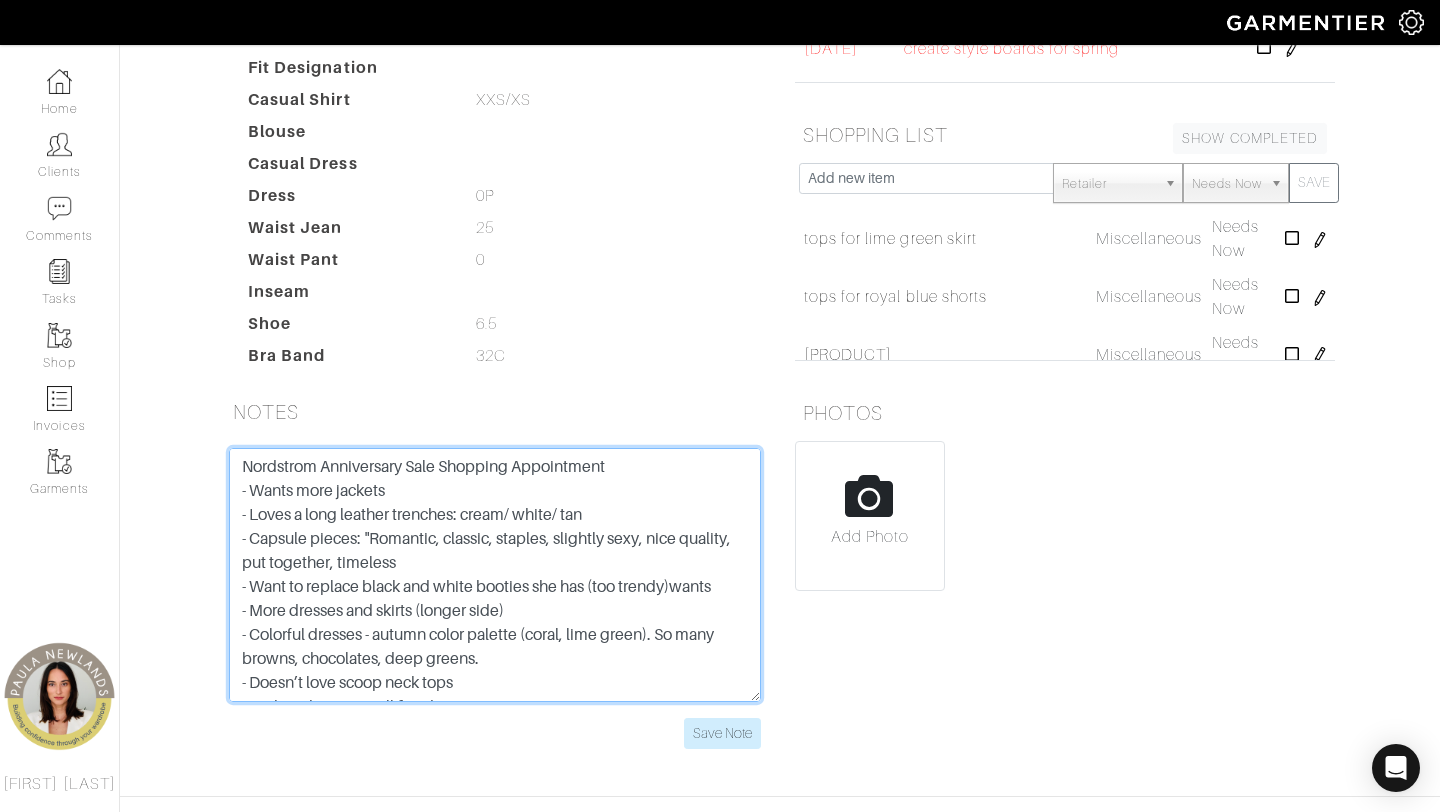 click on "abercrombie bodysuit - 1.25" shorten
belt holder
scarf holder
green dress: cuff and 3' off the skirt
shorten sleeve of brown trench
send her a belt
ally shoes
backpack link
HOS: (house of color results)
luxury quaity
curved edges
round
drape near neckline (scarves)
movement in longer coats
side zips
pencil - wrap skirts
wrap dresses in luxury drapes
wide leg jumpsuits
belst
velvet - jersey - silk - satin
lace
---------------------------------------------
brown belt
white shorts - shorten 1"
shorten blouse - 2.5 inches
gold clutch
abercrombie - xs
stay away fro florals - certain floral patterns will age you
loft - 00P
colors:
burnt orange
fuscia/purple
coral
navy
emerald
rose
HAS:
black leggings
black and white booties
denim jacket" at bounding box center [495, 575] 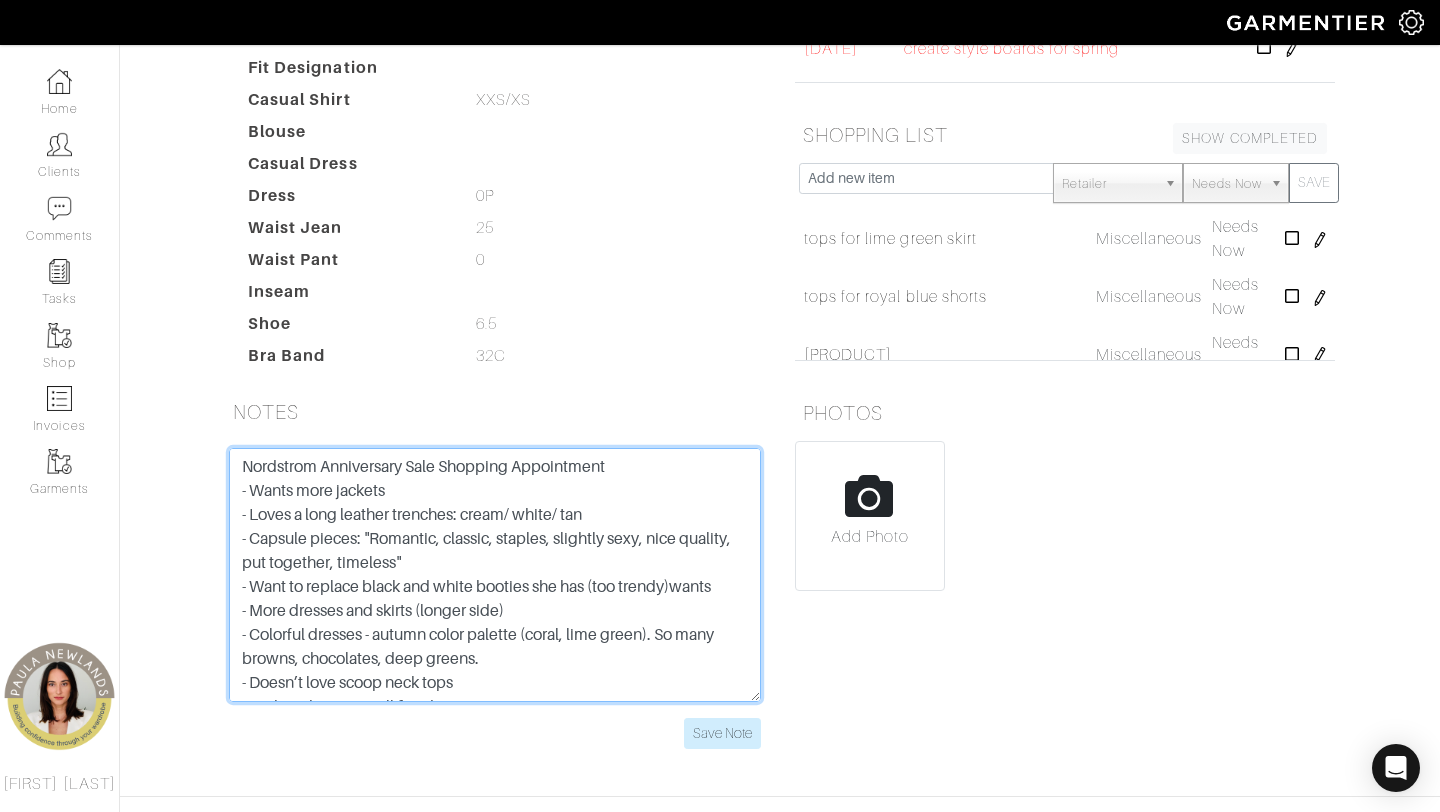 click on "abercrombie bodysuit - 1.25" shorten
belt holder
scarf holder
green dress: cuff and 3' off the skirt
shorten sleeve of brown trench
send her a belt
ally shoes
backpack link
HOS: (house of color results)
luxury quaity
curved edges
round
drape near neckline (scarves)
movement in longer coats
side zips
pencil - wrap skirts
wrap dresses in luxury drapes
wide leg jumpsuits
belst
velvet - jersey - silk - satin
lace
---------------------------------------------
brown belt
white shorts - shorten 1"
shorten blouse - 2.5 inches
gold clutch
abercrombie - xs
stay away fro florals - certain floral patterns will age you
loft - 00P
colors:
burnt orange
fuscia/purple
coral
navy
emerald
rose
HAS:
black leggings
black and white booties
denim jacket" at bounding box center [495, 575] 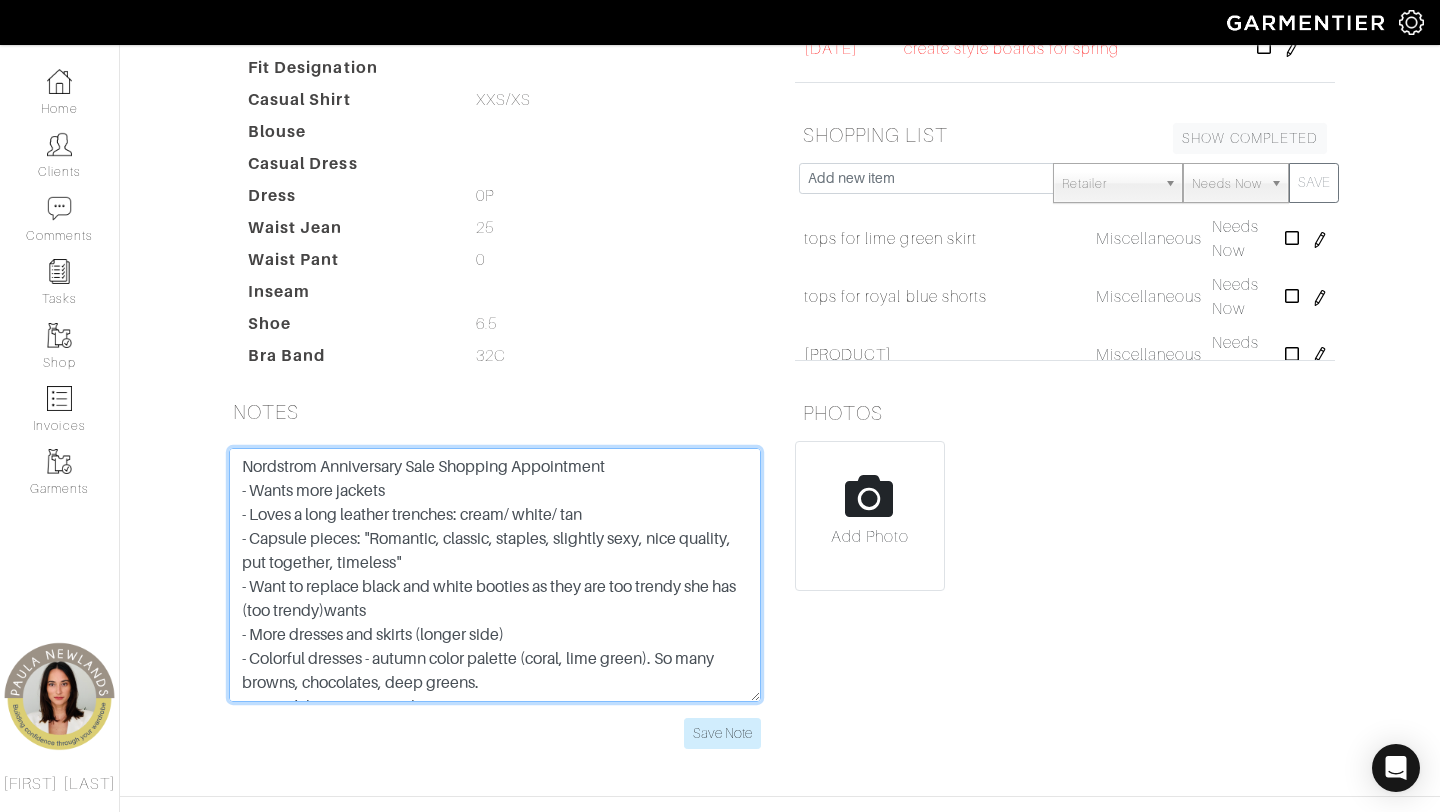 drag, startPoint x: 474, startPoint y: 611, endPoint x: 692, endPoint y: 574, distance: 221.11761 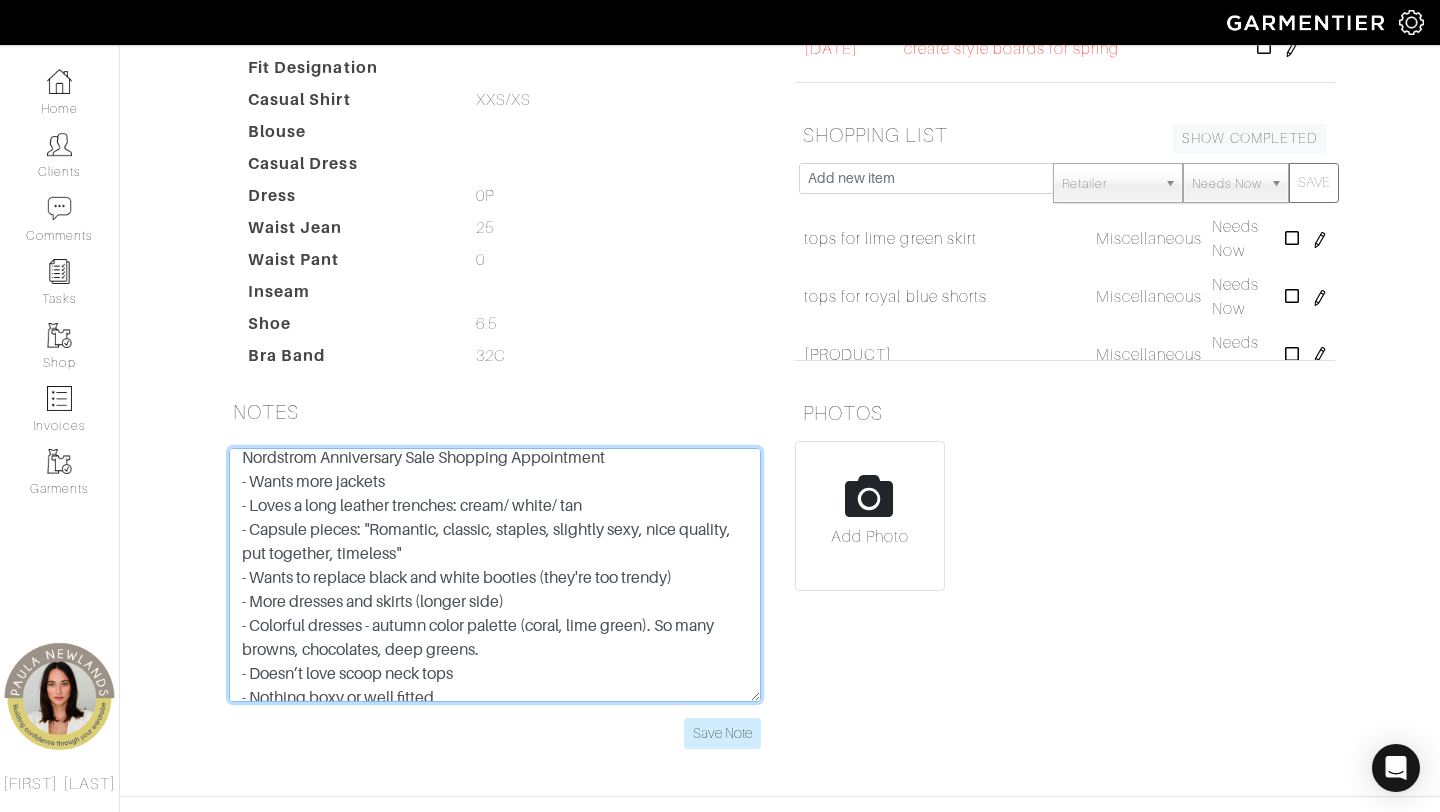 scroll, scrollTop: 14, scrollLeft: 0, axis: vertical 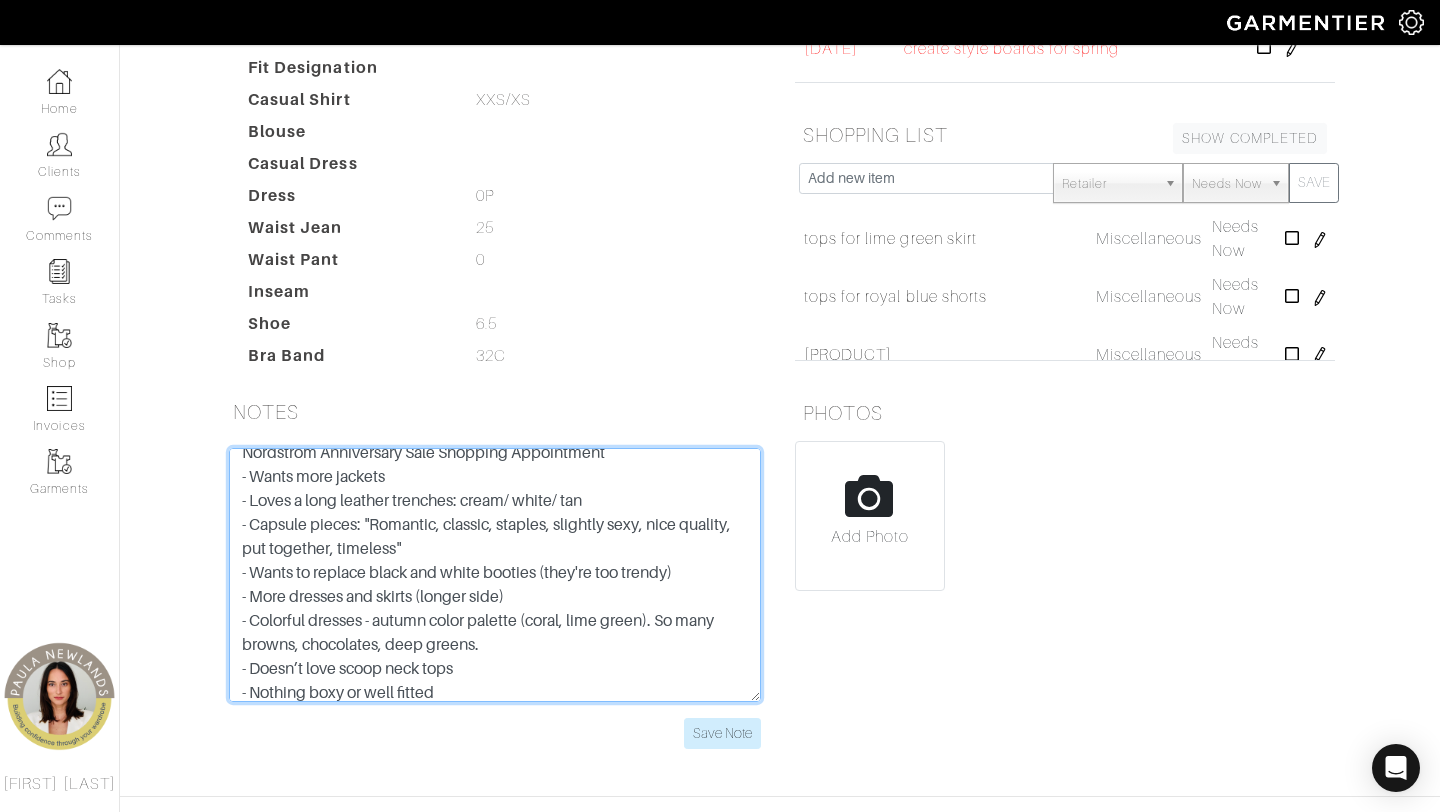 click on "abercrombie bodysuit - 1.25" shorten
belt holder
scarf holder
green dress: cuff and 3' off the skirt
shorten sleeve of brown trench
send her a belt
ally shoes
backpack link
HOS: (house of color results)
luxury quaity
curved edges
round
drape near neckline (scarves)
movement in longer coats
side zips
pencil - wrap skirts
wrap dresses in luxury drapes
wide leg jumpsuits
belst
velvet - jersey - silk - satin
lace
---------------------------------------------
brown belt
white shorts - shorten 1"
shorten blouse - 2.5 inches
gold clutch
abercrombie - xs
stay away fro florals - certain floral patterns will age you
loft - 00P
colors:
burnt orange
fuscia/purple
coral
navy
emerald
rose
HAS:
black leggings
black and white booties
denim jacket" at bounding box center [495, 575] 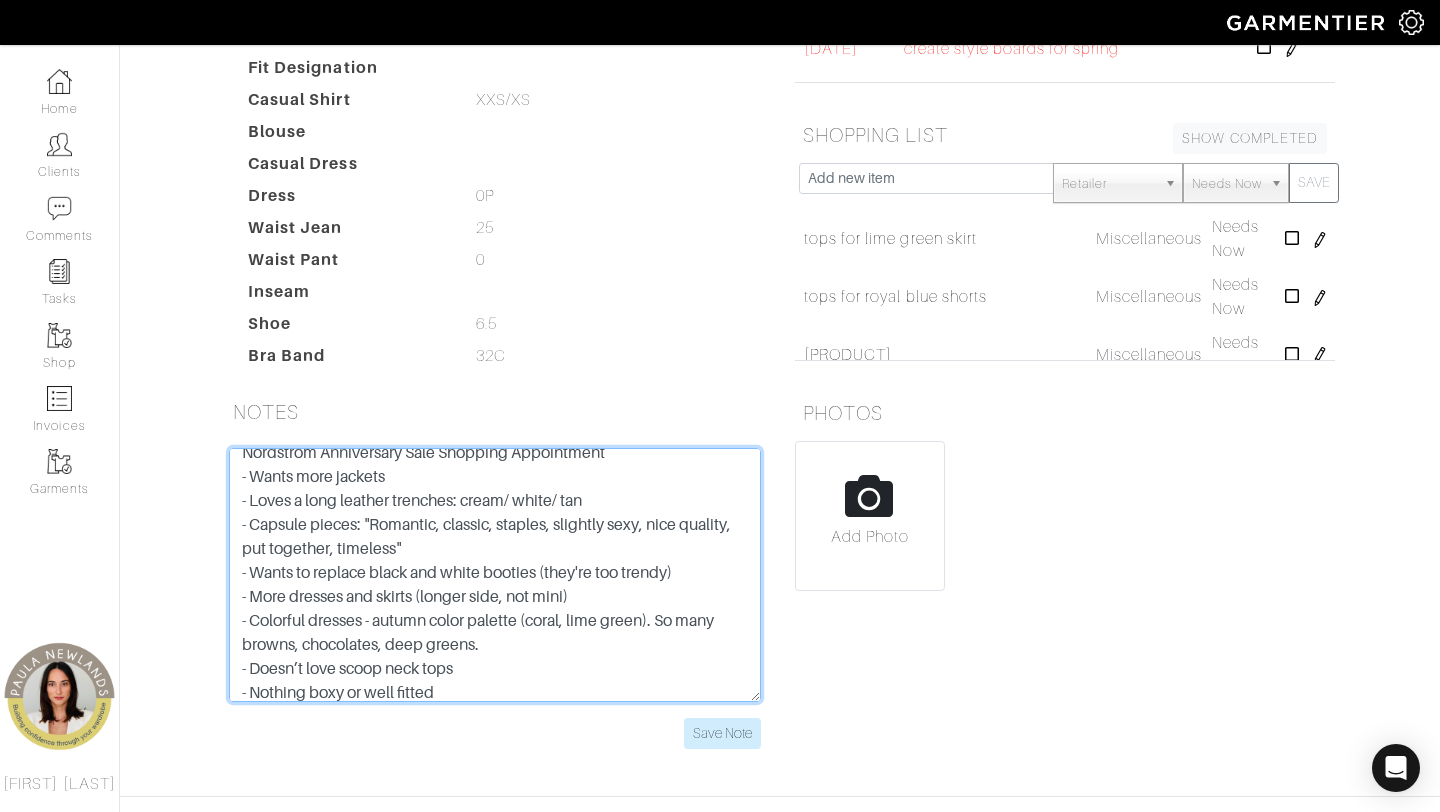 click on "abercrombie bodysuit - 1.25" shorten
belt holder
scarf holder
green dress: cuff and 3' off the skirt
shorten sleeve of brown trench
send her a belt
ally shoes
backpack link
HOS: (house of color results)
luxury quaity
curved edges
round
drape near neckline (scarves)
movement in longer coats
side zips
pencil - wrap skirts
wrap dresses in luxury drapes
wide leg jumpsuits
belst
velvet - jersey - silk - satin
lace
---------------------------------------------
brown belt
white shorts - shorten 1"
shorten blouse - 2.5 inches
gold clutch
abercrombie - xs
stay away fro florals - certain floral patterns will age you
loft - 00P
colors:
burnt orange
fuscia/purple
coral
navy
emerald
rose
HAS:
black leggings
black and white booties
denim jacket" at bounding box center (495, 575) 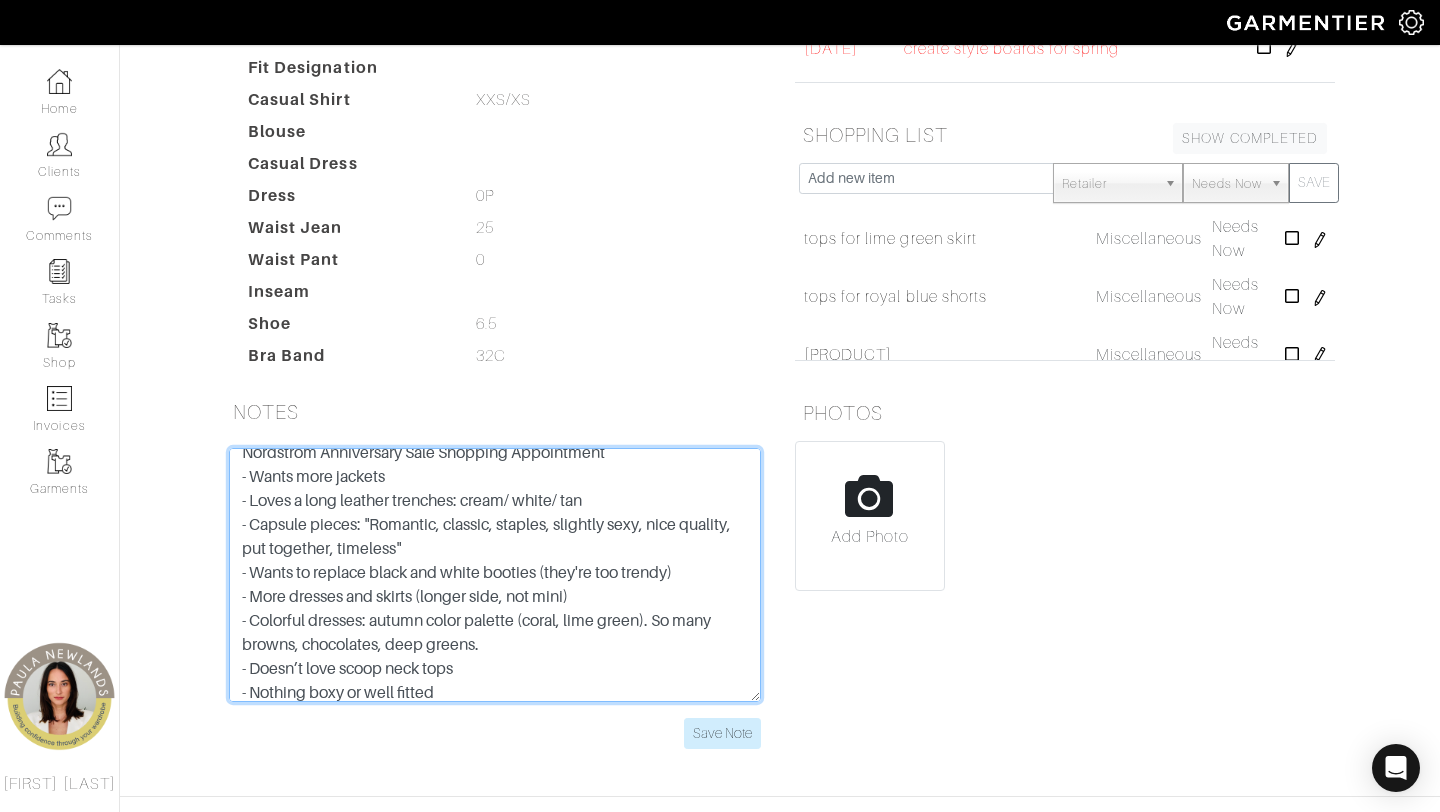 click on "abercrombie bodysuit - 1.25" shorten
belt holder
scarf holder
green dress: cuff and 3' off the skirt
shorten sleeve of brown trench
send her a belt
ally shoes
backpack link
HOS: (house of color results)
luxury quaity
curved edges
round
drape near neckline (scarves)
movement in longer coats
side zips
pencil - wrap skirts
wrap dresses in luxury drapes
wide leg jumpsuits
belst
velvet - jersey - silk - satin
lace
---------------------------------------------
brown belt
white shorts - shorten 1"
shorten blouse - 2.5 inches
gold clutch
abercrombie - xs
stay away fro florals - certain floral patterns will age you
loft - 00P
colors:
burnt orange
fuscia/purple
coral
navy
emerald
rose
HAS:
black leggings
black and white booties
denim jacket" at bounding box center [495, 575] 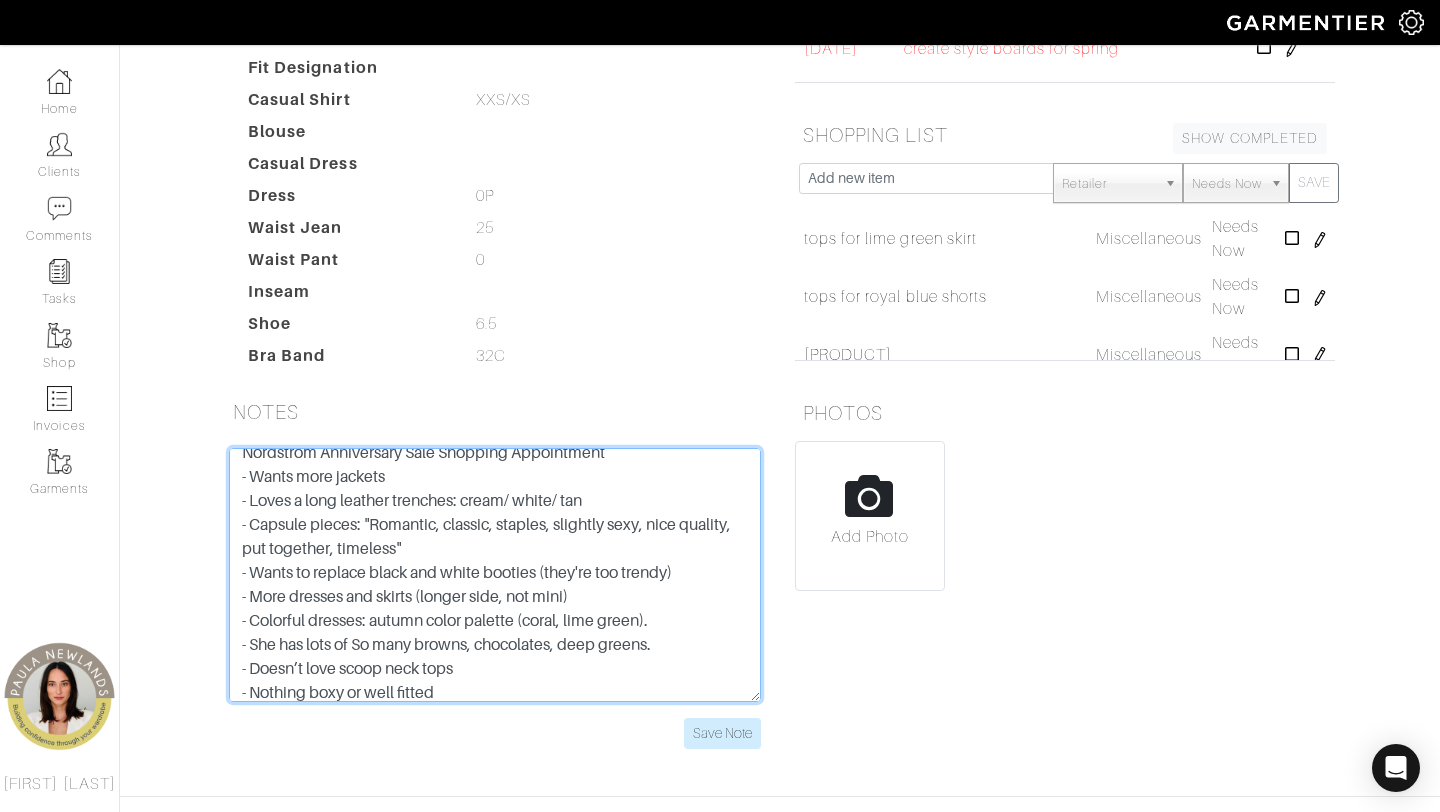 drag, startPoint x: 356, startPoint y: 643, endPoint x: 424, endPoint y: 642, distance: 68.007355 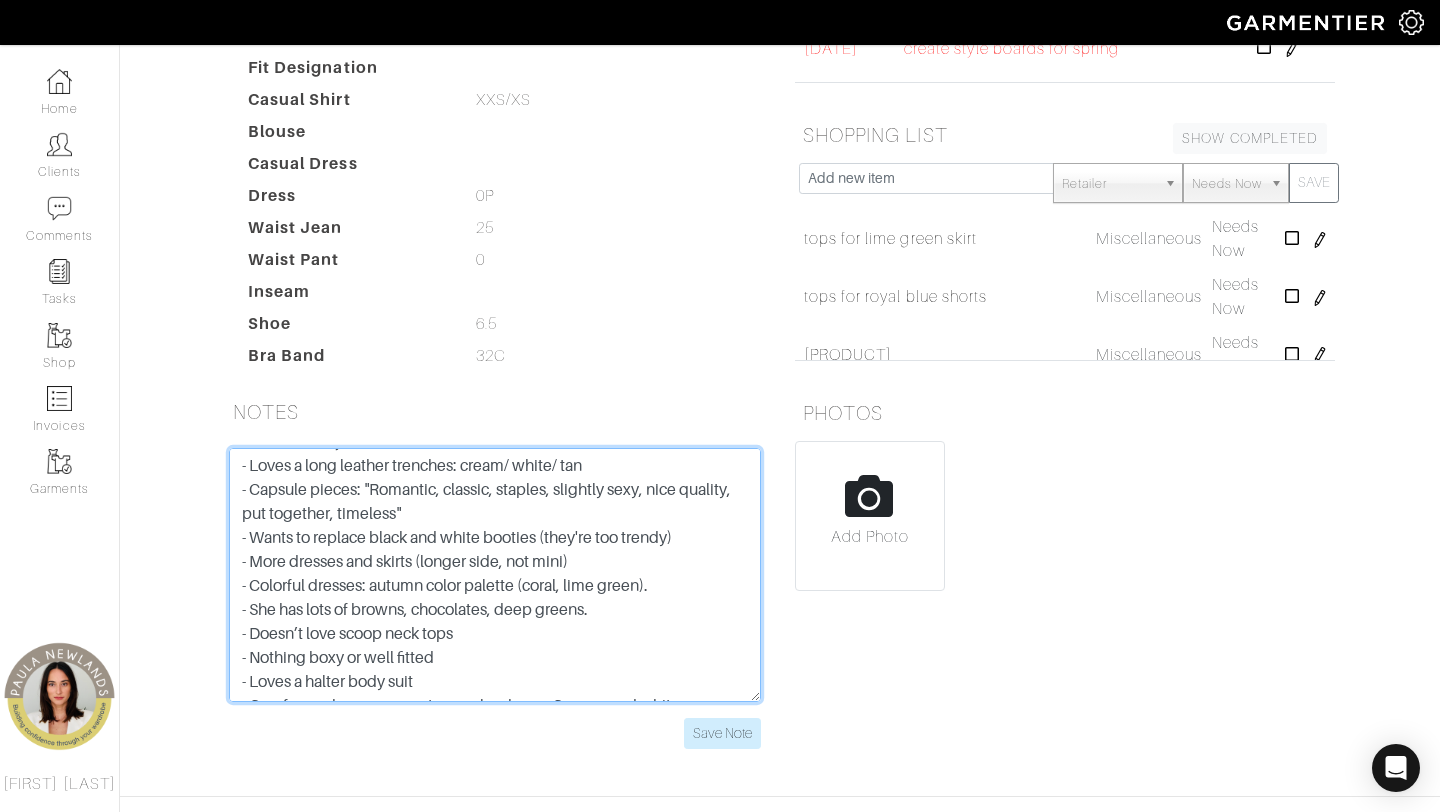 scroll, scrollTop: 59, scrollLeft: 0, axis: vertical 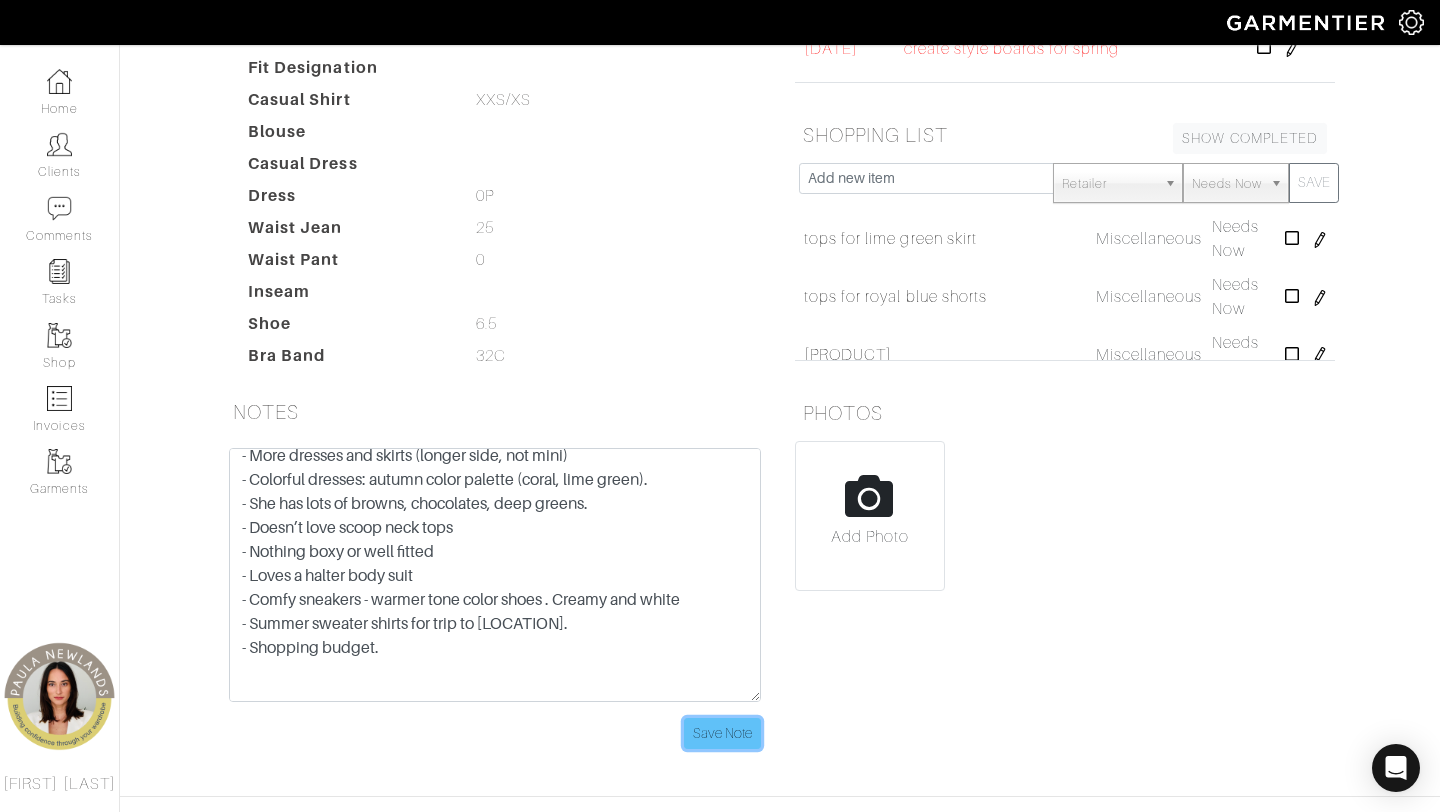 click on "Save Note" at bounding box center [722, 733] 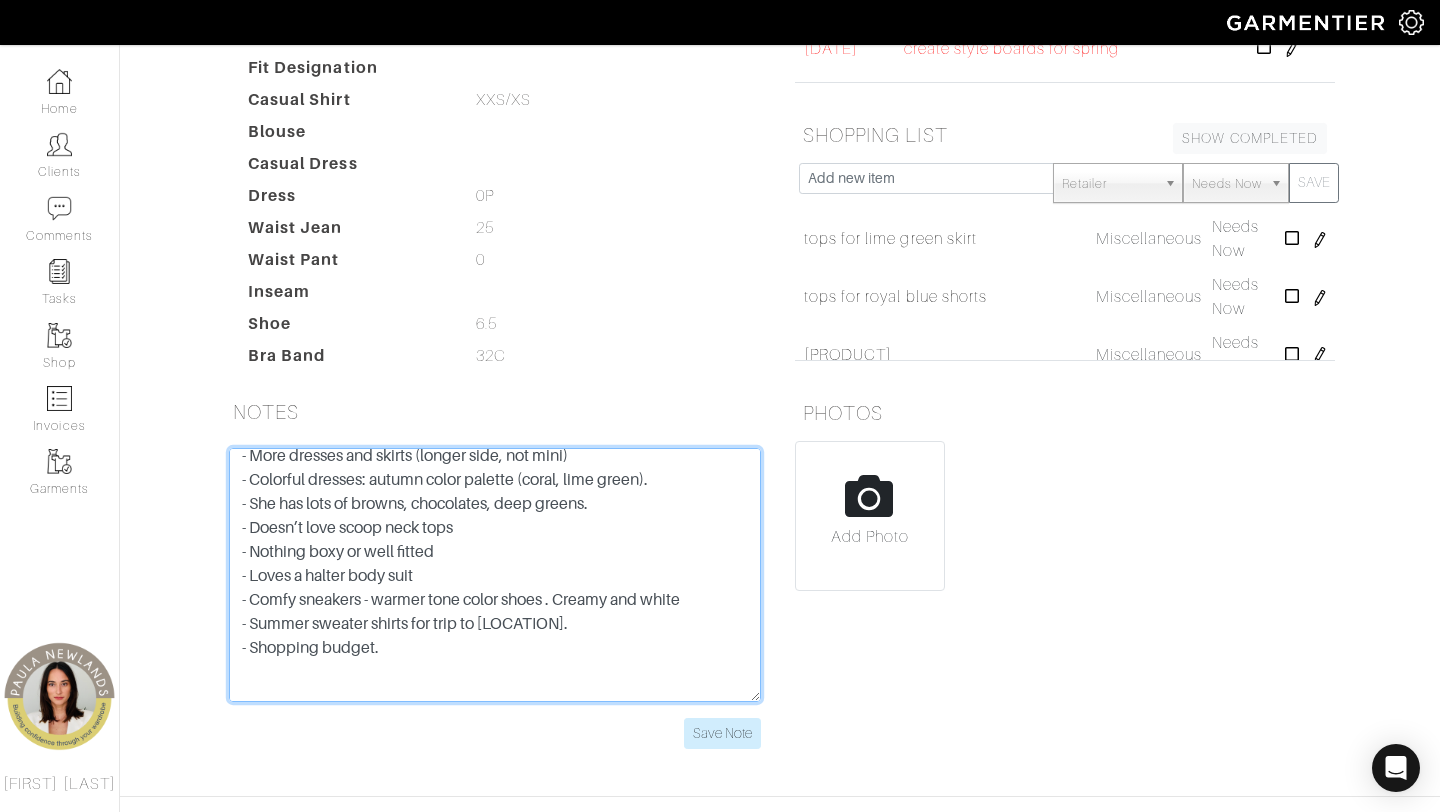 click on "abercrombie bodysuit - 1.25" shorten
belt holder
scarf holder
green dress: cuff and 3' off the skirt
shorten sleeve of brown trench
send her a belt
ally shoes
backpack link
HOS: (house of color results)
luxury quaity
curved edges
round
drape near neckline (scarves)
movement in longer coats
side zips
pencil - wrap skirts
wrap dresses in luxury drapes
wide leg jumpsuits
belst
velvet - jersey - silk - satin
lace
---------------------------------------------
brown belt
white shorts - shorten 1"
shorten blouse - 2.5 inches
gold clutch
abercrombie - xs
stay away fro florals - certain floral patterns will age you
loft - 00P
colors:
burnt orange
fuscia/purple
coral
navy
emerald
rose
HAS:
black leggings
black and white booties
denim jacket" at bounding box center [495, 575] 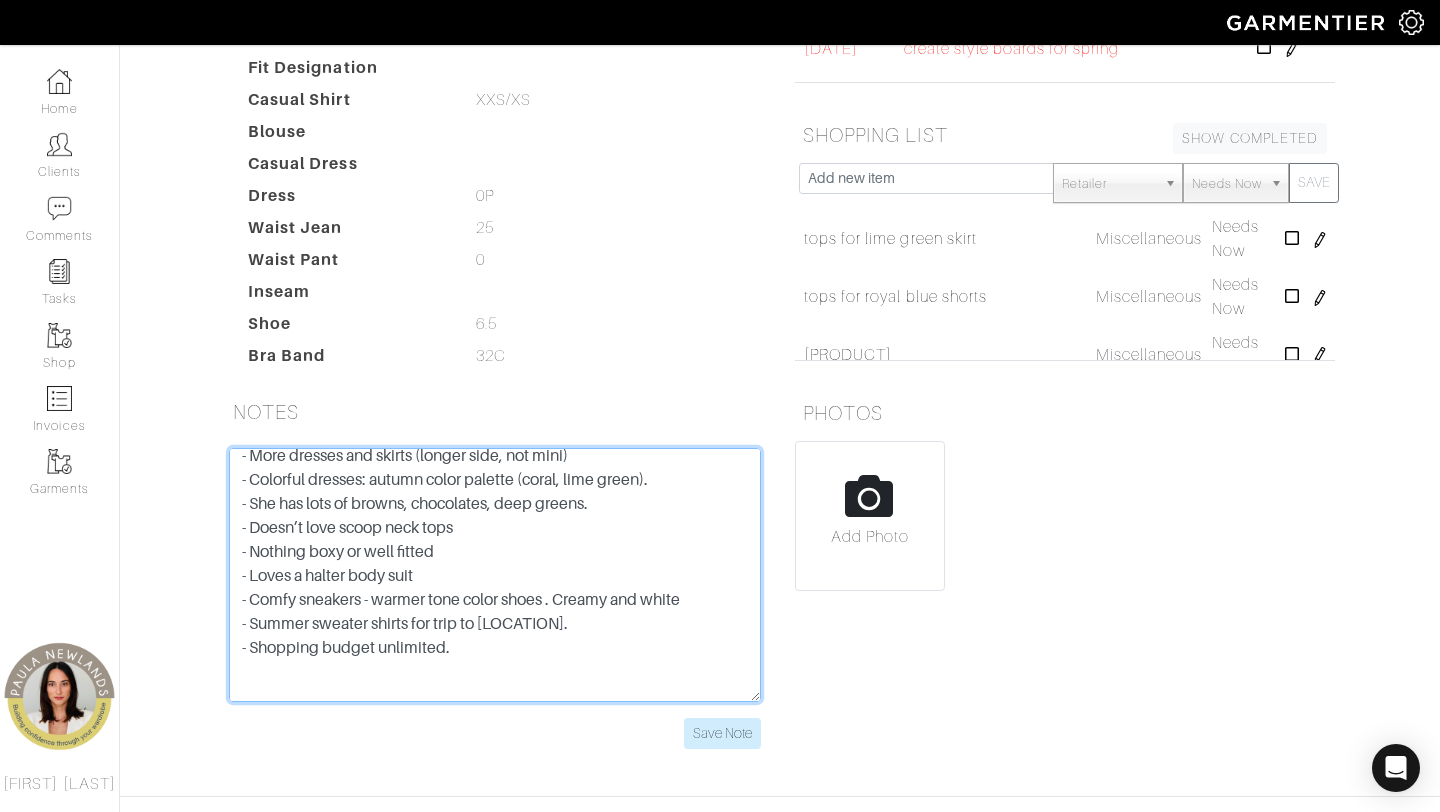 click on "abercrombie bodysuit - 1.25" shorten
belt holder
scarf holder
green dress: cuff and 3' off the skirt
shorten sleeve of brown trench
send her a belt
ally shoes
backpack link
HOS: (house of color results)
luxury quaity
curved edges
round
drape near neckline (scarves)
movement in longer coats
side zips
pencil - wrap skirts
wrap dresses in luxury drapes
wide leg jumpsuits
belst
velvet - jersey - silk - satin
lace
---------------------------------------------
brown belt
white shorts - shorten 1"
shorten blouse - 2.5 inches
gold clutch
abercrombie - xs
stay away fro florals - certain floral patterns will age you
loft - 00P
colors:
burnt orange
fuscia/purple
coral
navy
emerald
rose
HAS:
black leggings
black and white booties
denim jacket" at bounding box center [495, 575] 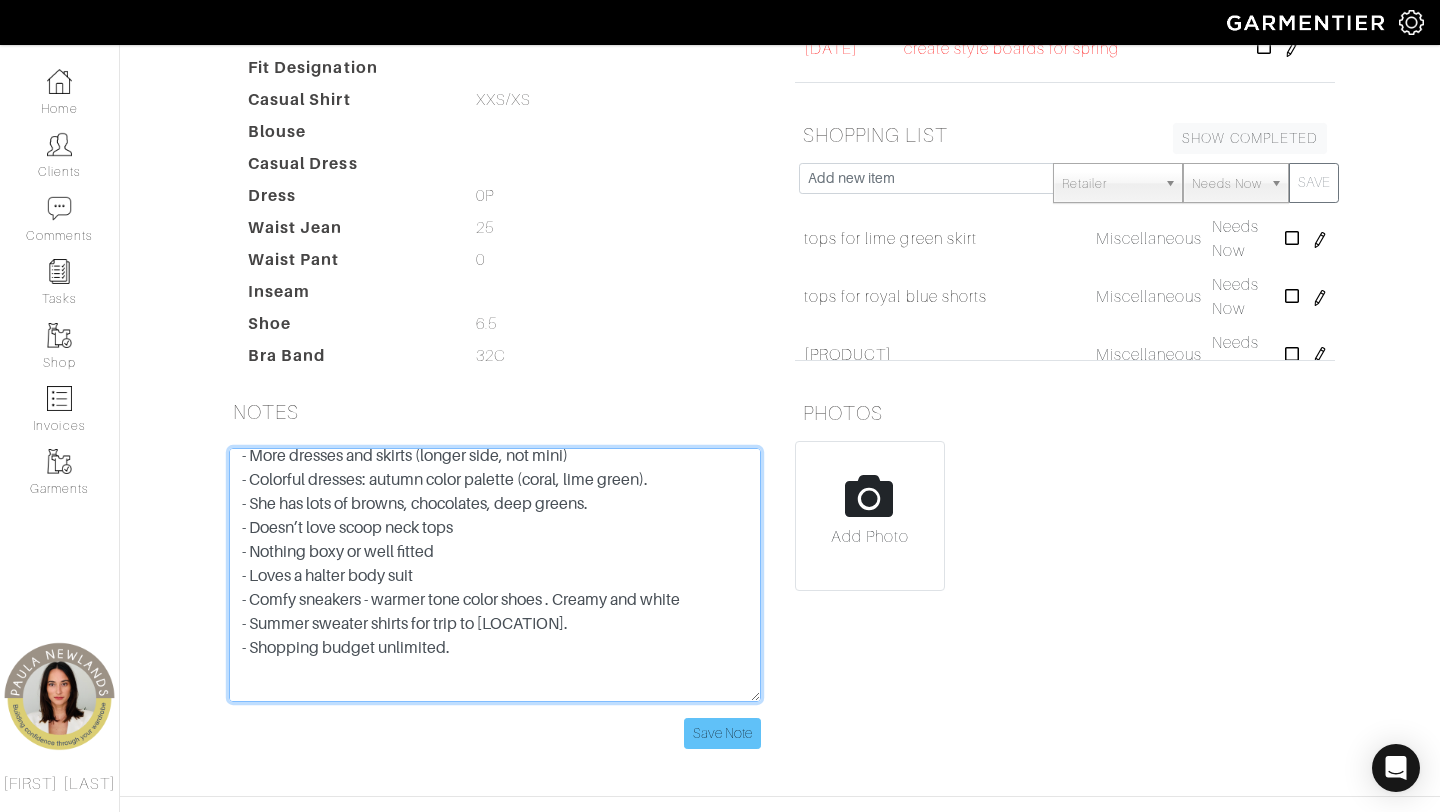type on "Nordstrom Anniversary Sale Shopping Appointment
- Wants more jackets
- Loves a long leather trenches: cream/ white/ tan
- Capsule pieces: "Romantic, classic, staples, slightly sexy, nice quality, put together, timeless"
- Wants to replace black and white booties (they're too trendy)
- More dresses and skirts (longer side, not mini)
- Colorful dresses: autumn color palette (coral, lime green).
- She has lots of browns, chocolates, deep greens.
- Doesn’t love scoop neck tops
- Nothing boxy or well fitted
- Loves a halter body suit
- Comfy sneakers - warmer tone color shoes . Creamy and white
- Summer sweater shirts for trip to [LOCATION].
- Shopping budget unlimited.
abercrombie bodysuit - 1.25" shorten
belt holder
scarf holder
green dress: cuff and 3' off the skirt
shorten sleeve of brown trench
send her a belt
ally shoes
backpack link
HOS: (house of color results)
luxury quaity
curved edges
round
drape near neckline (scarves)
movement in longer coats
side zips
pencil - wrap skirts
wrap dress..." 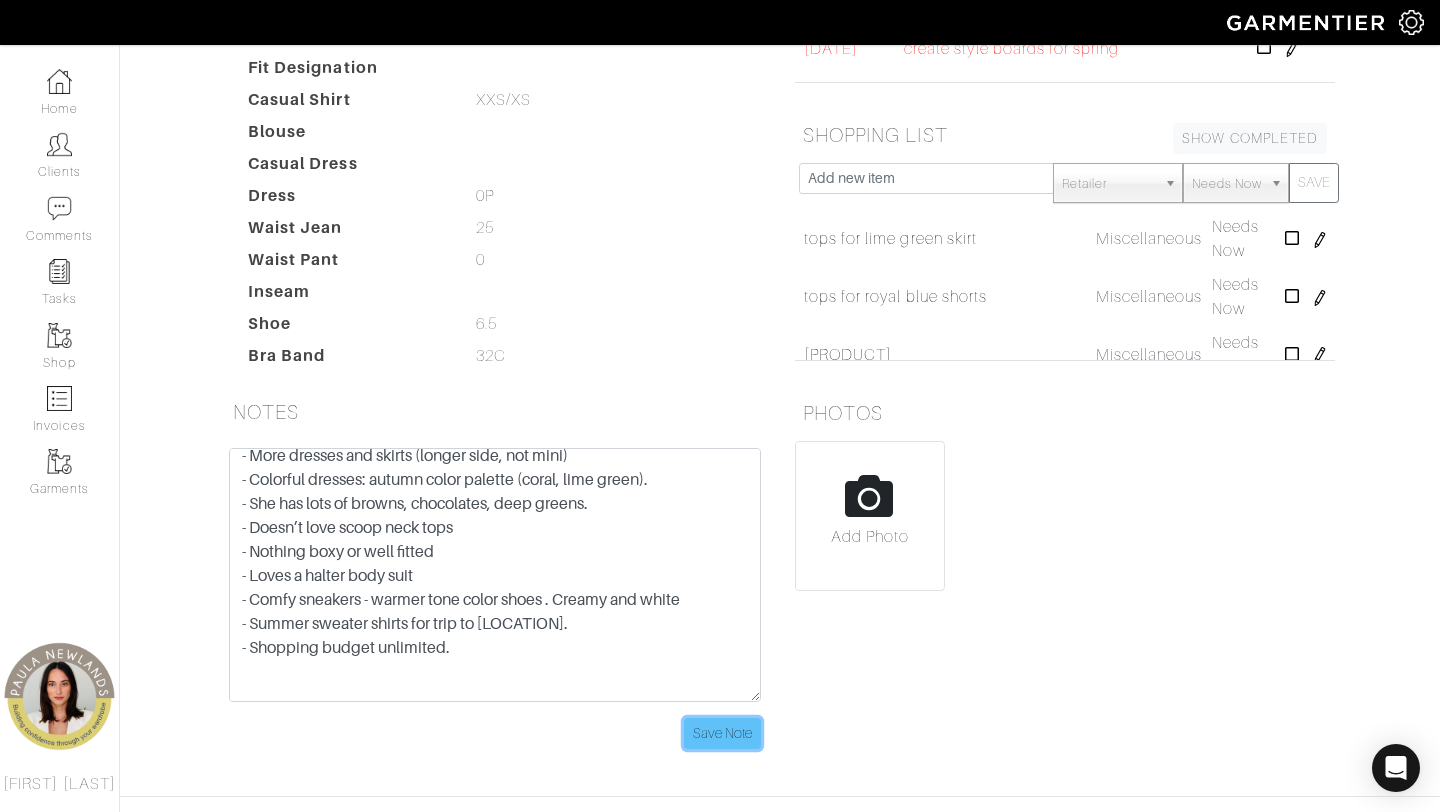 click on "Save Note" at bounding box center [722, 733] 